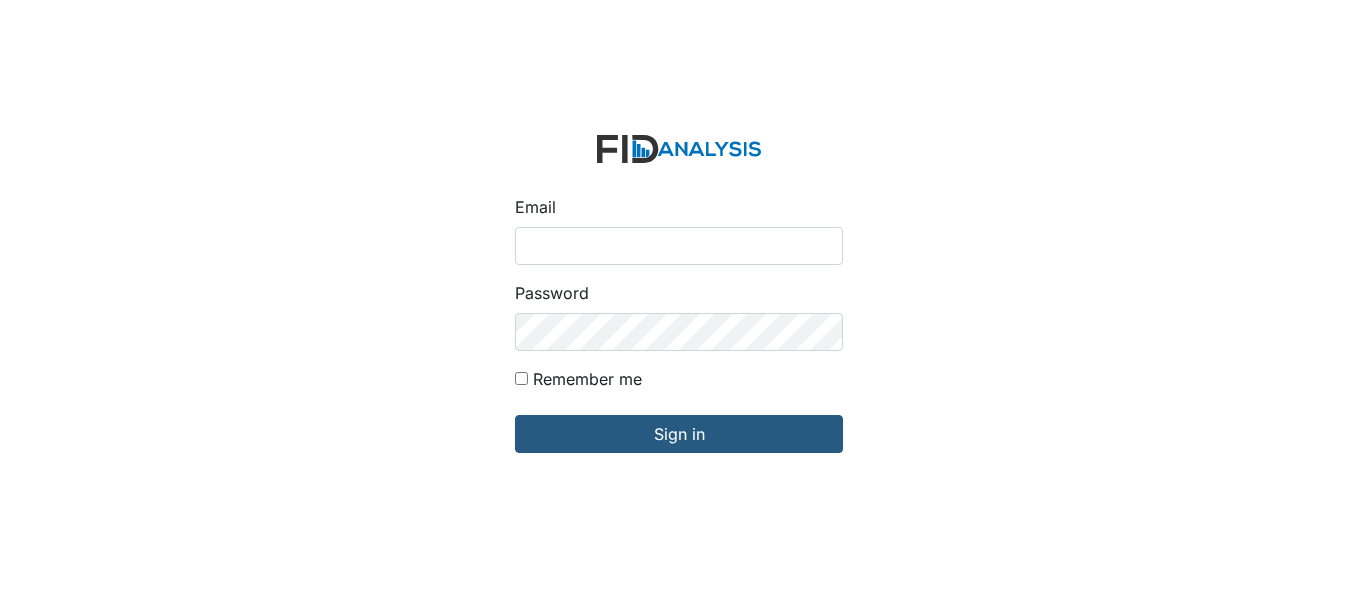 scroll, scrollTop: 0, scrollLeft: 0, axis: both 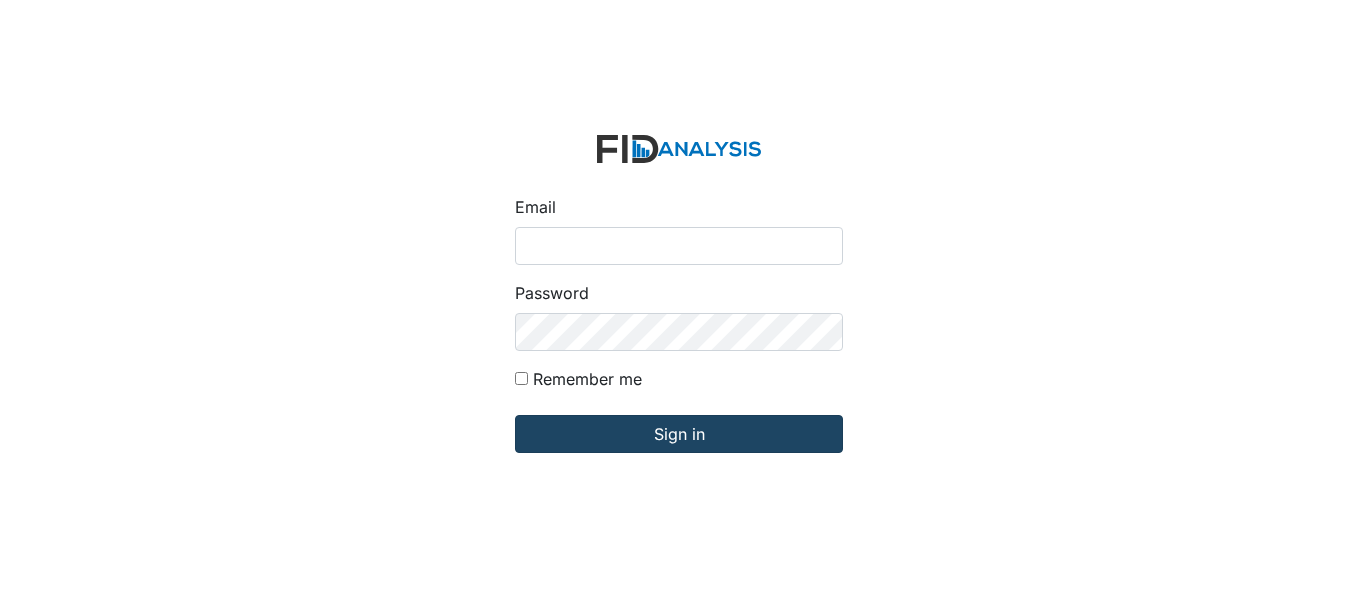 type on "[PERSON_NAME][EMAIL_ADDRESS][DOMAIN_NAME]" 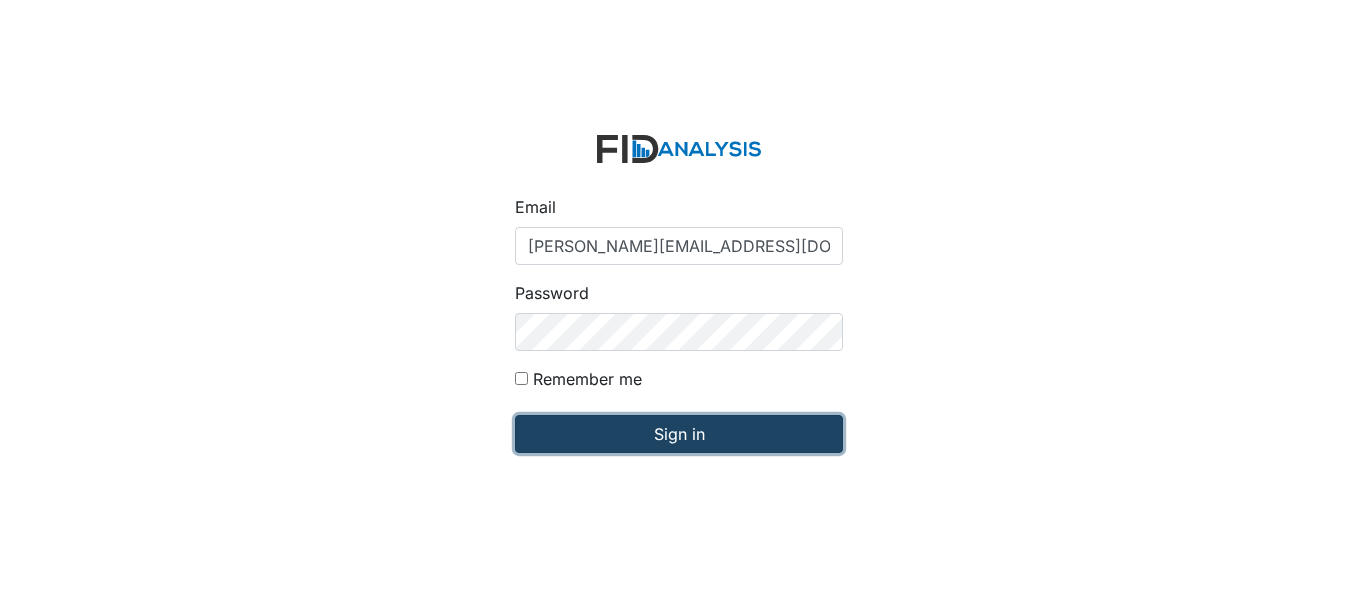 click on "Sign in" at bounding box center [679, 434] 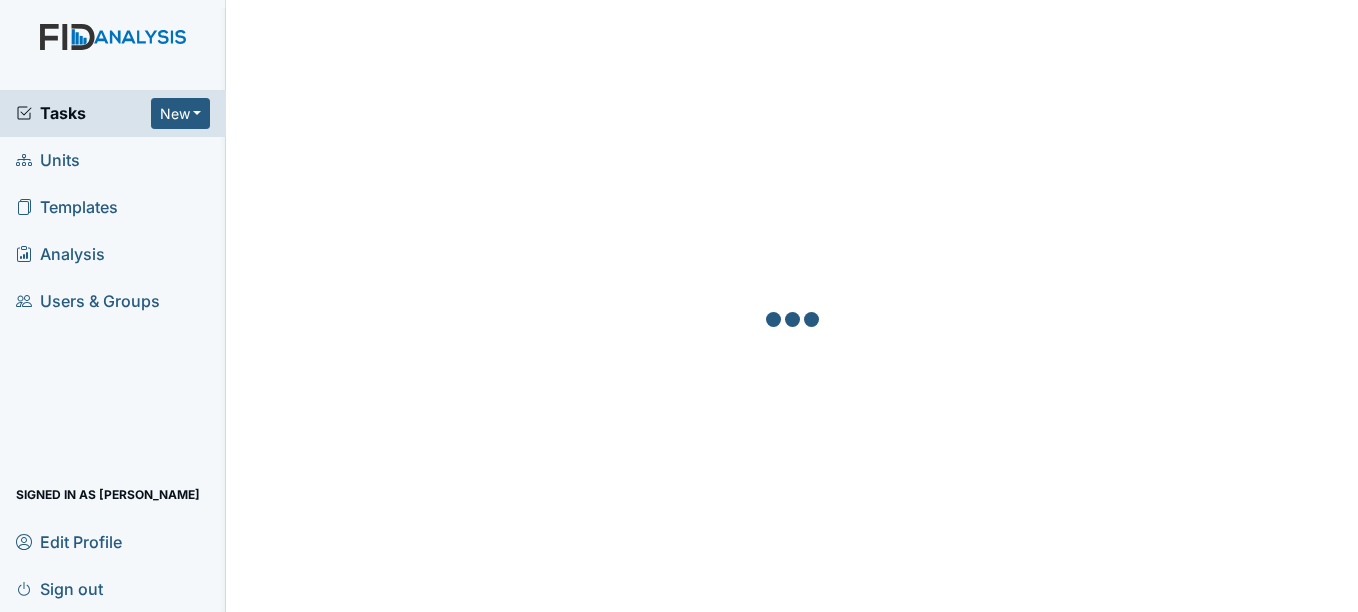 scroll, scrollTop: 0, scrollLeft: 0, axis: both 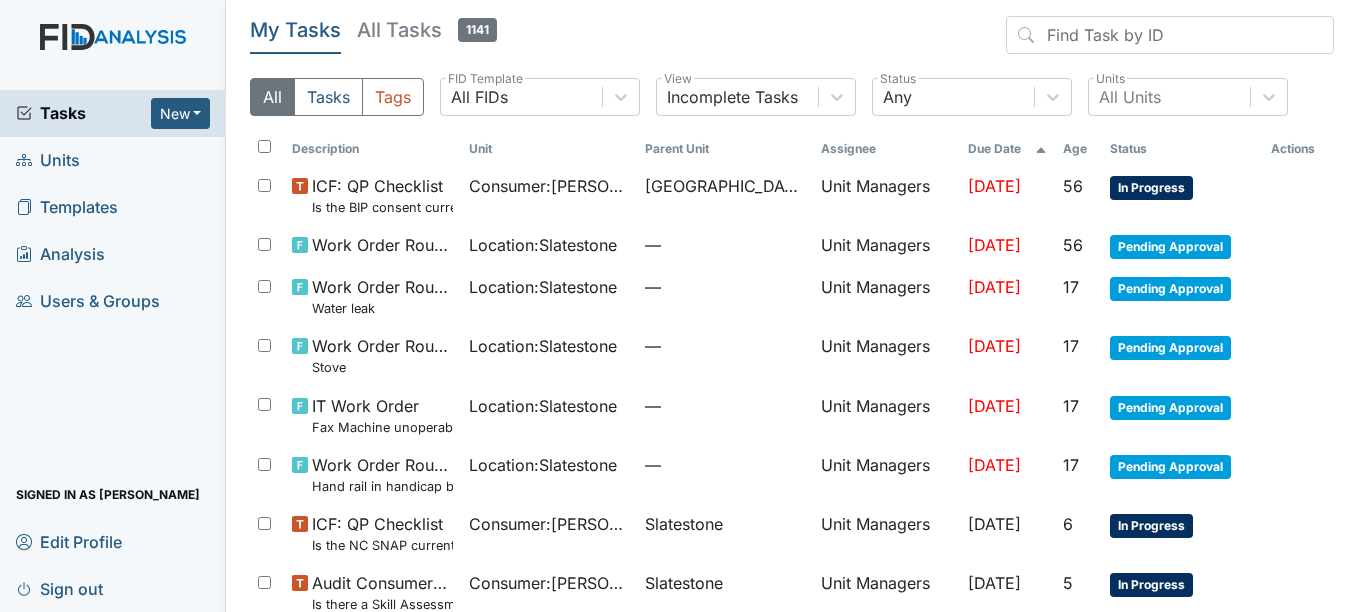 click on "Units" at bounding box center (113, 160) 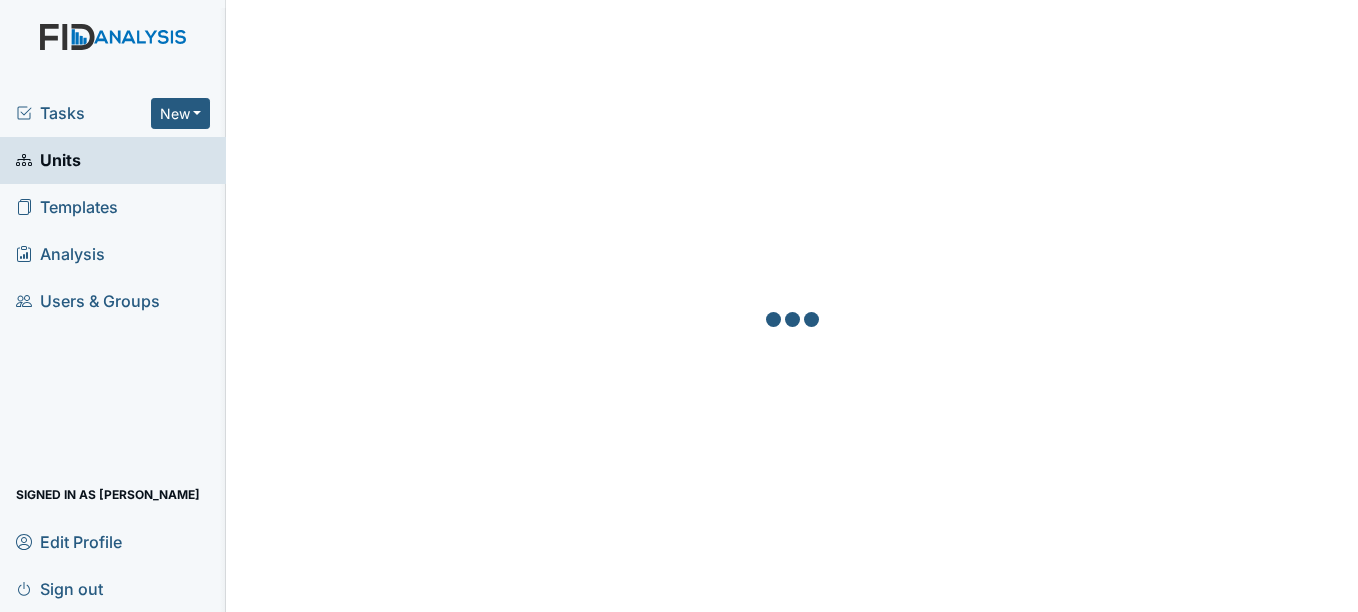 scroll, scrollTop: 0, scrollLeft: 0, axis: both 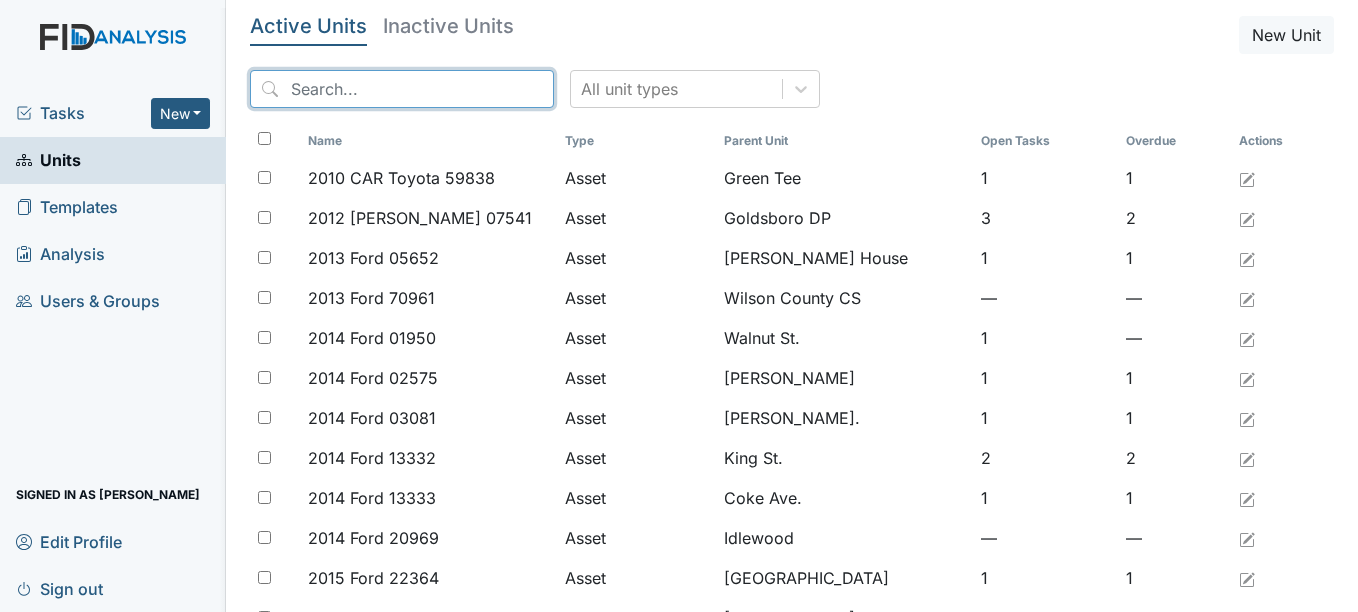 click at bounding box center (402, 89) 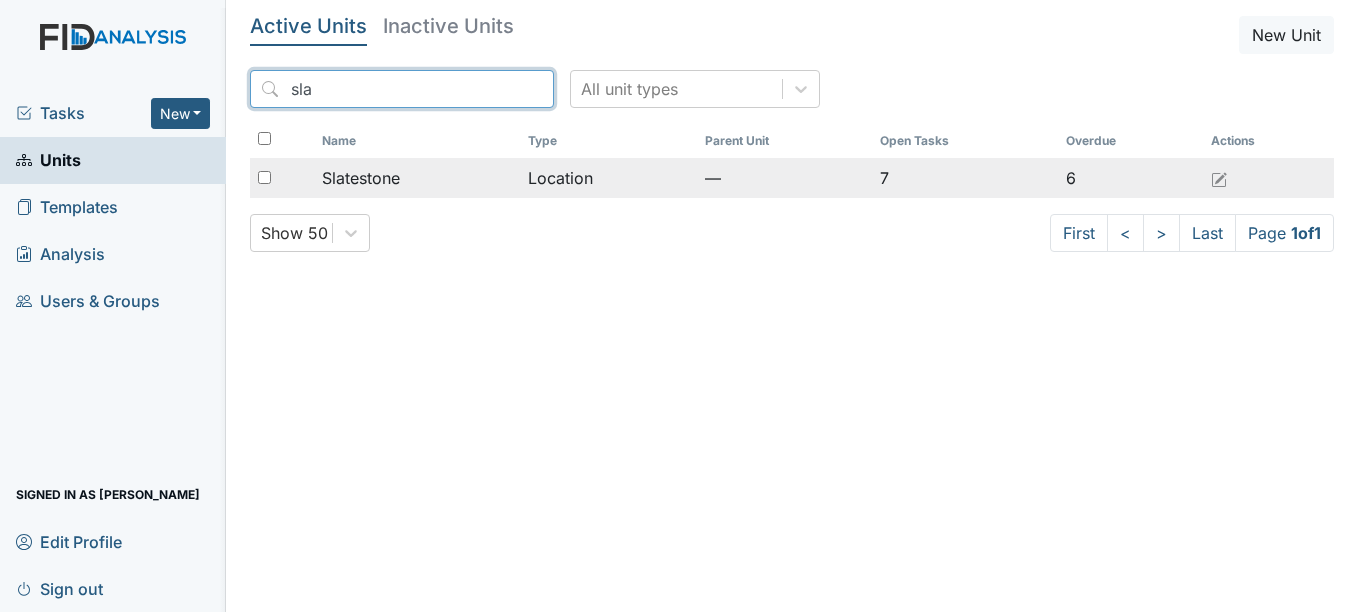 type on "sla" 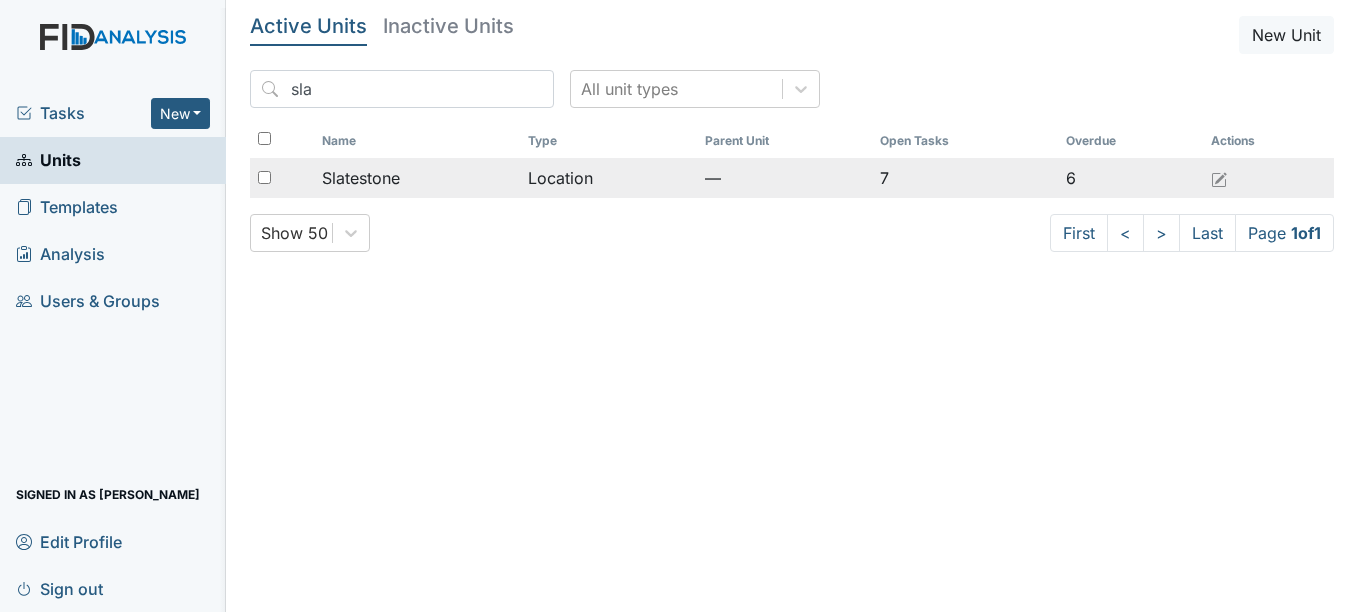 click on "Slatestone" at bounding box center [361, 178] 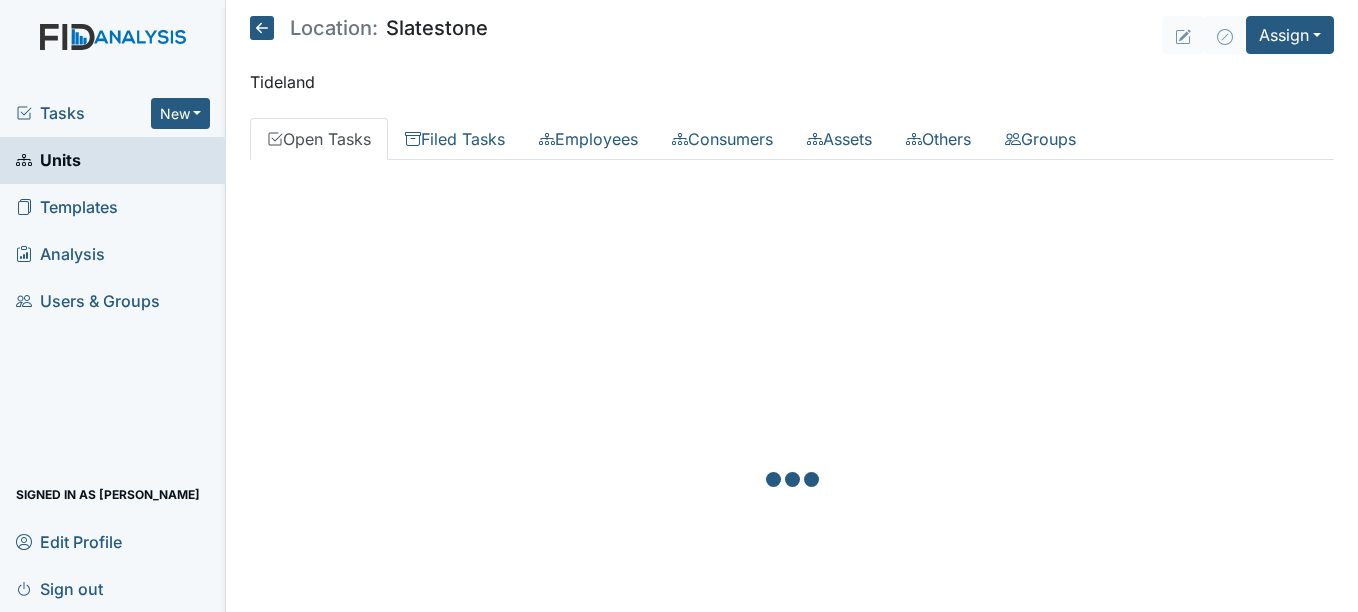 scroll, scrollTop: 0, scrollLeft: 0, axis: both 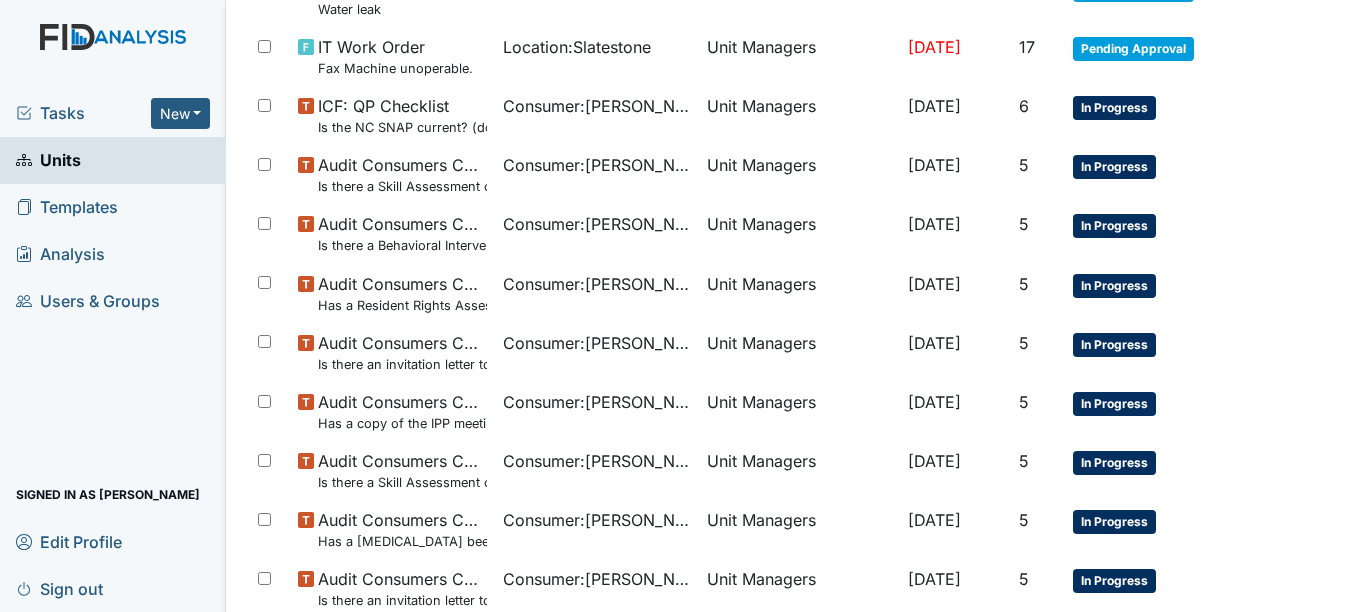 click on "Templates" at bounding box center (67, 207) 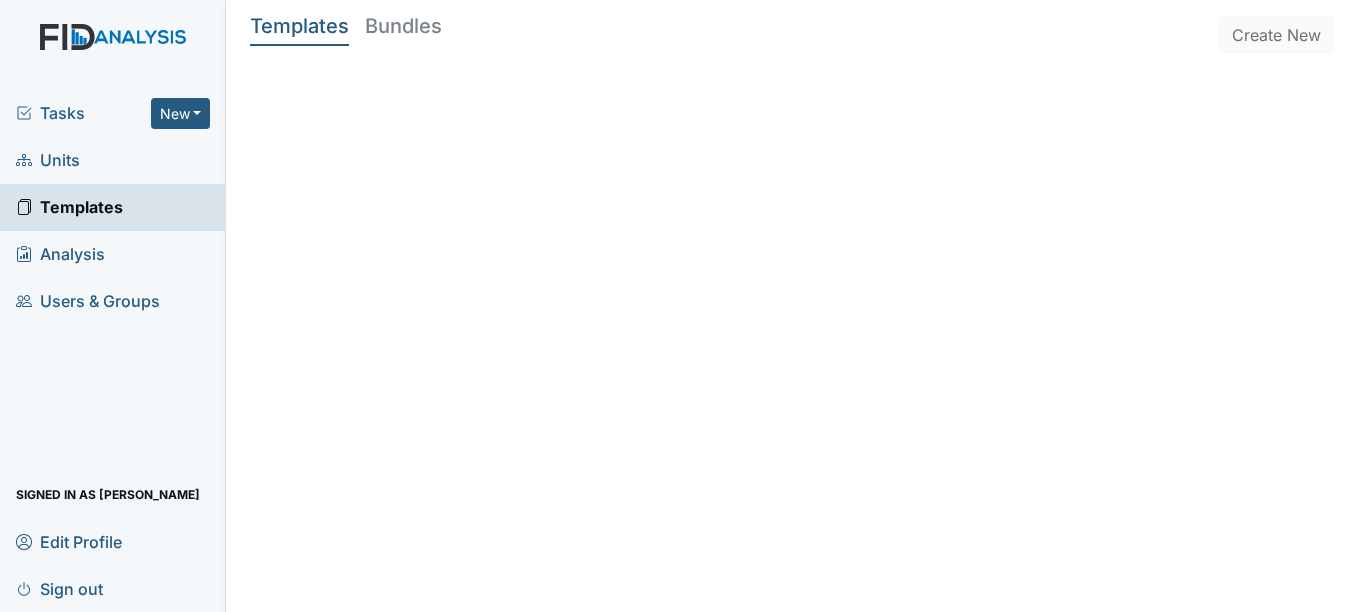scroll, scrollTop: 0, scrollLeft: 0, axis: both 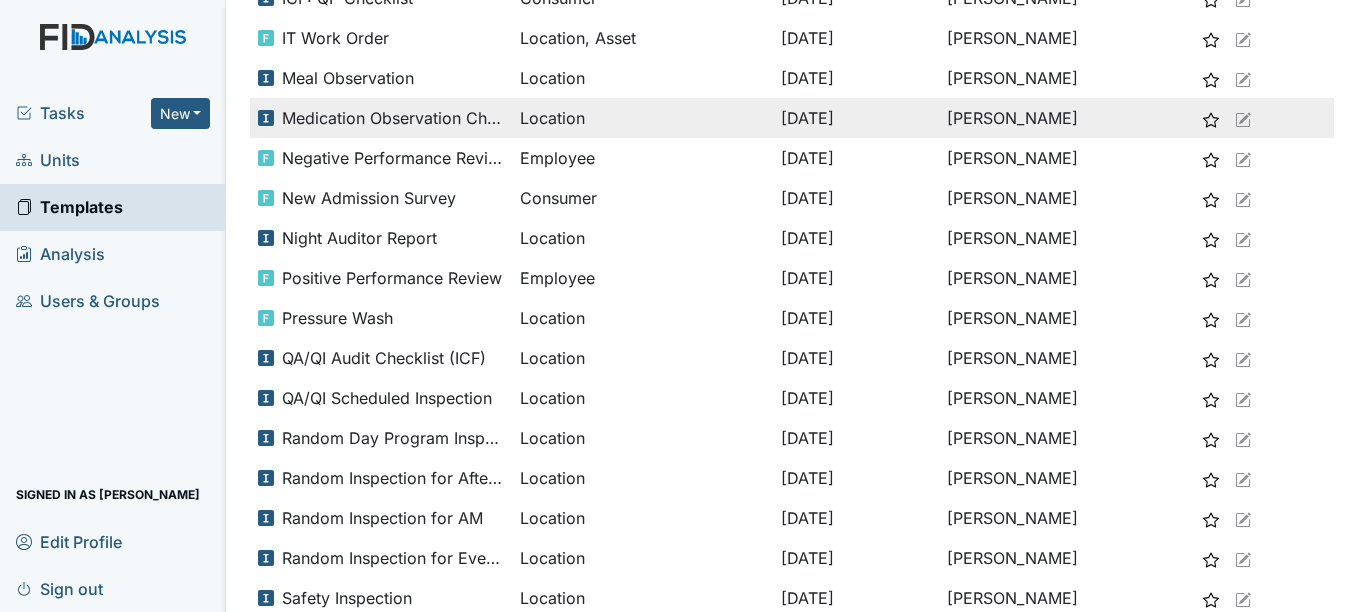 click on "Medication Observation Checklist" at bounding box center [392, 118] 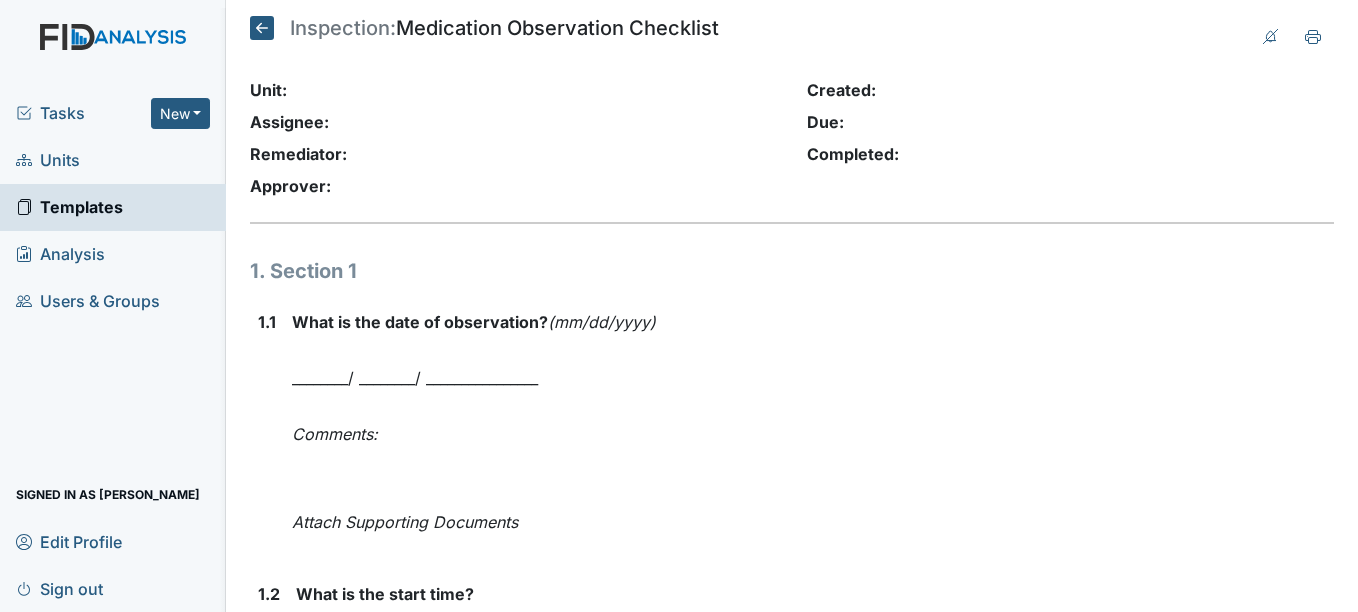 scroll, scrollTop: 0, scrollLeft: 0, axis: both 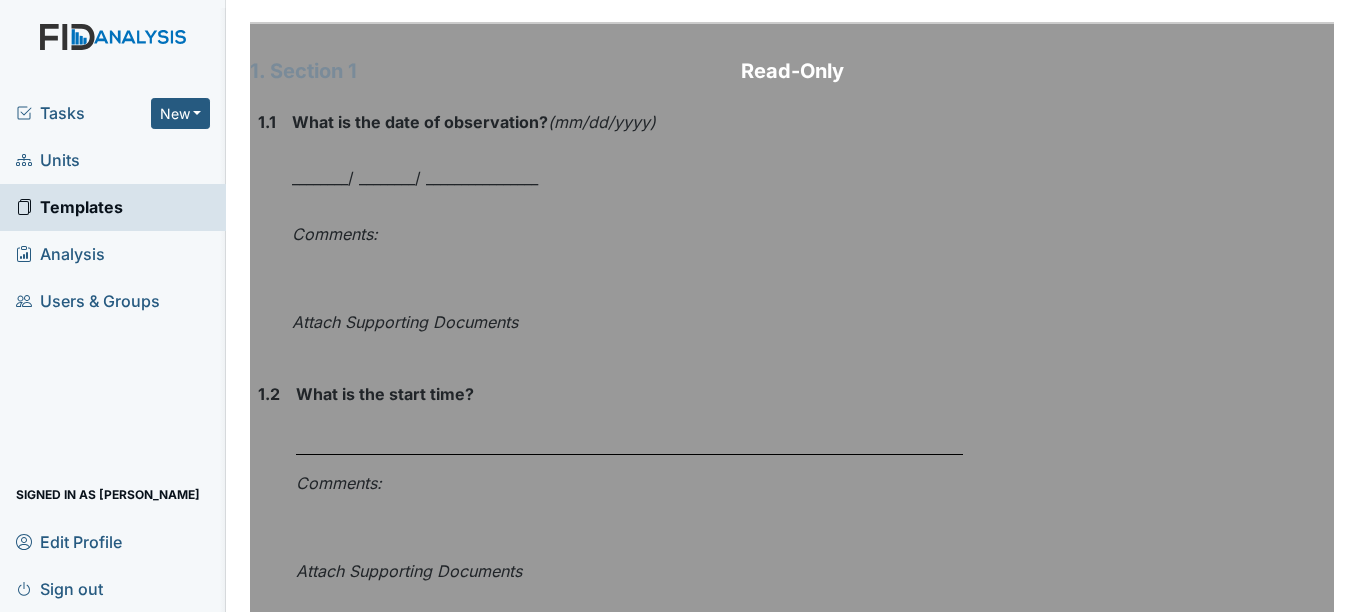 click on "What is the date of observation?
(mm/dd/yyyy)
________/ ________/ ________________
Comments:
Attach Supporting Documents" at bounding box center (627, 230) 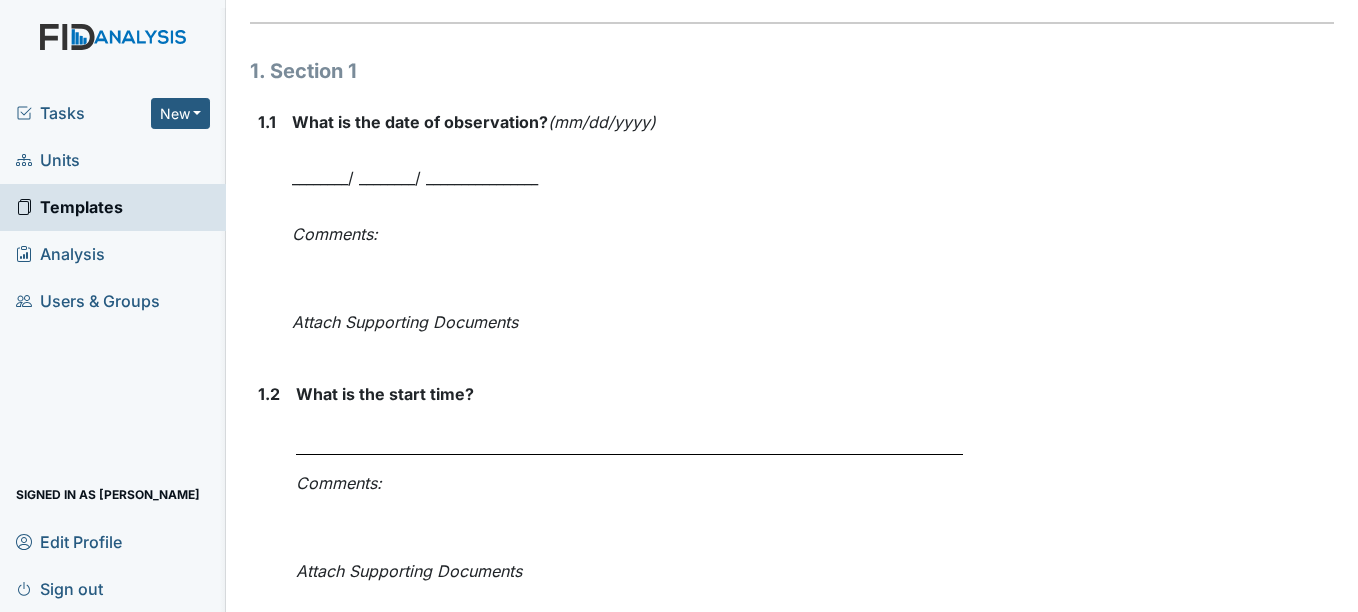 click on "Units" at bounding box center (48, 160) 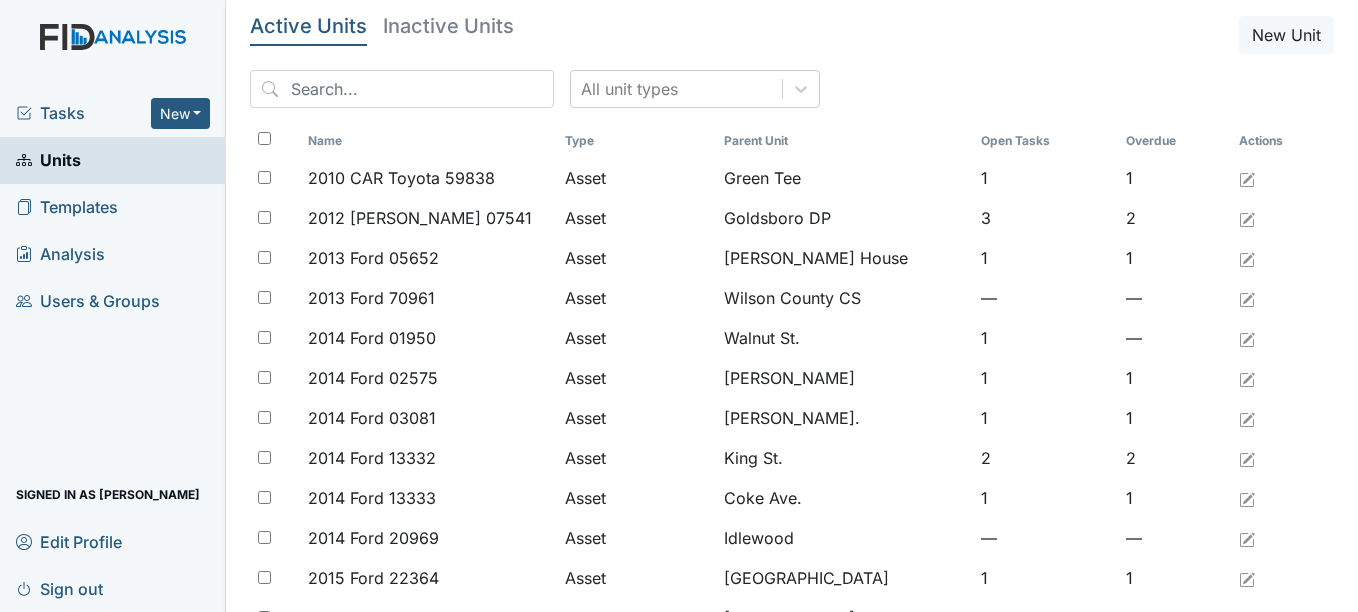 scroll, scrollTop: 0, scrollLeft: 0, axis: both 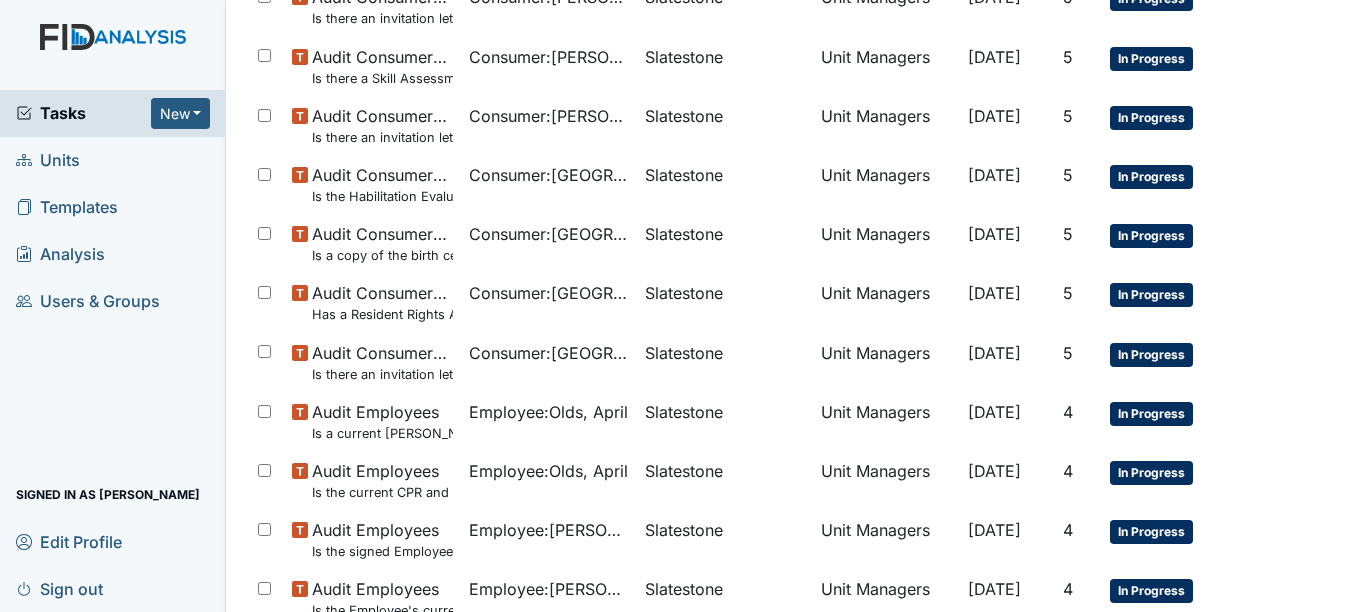 click on "Templates" at bounding box center [67, 207] 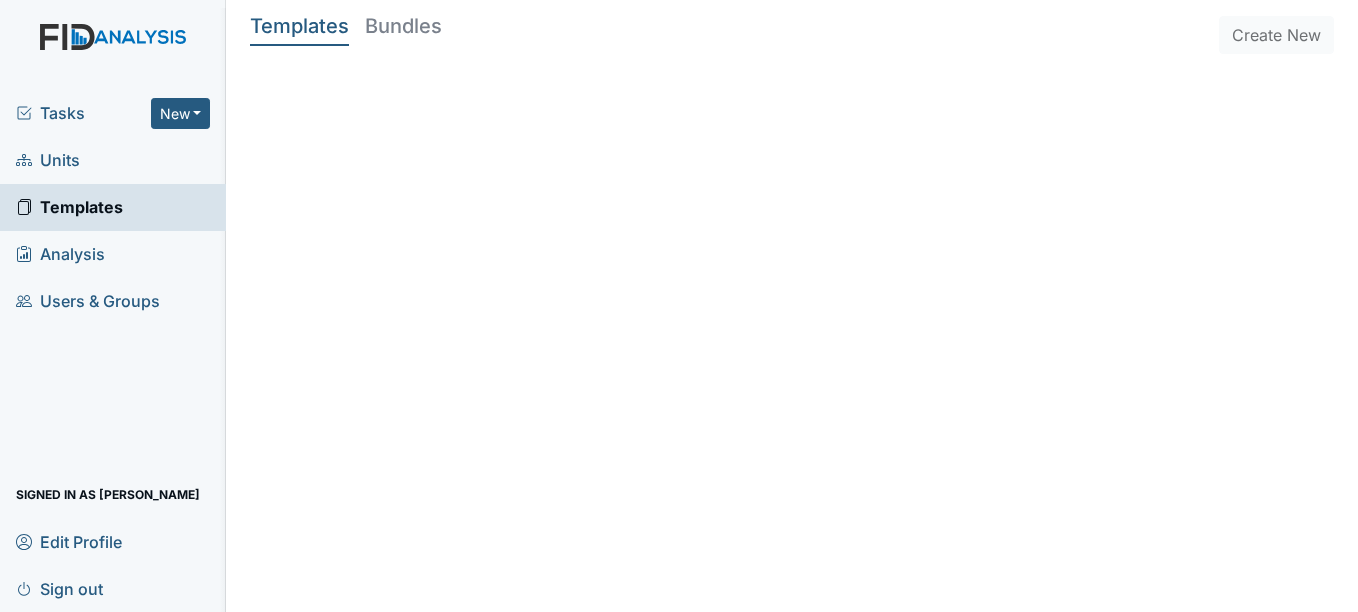 scroll, scrollTop: 0, scrollLeft: 0, axis: both 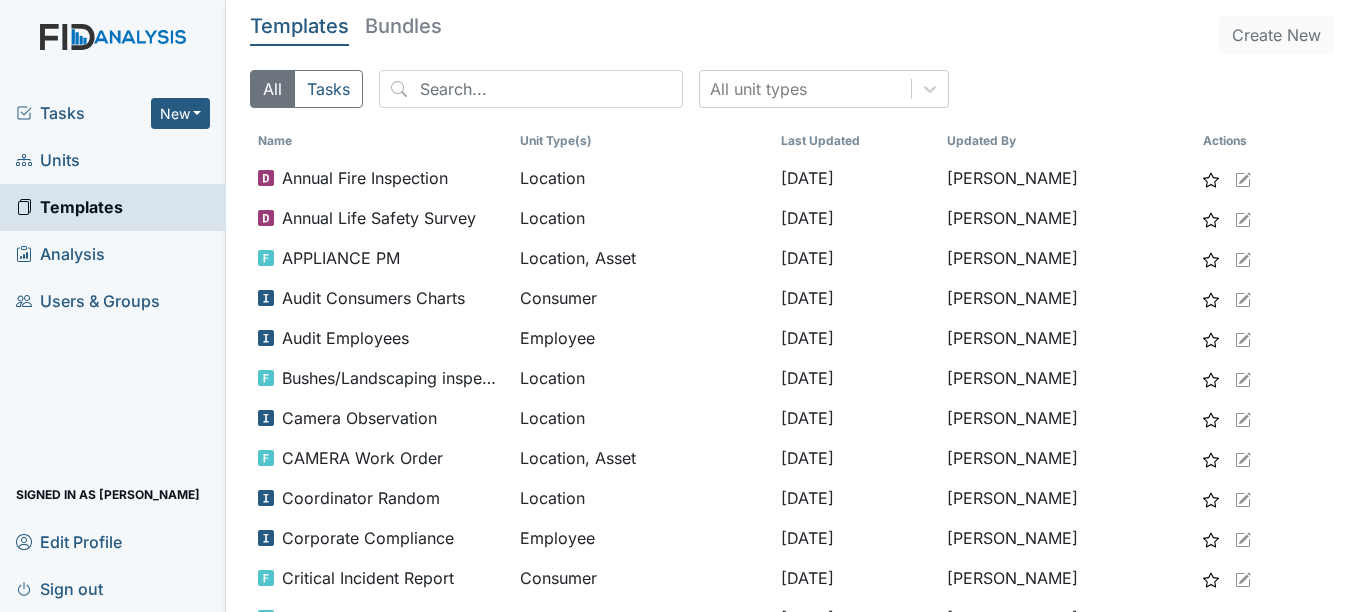 click on "Analysis" at bounding box center [60, 254] 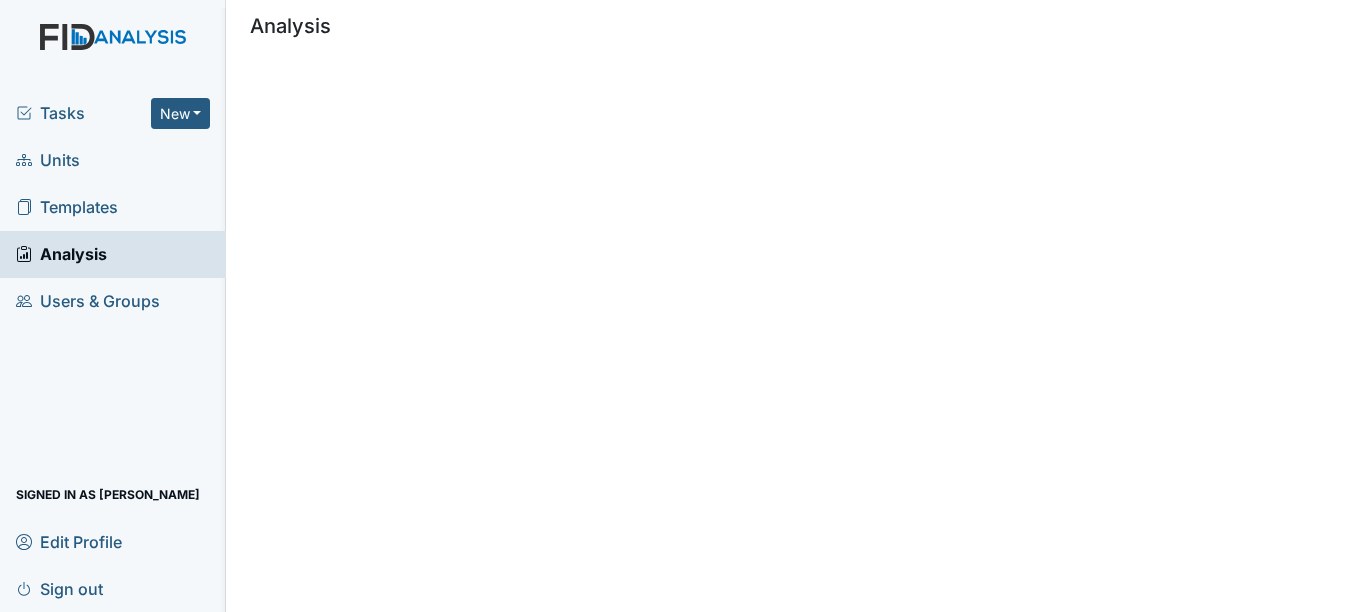 scroll, scrollTop: 0, scrollLeft: 0, axis: both 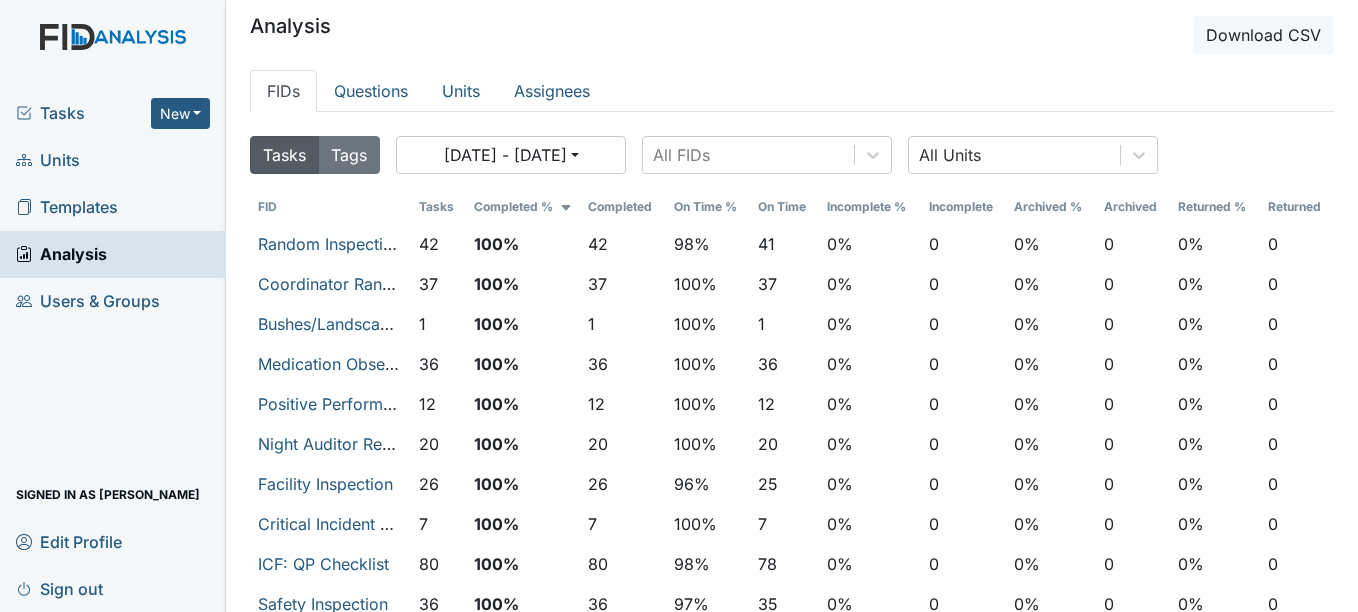 click on "Templates" at bounding box center (67, 207) 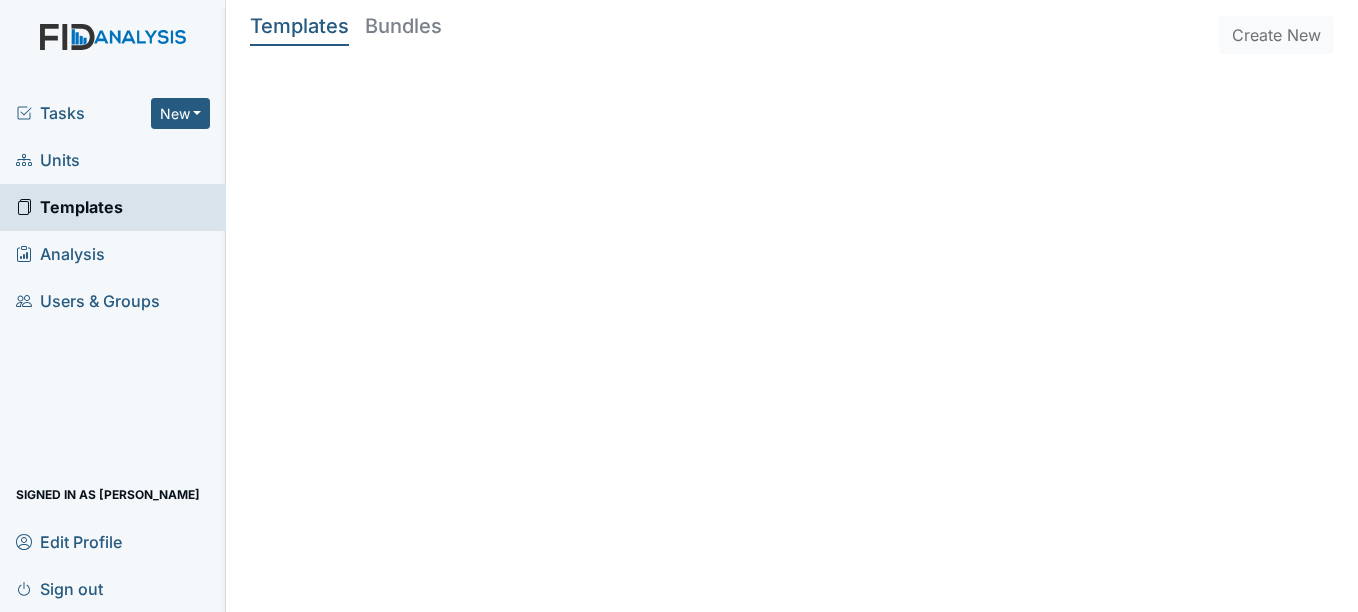 scroll, scrollTop: 0, scrollLeft: 0, axis: both 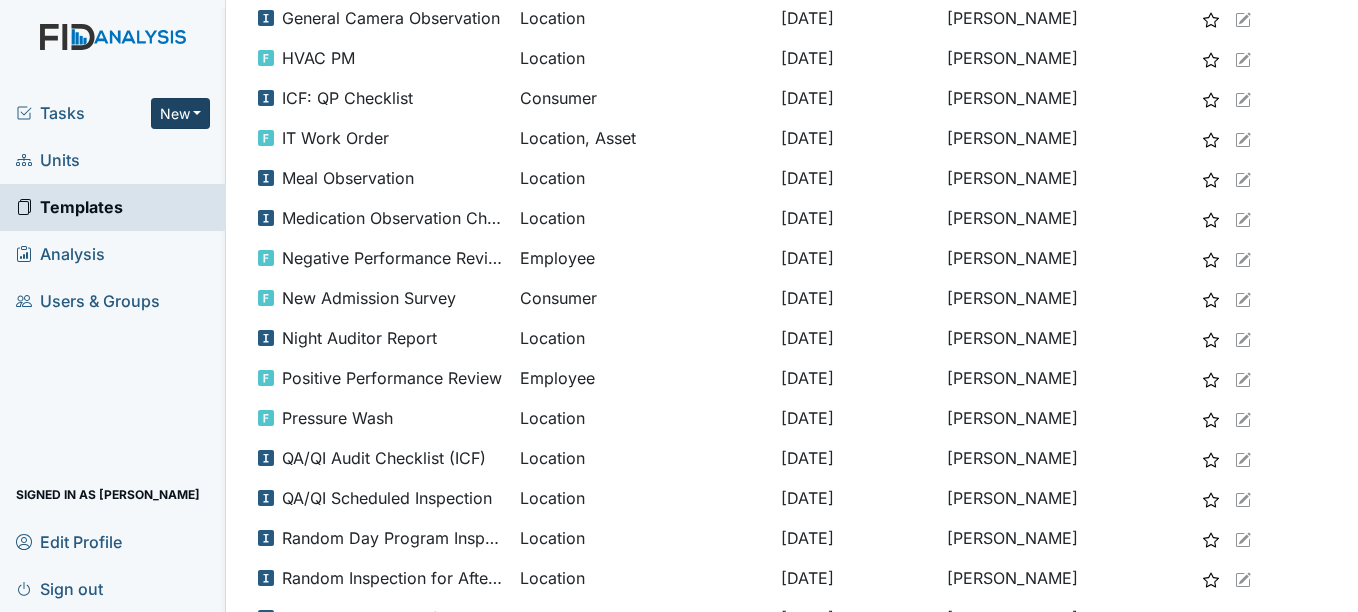 click on "New" at bounding box center [181, 113] 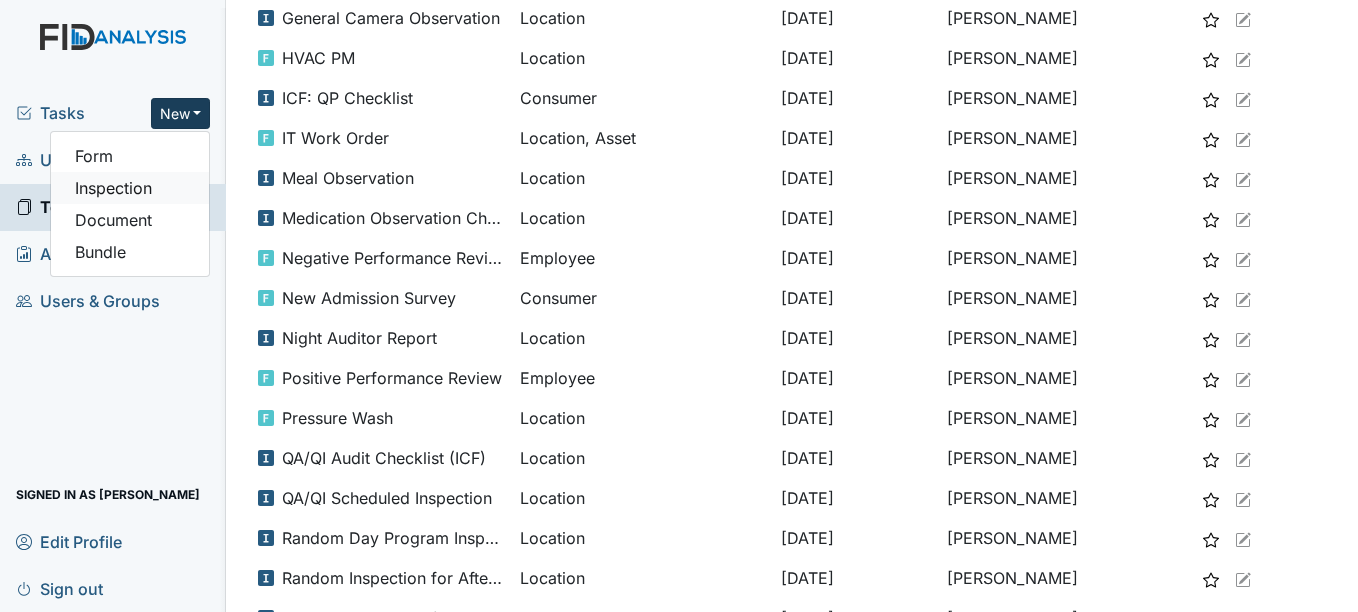 click on "Inspection" at bounding box center [130, 188] 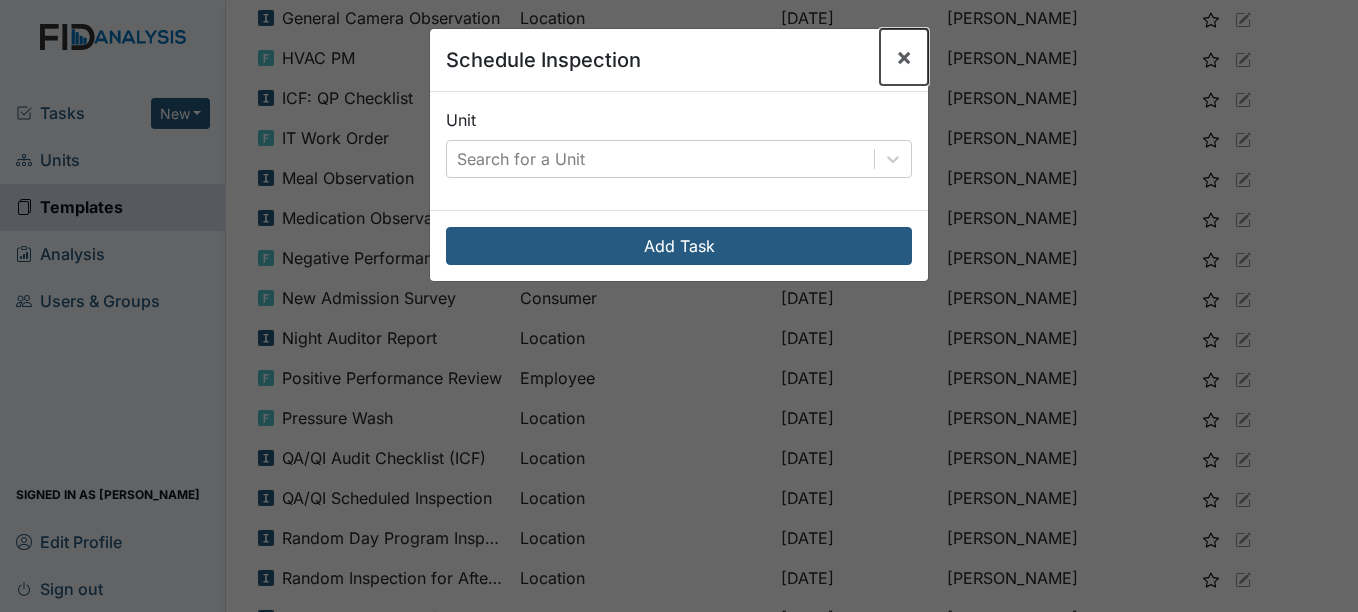 click on "×" at bounding box center (904, 57) 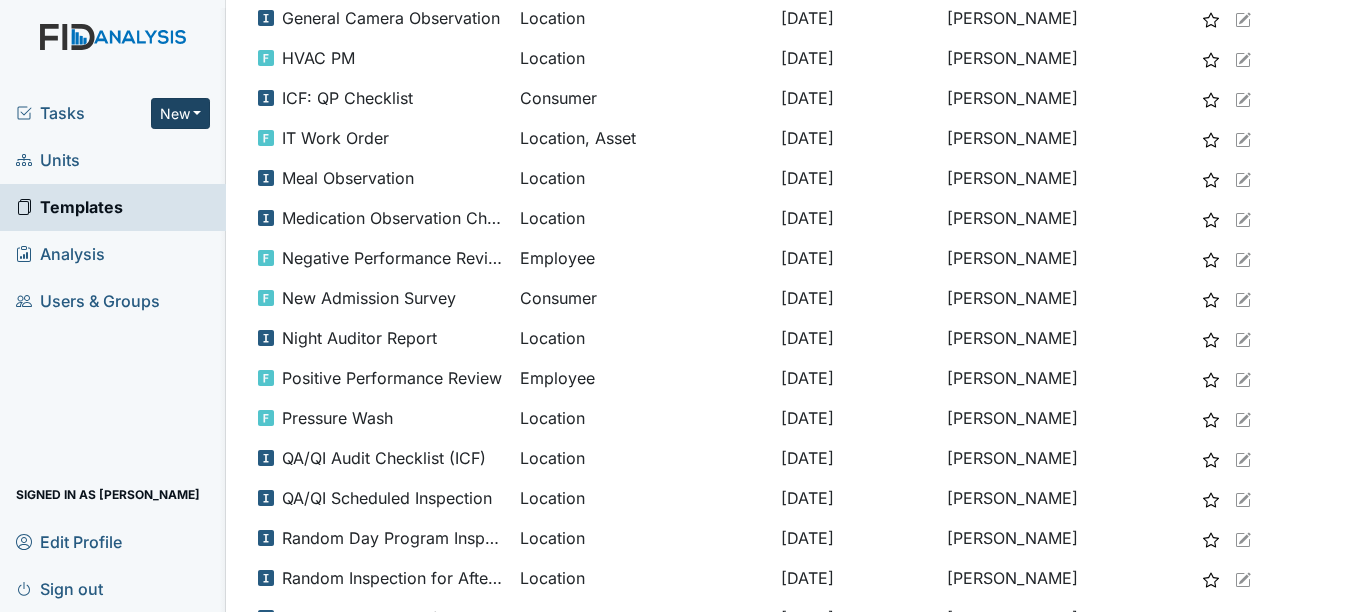 click on "New" at bounding box center (181, 113) 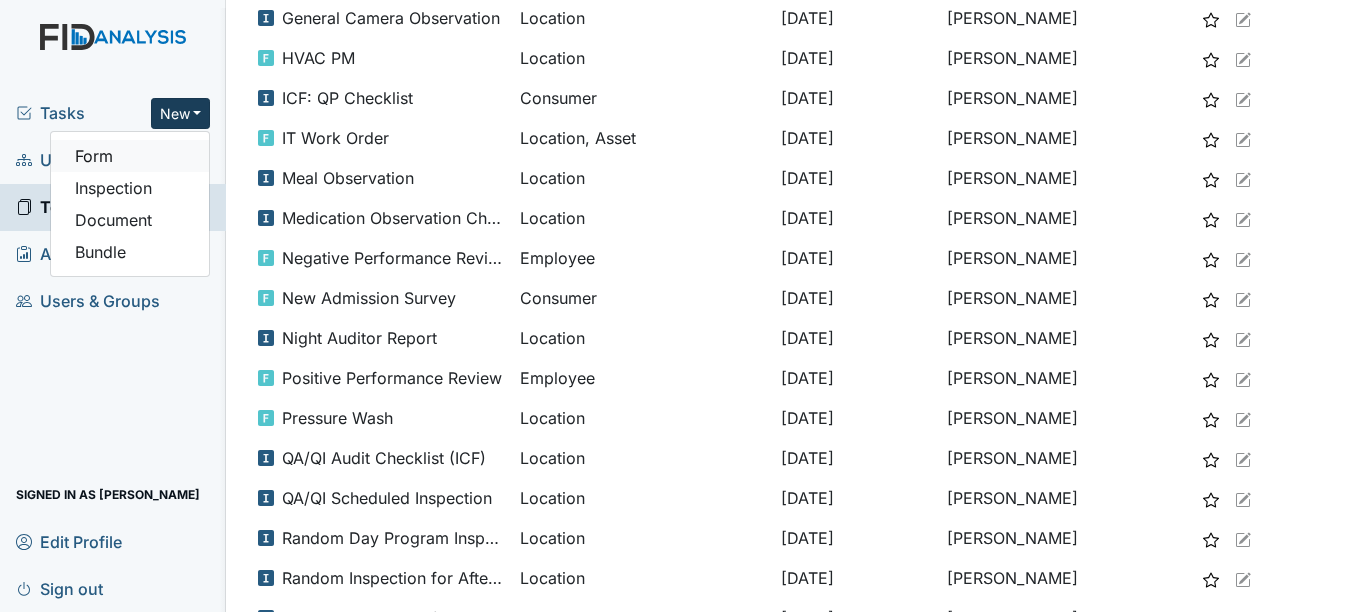 click on "Form" at bounding box center [130, 156] 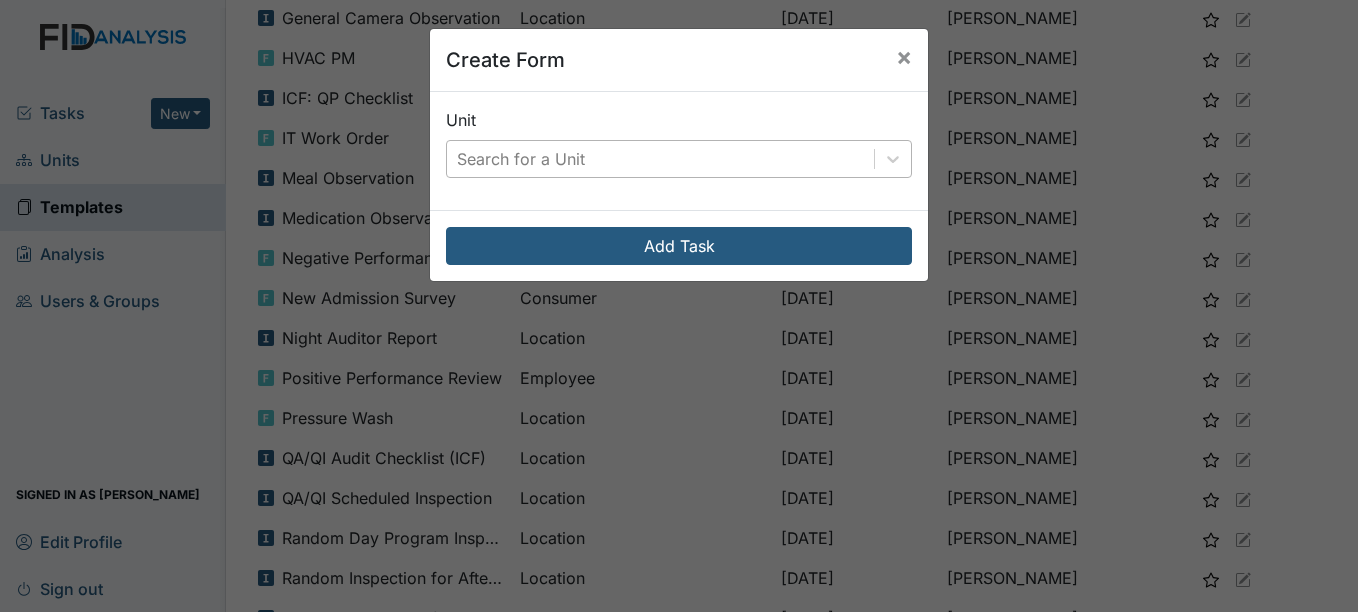 click on "Search for a Unit" at bounding box center [521, 159] 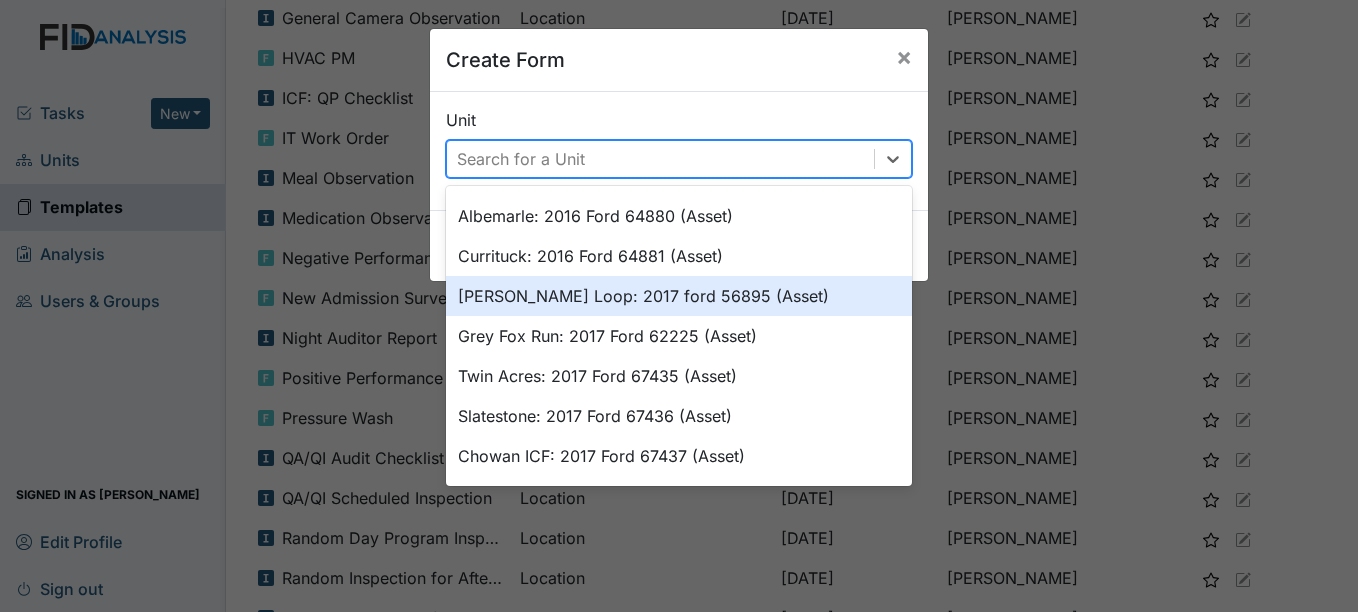 scroll, scrollTop: 508, scrollLeft: 0, axis: vertical 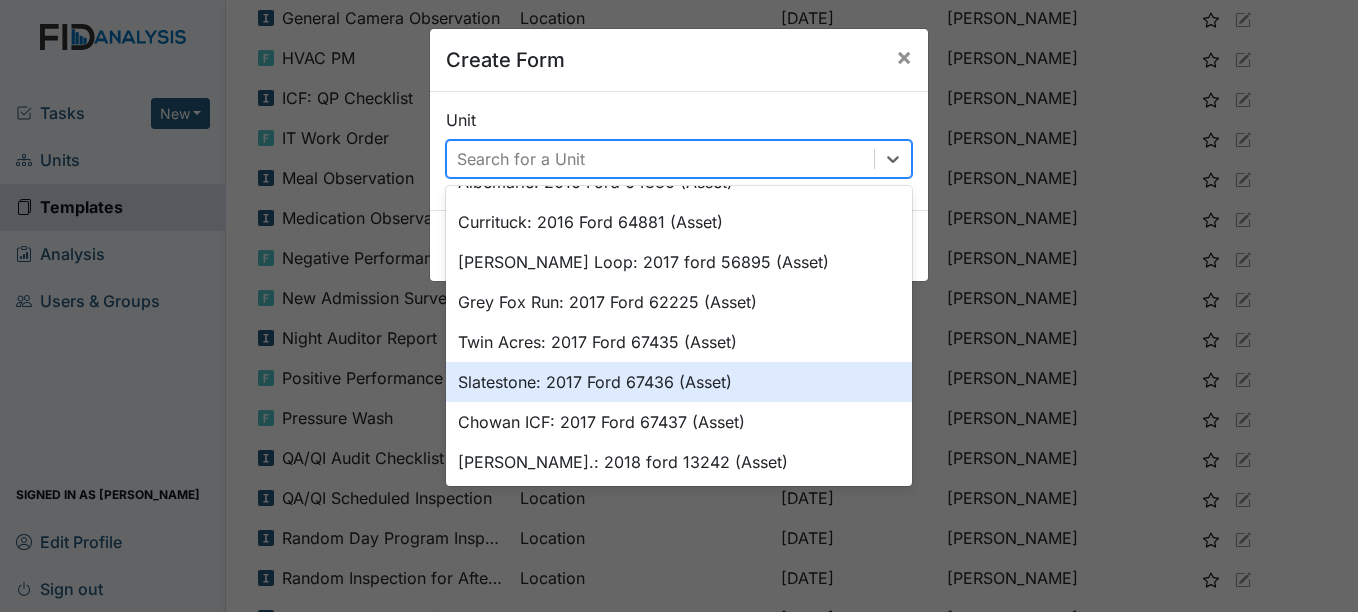 click on "Slatestone: 2017	Ford	67436 (Asset)" at bounding box center [679, 382] 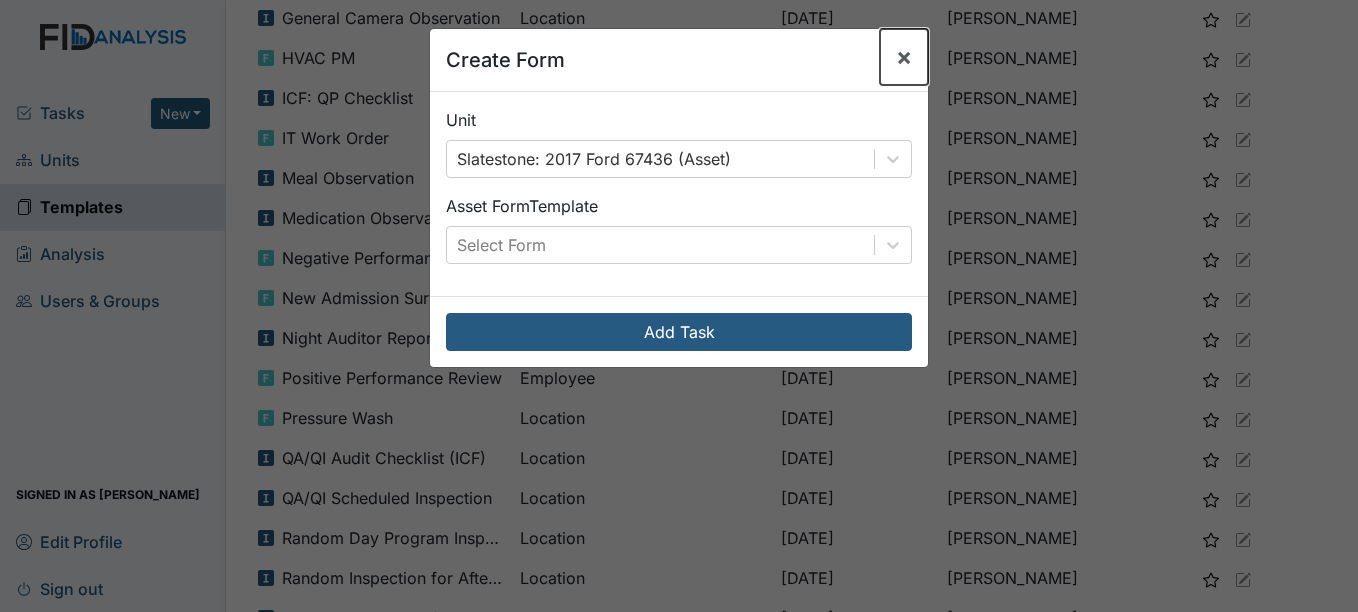 click on "×" at bounding box center [904, 56] 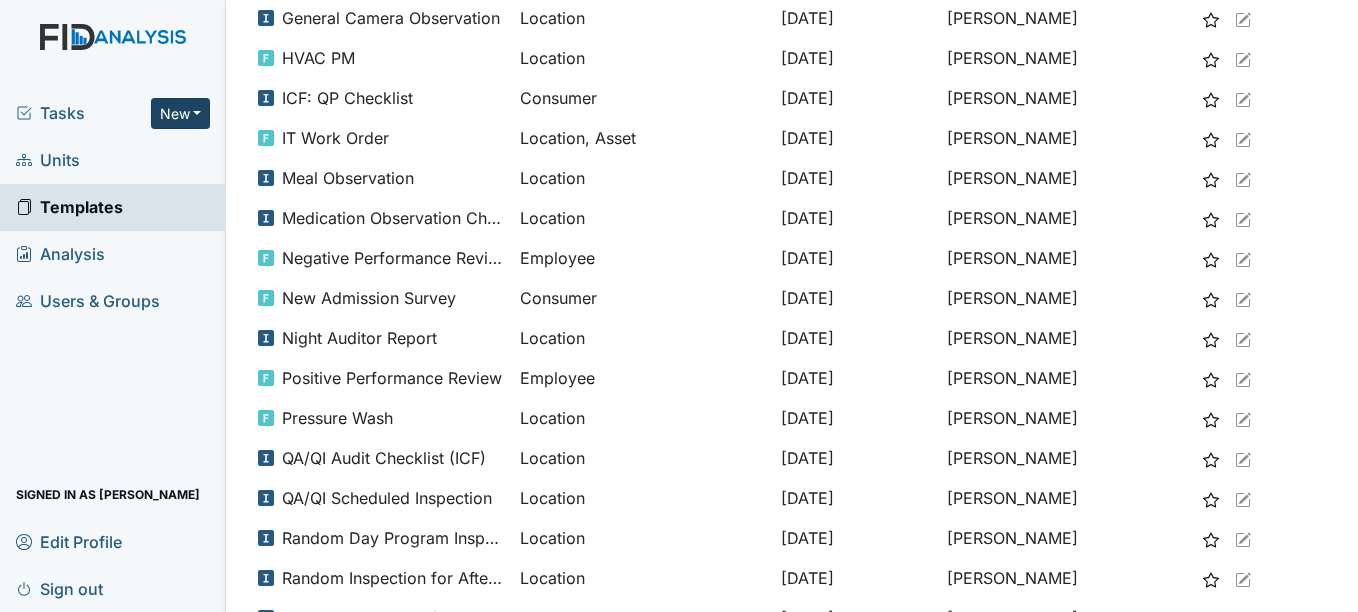 click on "New" at bounding box center [181, 113] 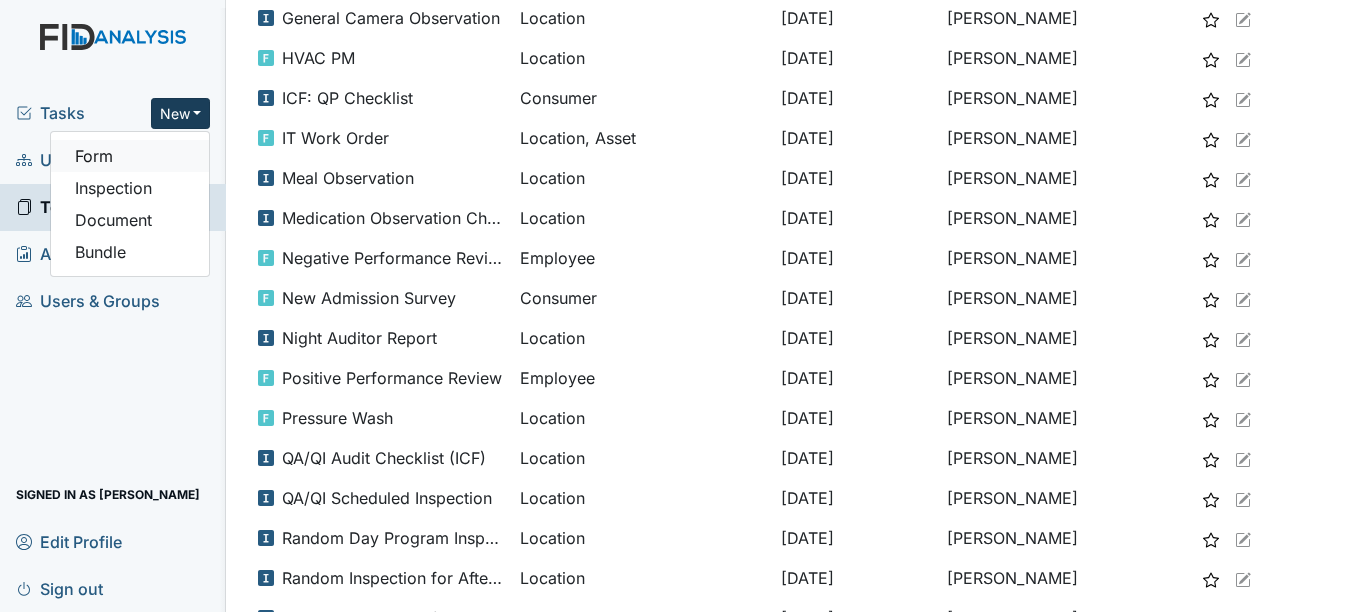 click on "Form" at bounding box center (130, 156) 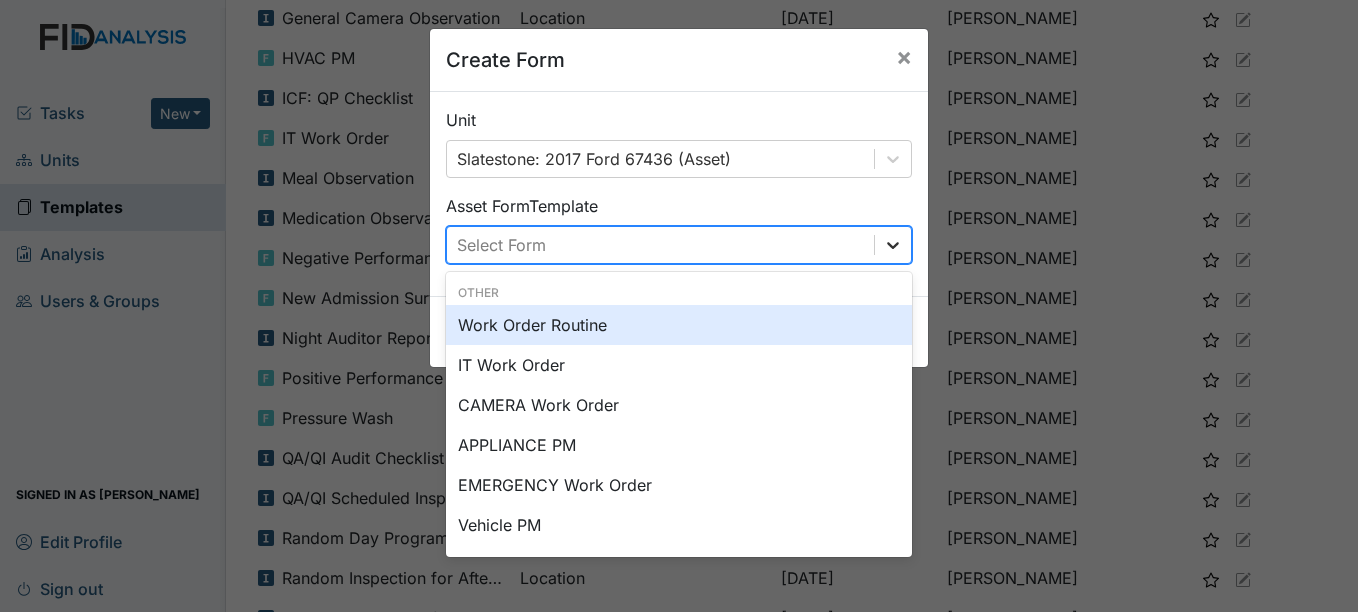 click 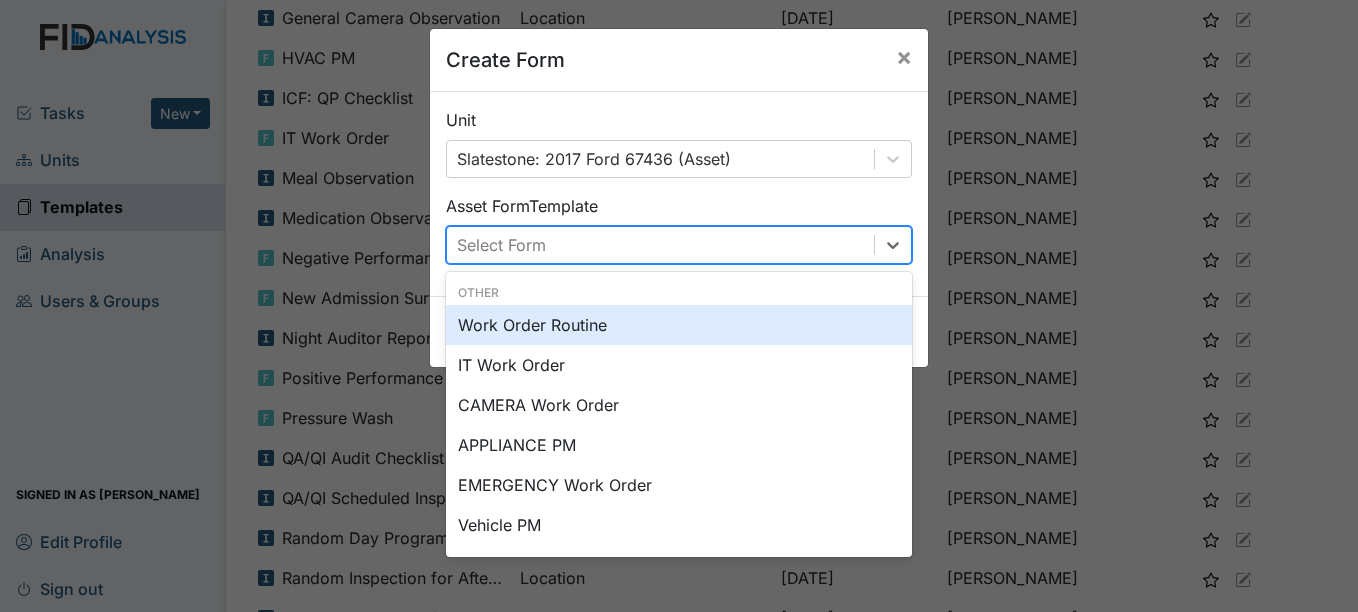 click on "Unit Slatestone: 2017	Ford	67436 (Asset)" at bounding box center [679, 143] 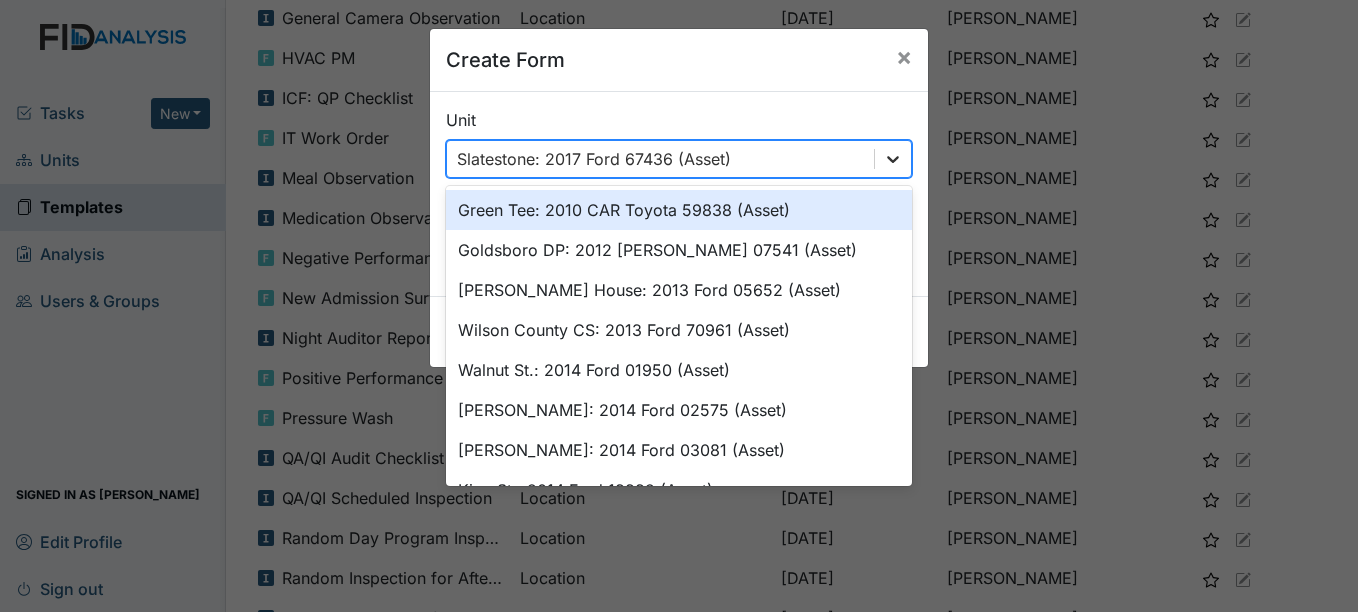 click 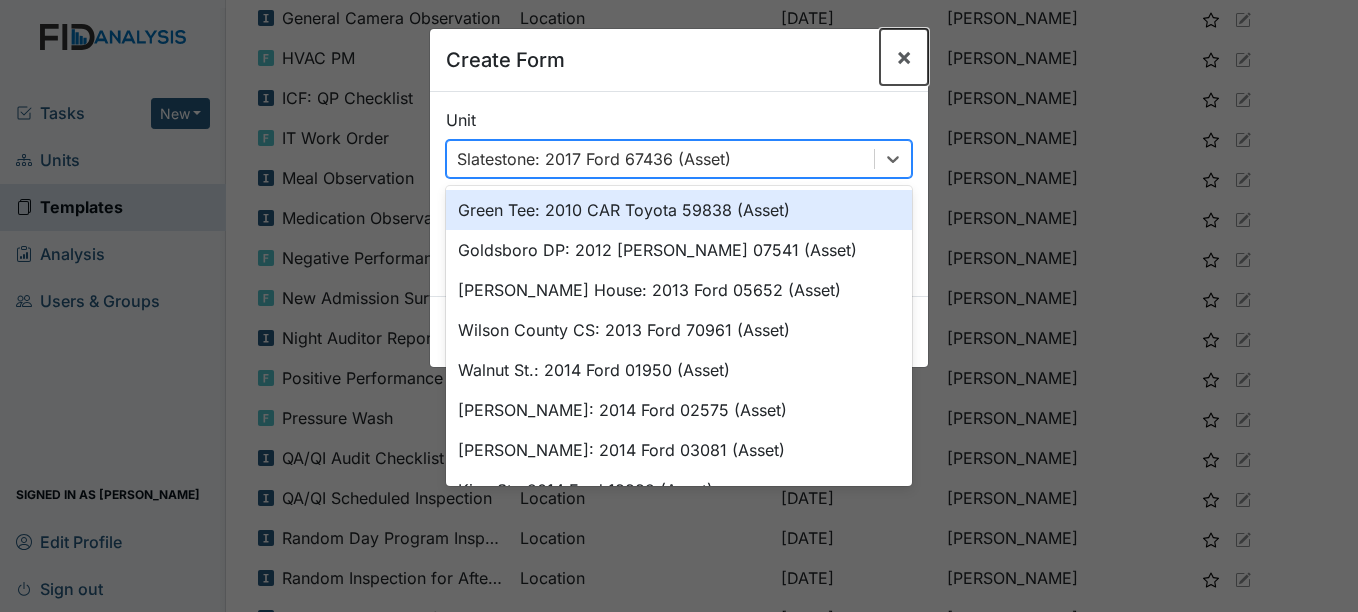 click on "×" at bounding box center (904, 56) 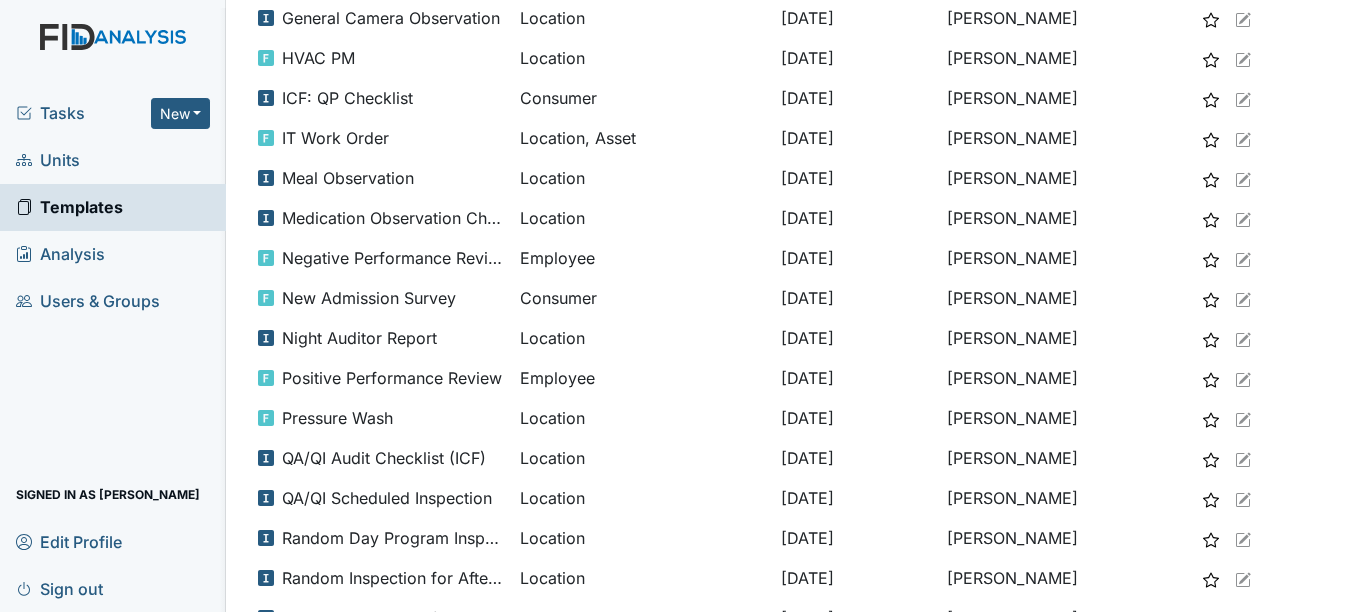 click on "Units" at bounding box center (48, 160) 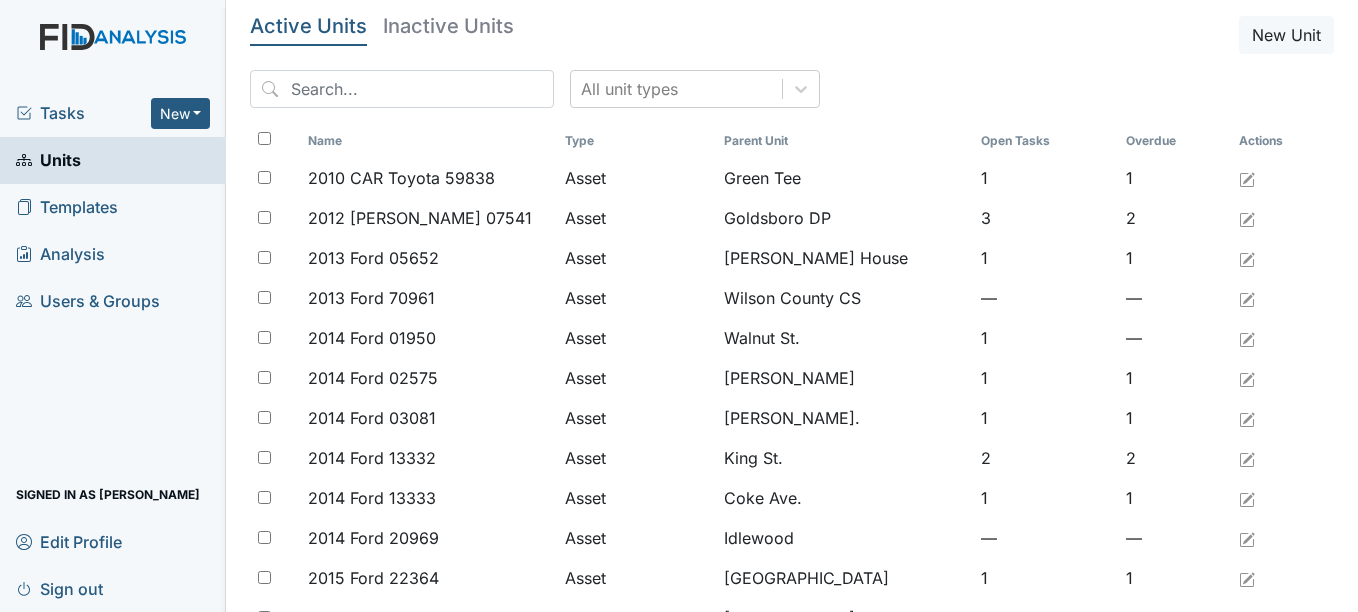 scroll, scrollTop: 0, scrollLeft: 0, axis: both 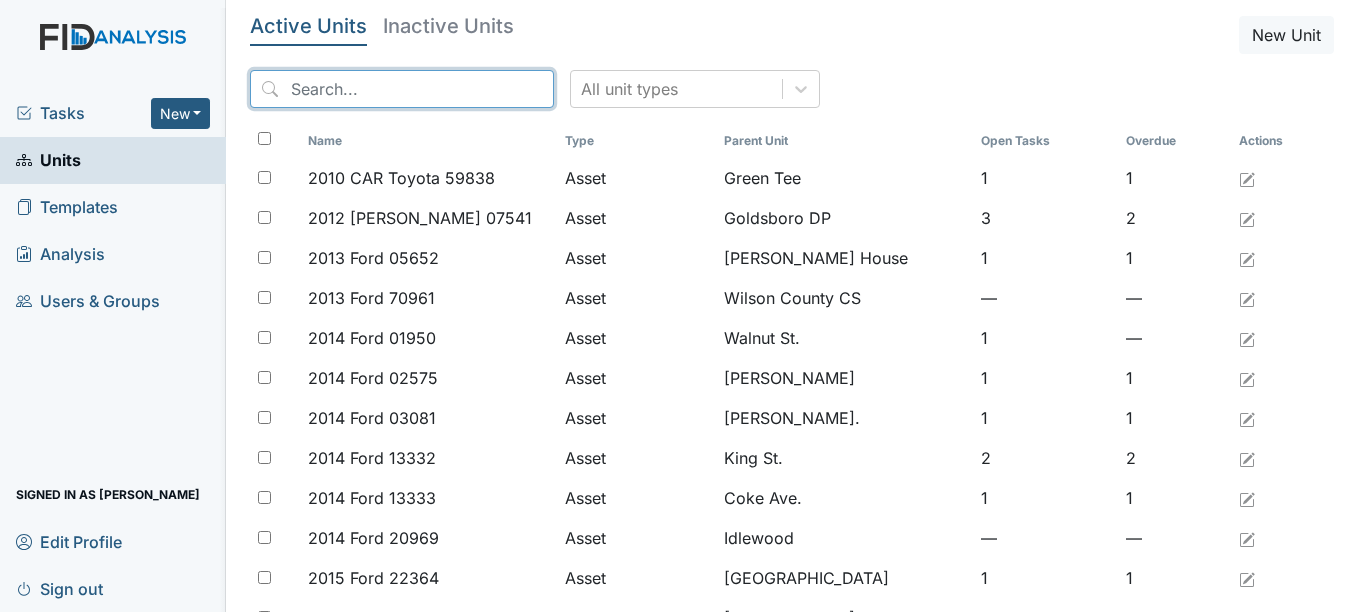 click at bounding box center [402, 89] 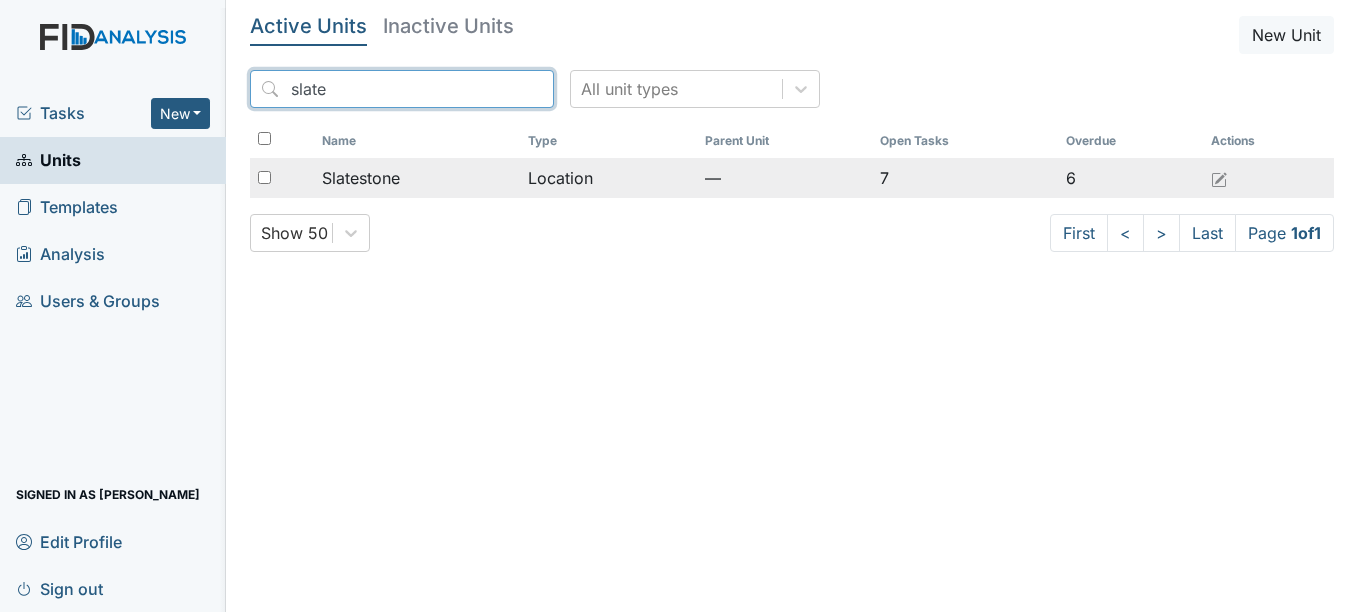 type on "slate" 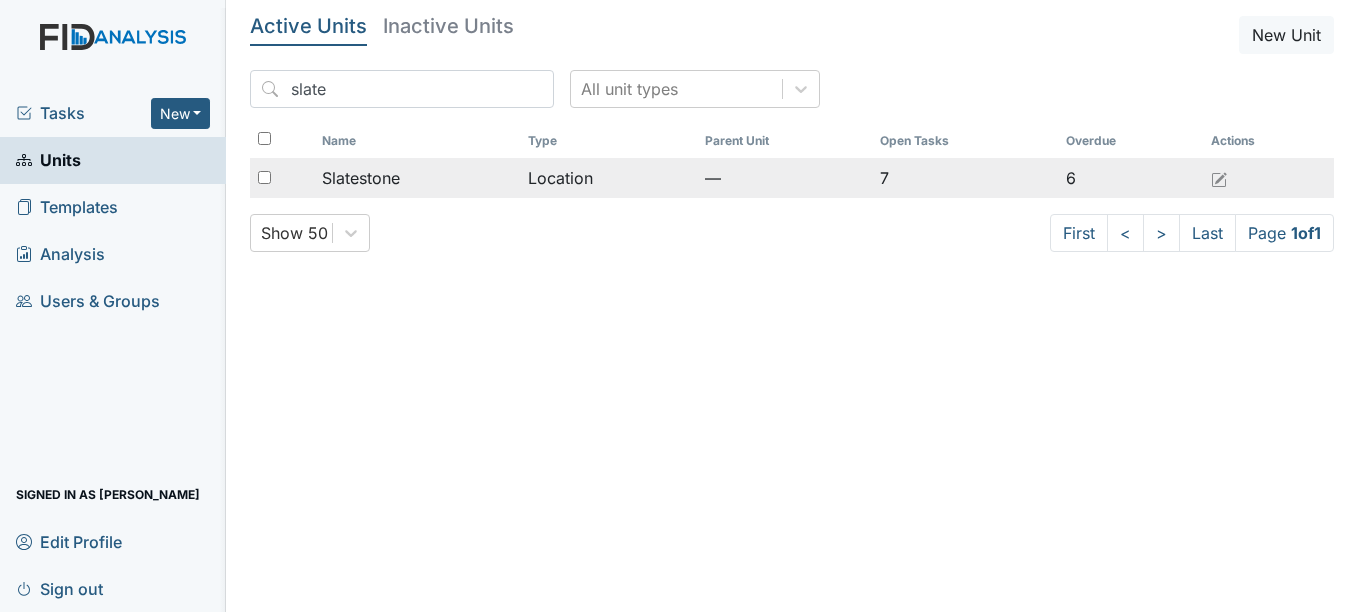 click on "Slatestone" at bounding box center (361, 178) 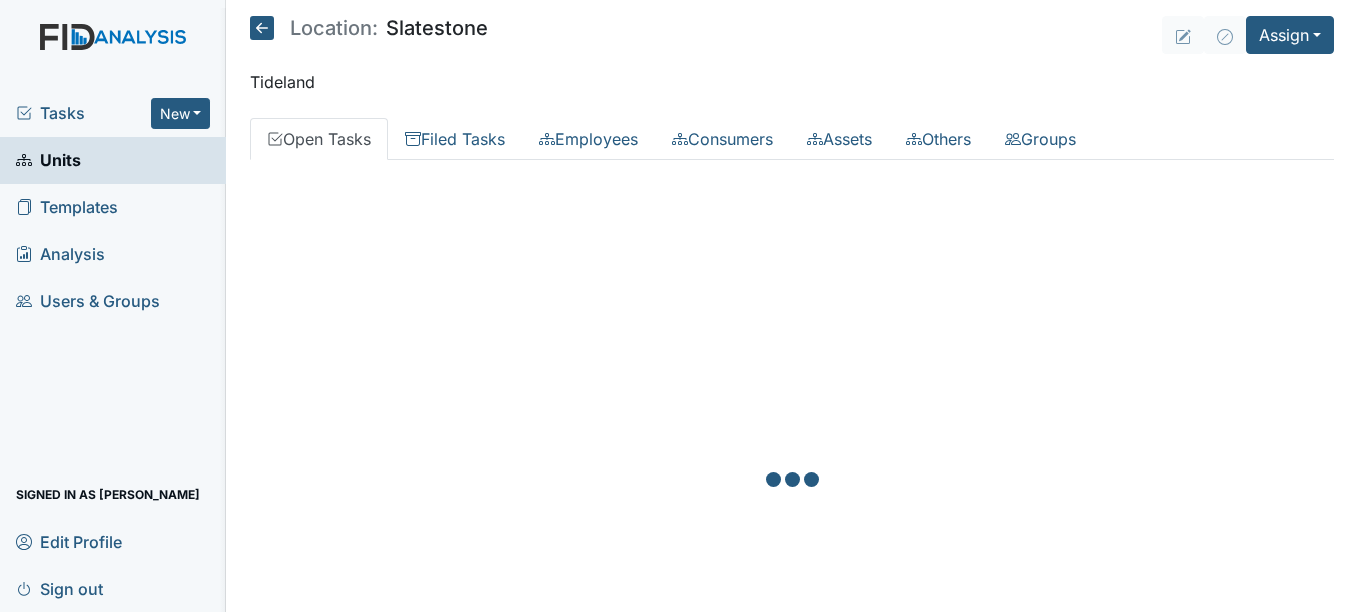 scroll, scrollTop: 0, scrollLeft: 0, axis: both 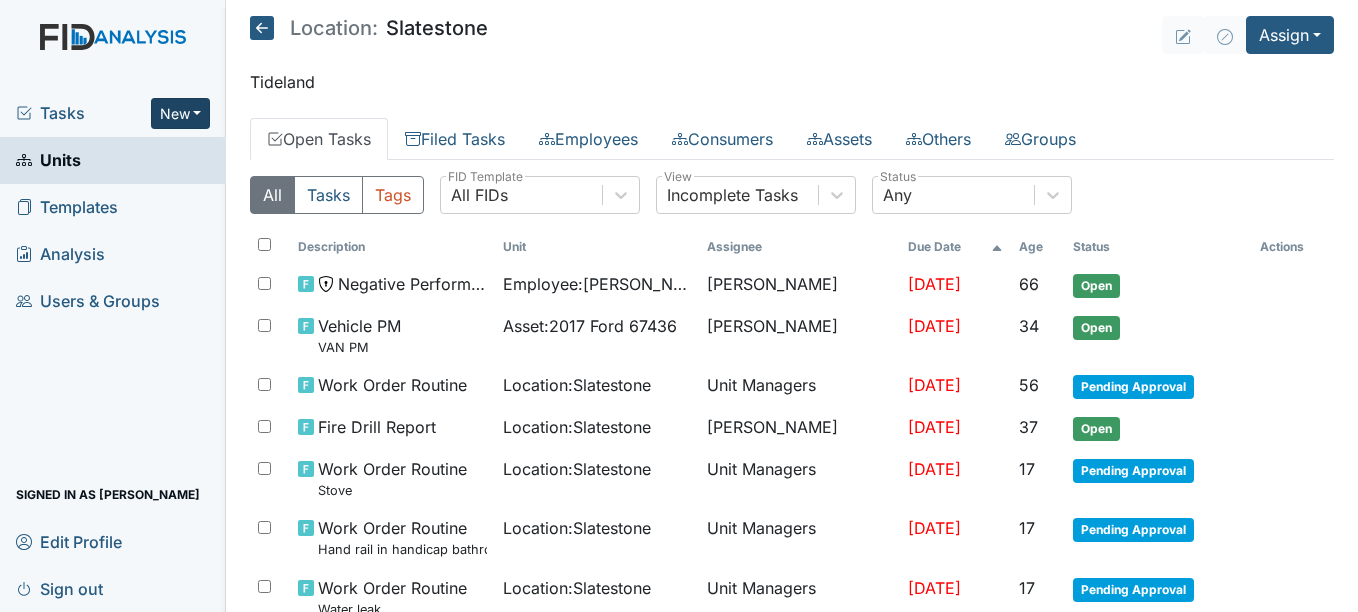 click on "New" at bounding box center (181, 113) 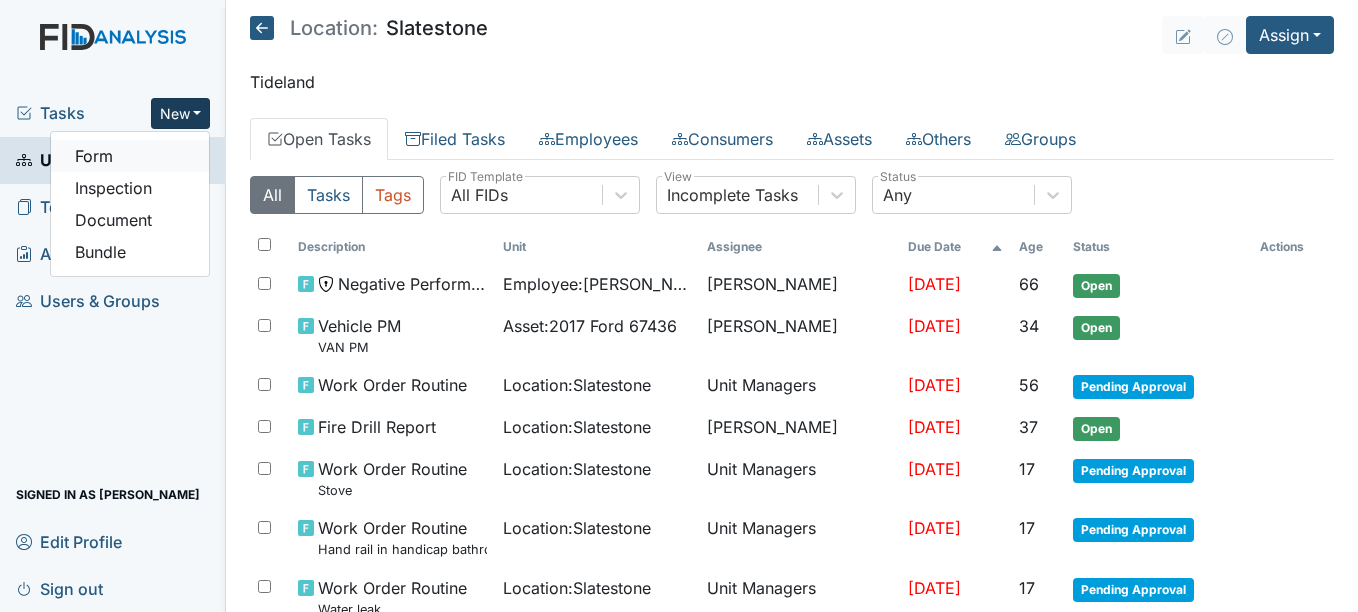 click on "Form" at bounding box center [130, 156] 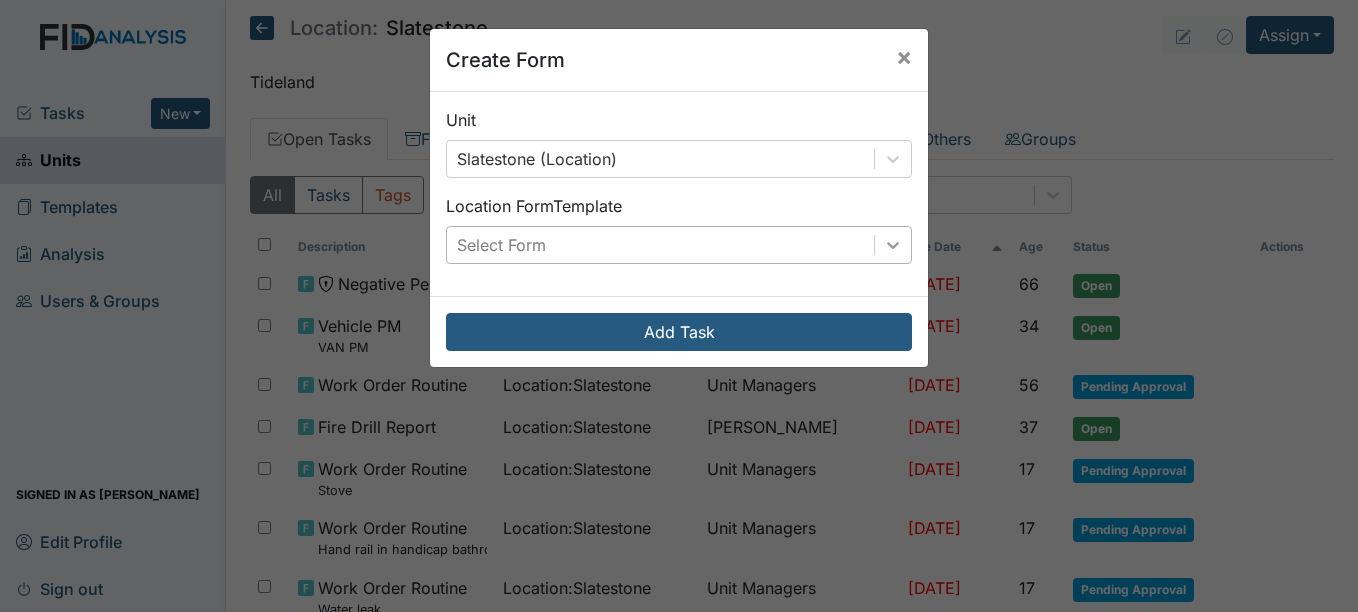 click 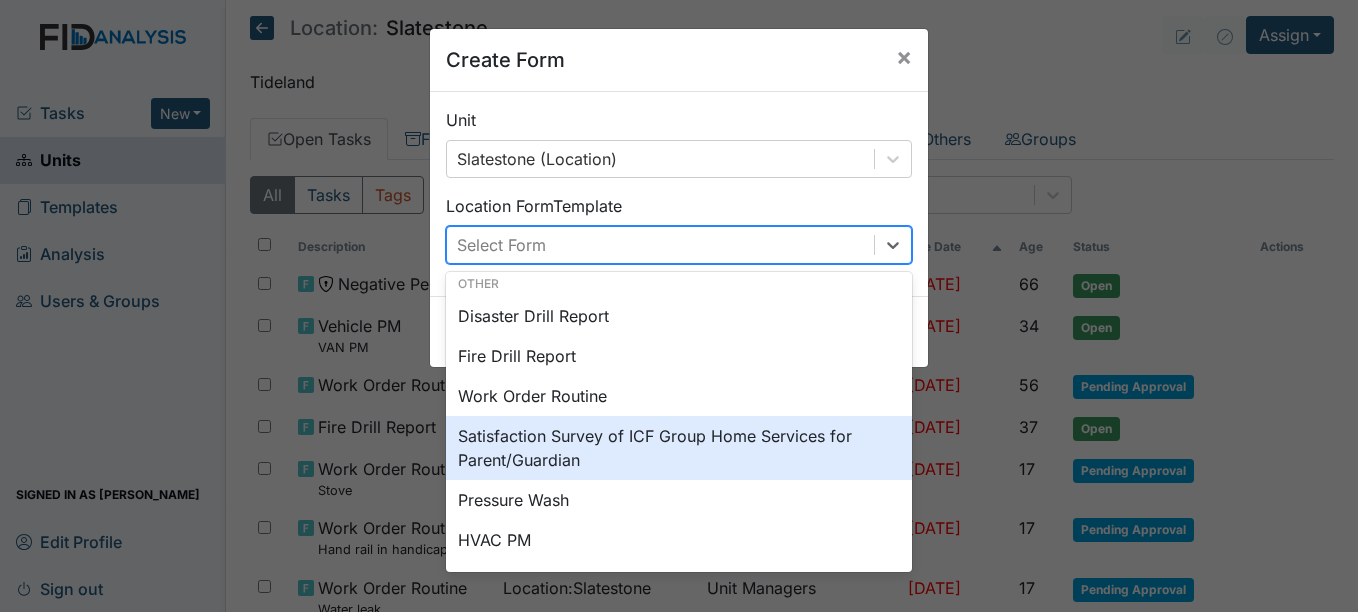 scroll, scrollTop: 0, scrollLeft: 0, axis: both 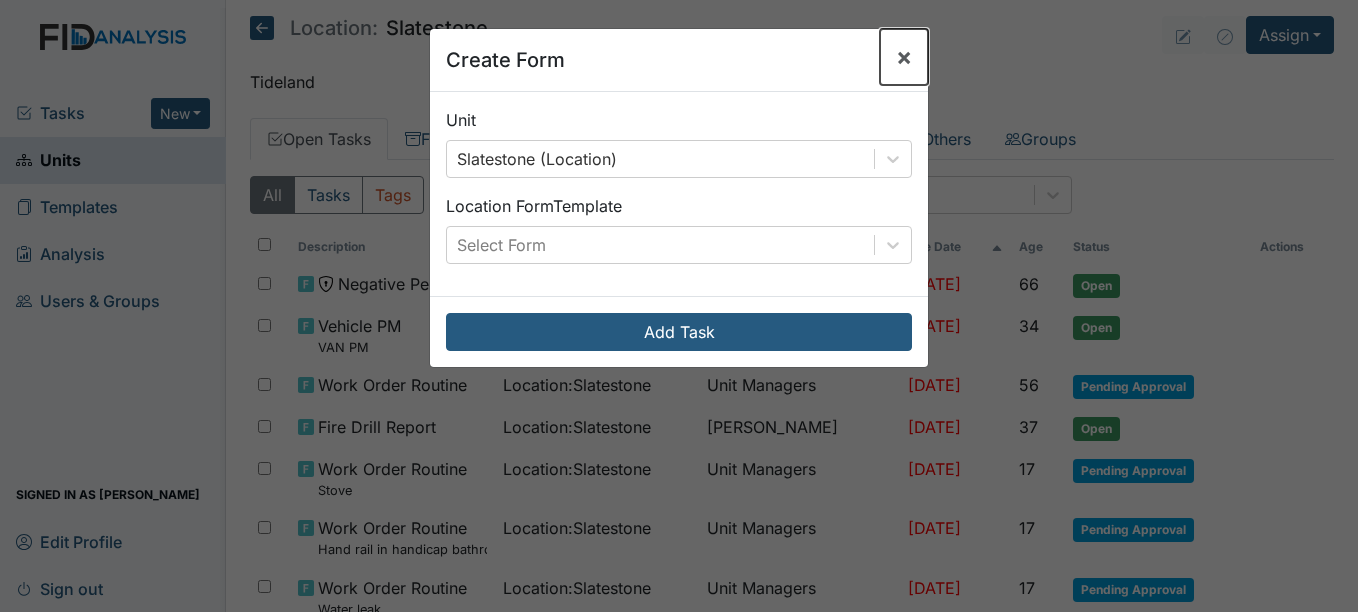 click on "×" at bounding box center [904, 56] 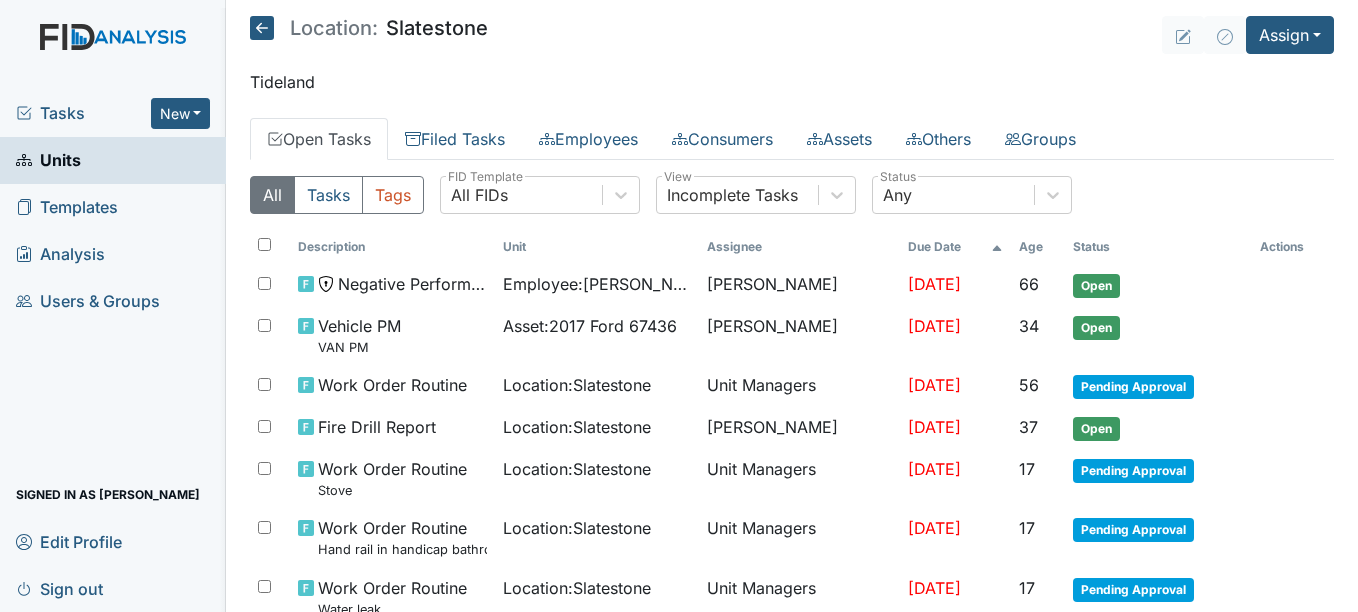 click on "Templates" at bounding box center (67, 207) 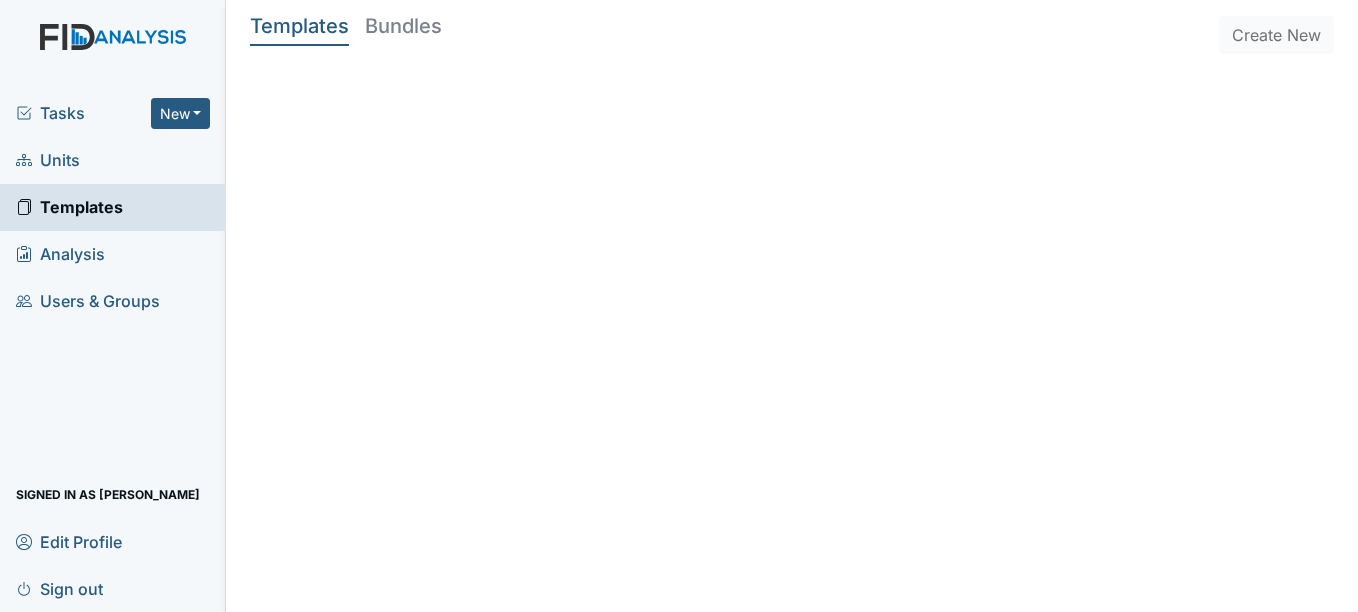 scroll, scrollTop: 0, scrollLeft: 0, axis: both 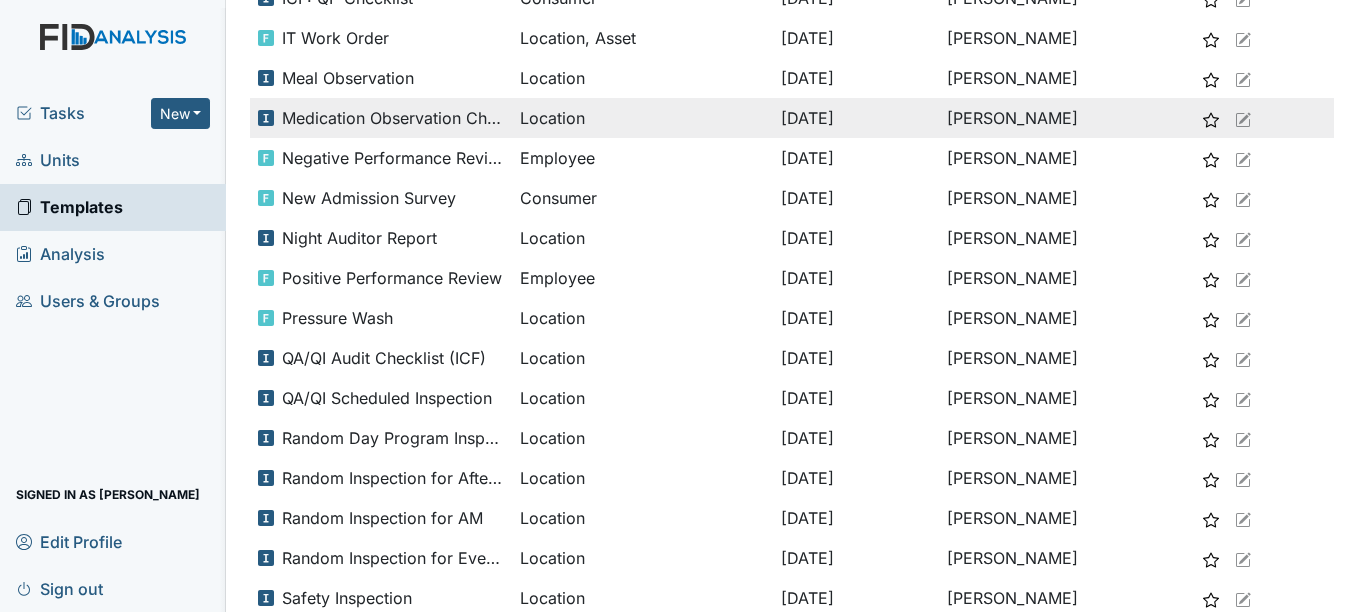 click on "Medication Observation Checklist" at bounding box center (392, 118) 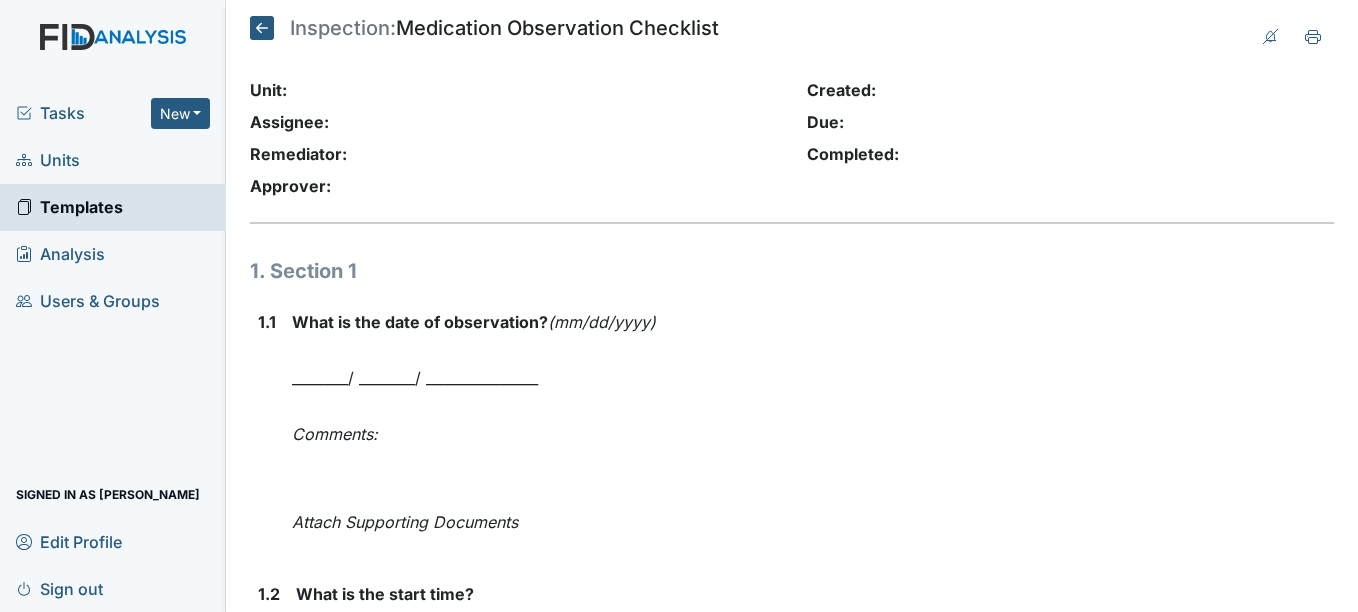 scroll, scrollTop: 0, scrollLeft: 0, axis: both 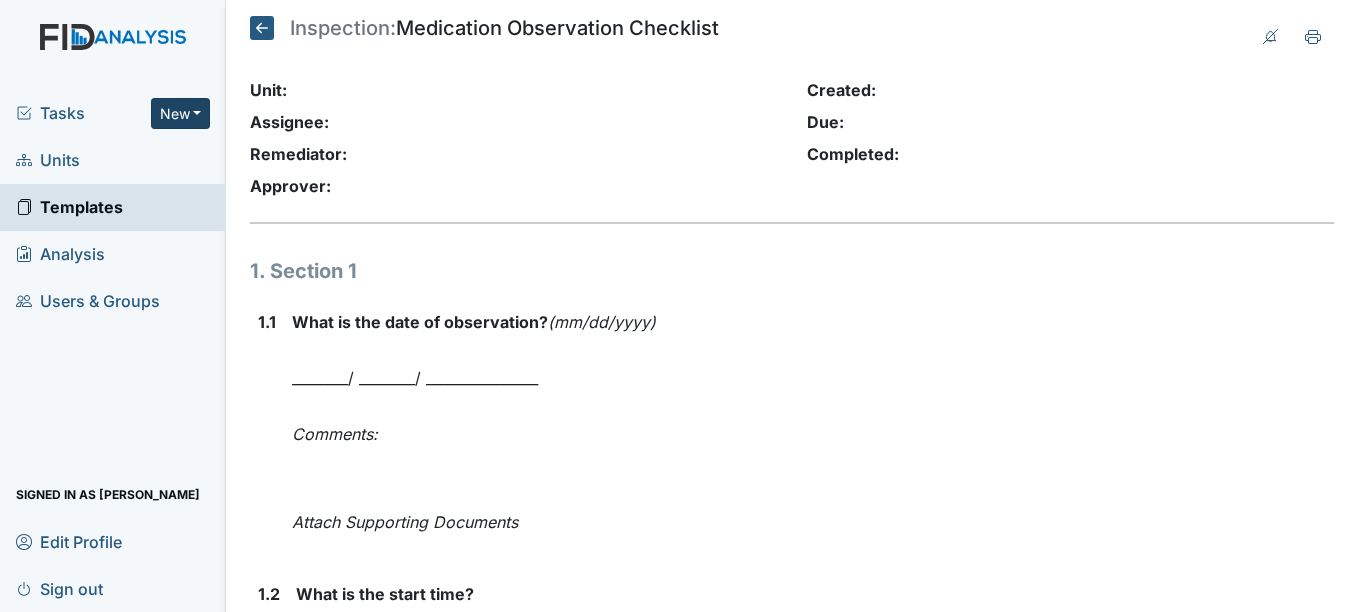 click on "New" at bounding box center [181, 113] 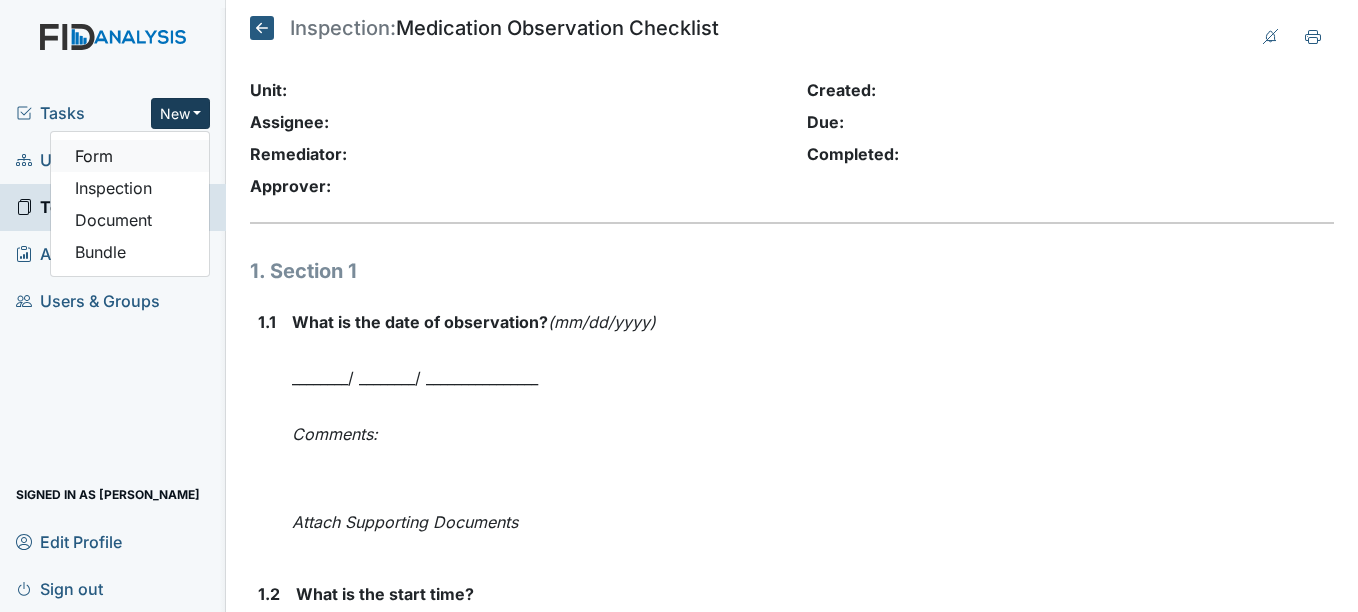 click on "Form" at bounding box center (130, 156) 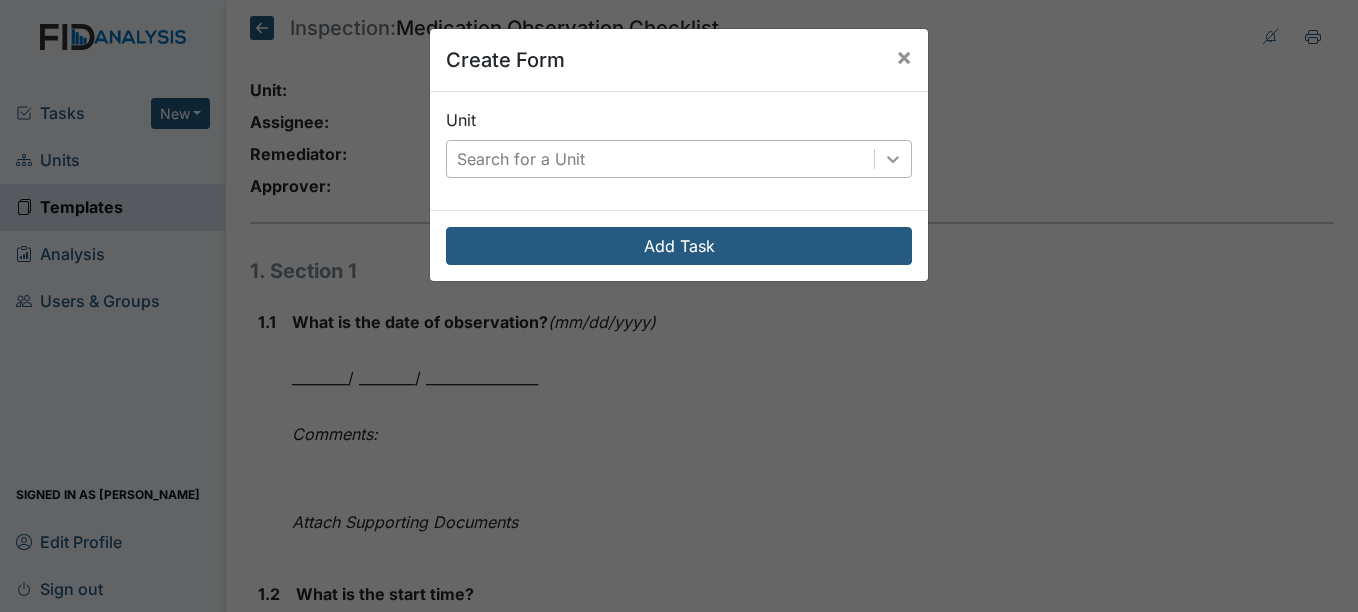 click at bounding box center [893, 159] 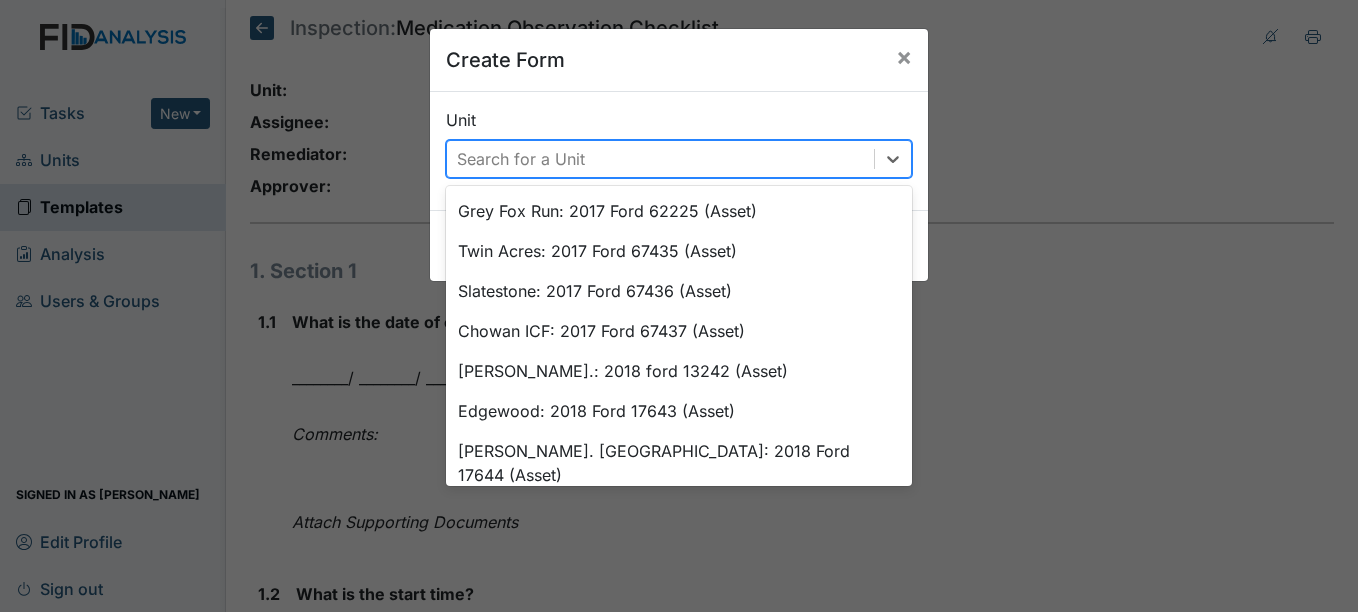 scroll, scrollTop: 600, scrollLeft: 0, axis: vertical 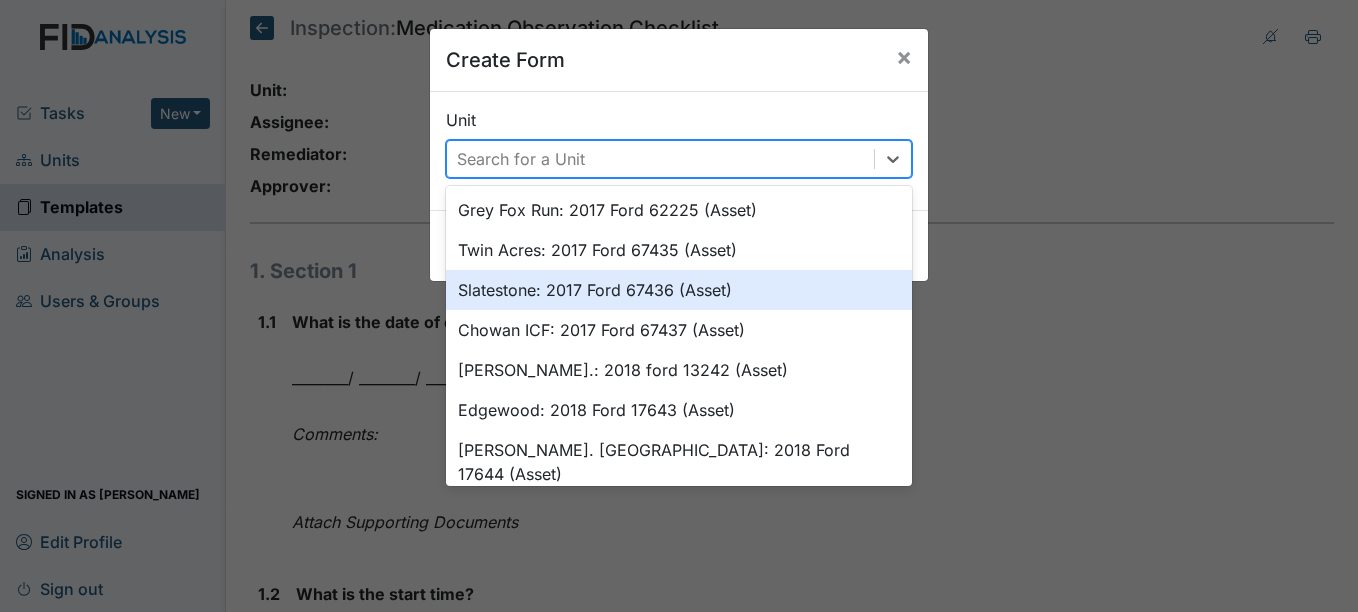 click on "Slatestone: 2017	Ford	67436 (Asset)" at bounding box center [679, 290] 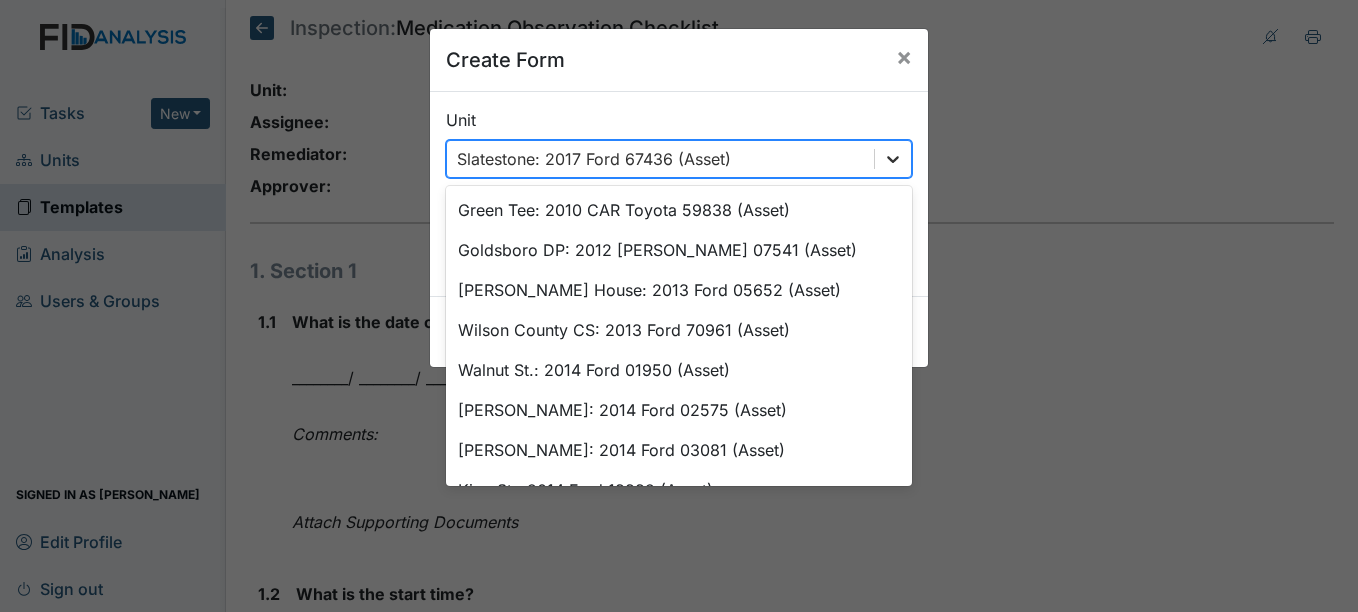 click 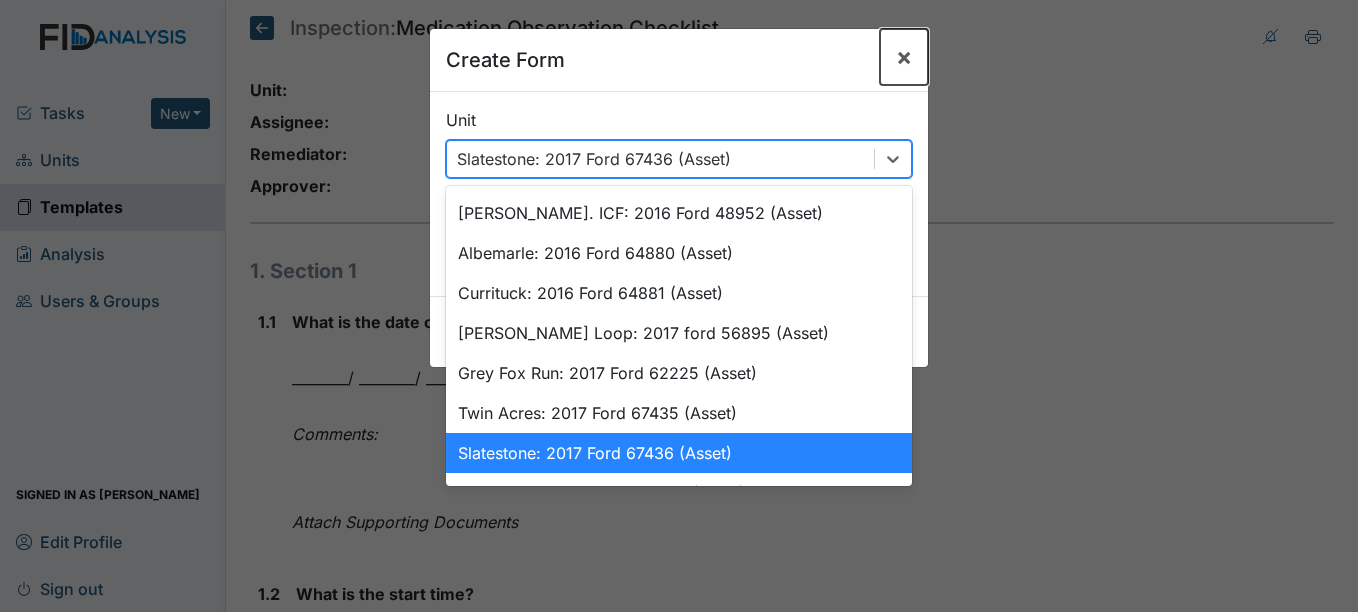 click on "×" at bounding box center (904, 56) 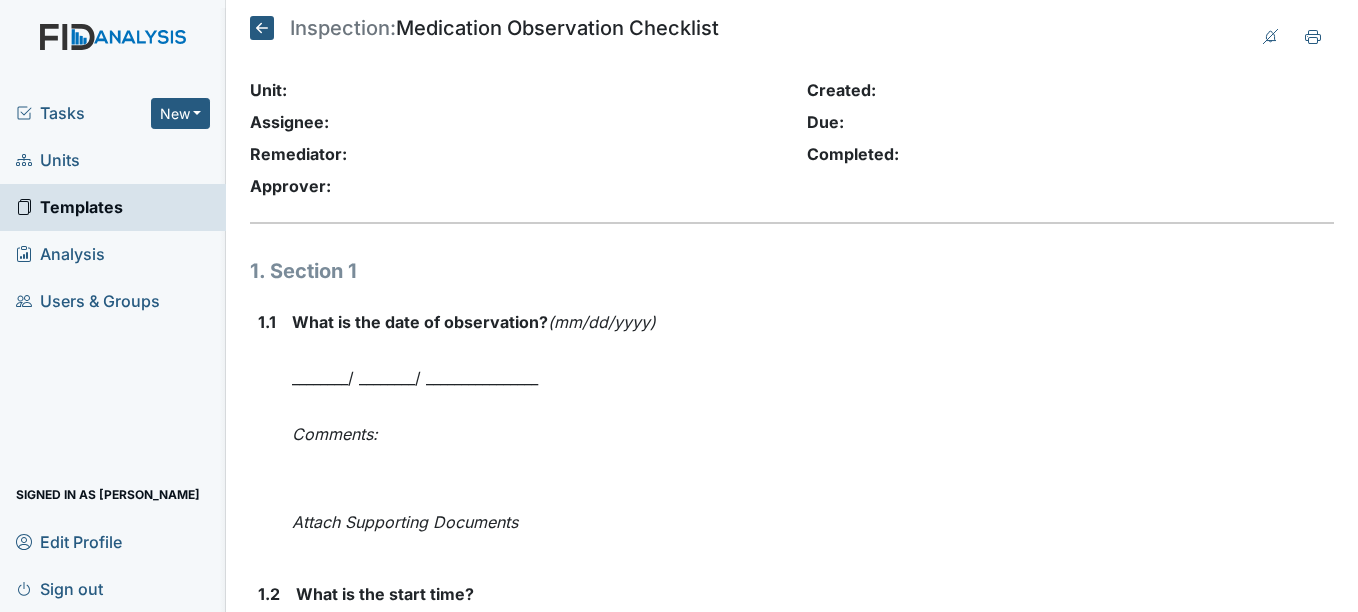 click on "Units" at bounding box center [48, 160] 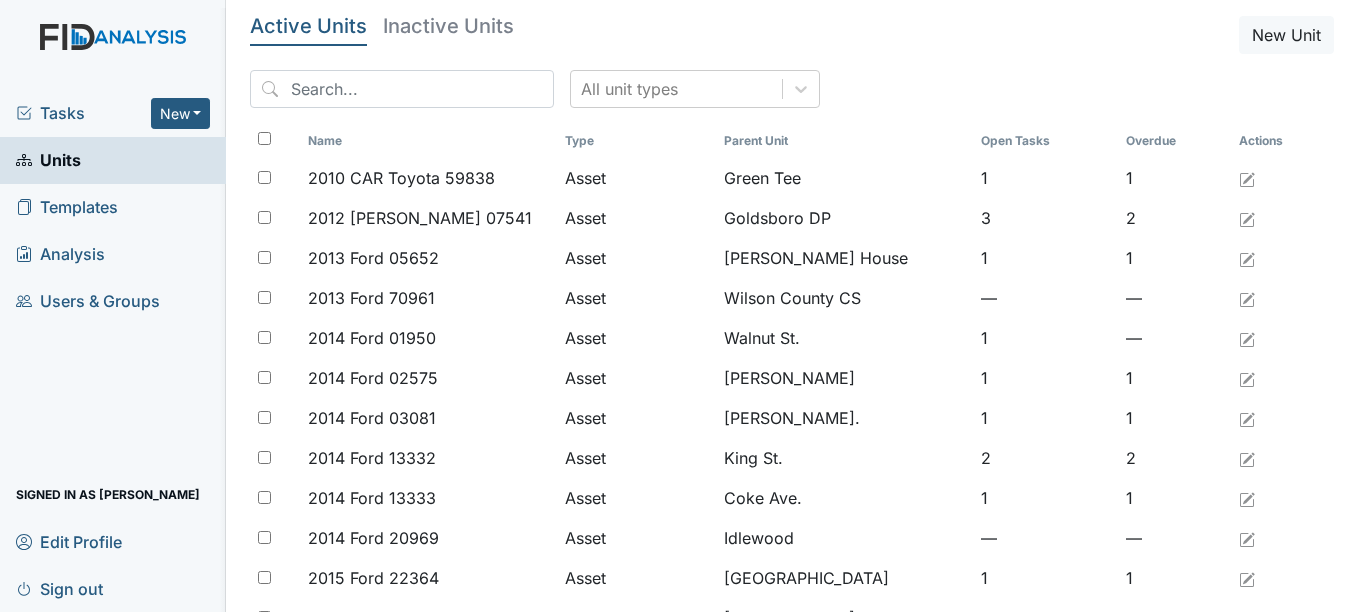 scroll, scrollTop: 0, scrollLeft: 0, axis: both 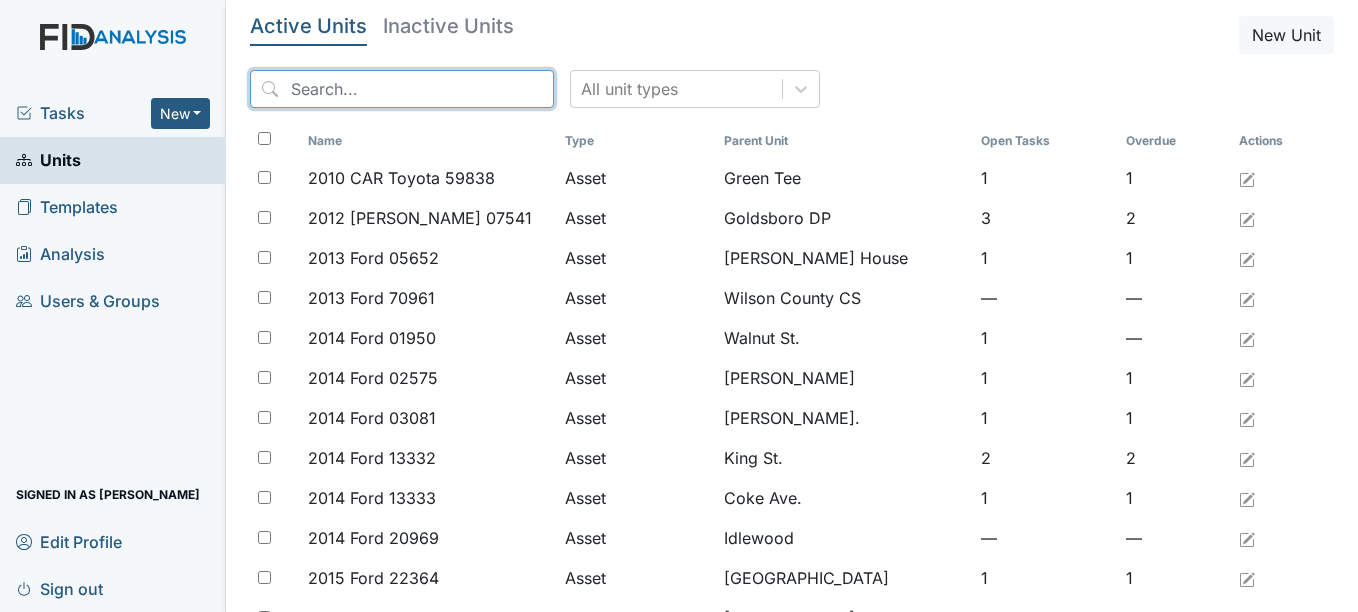 click at bounding box center [402, 89] 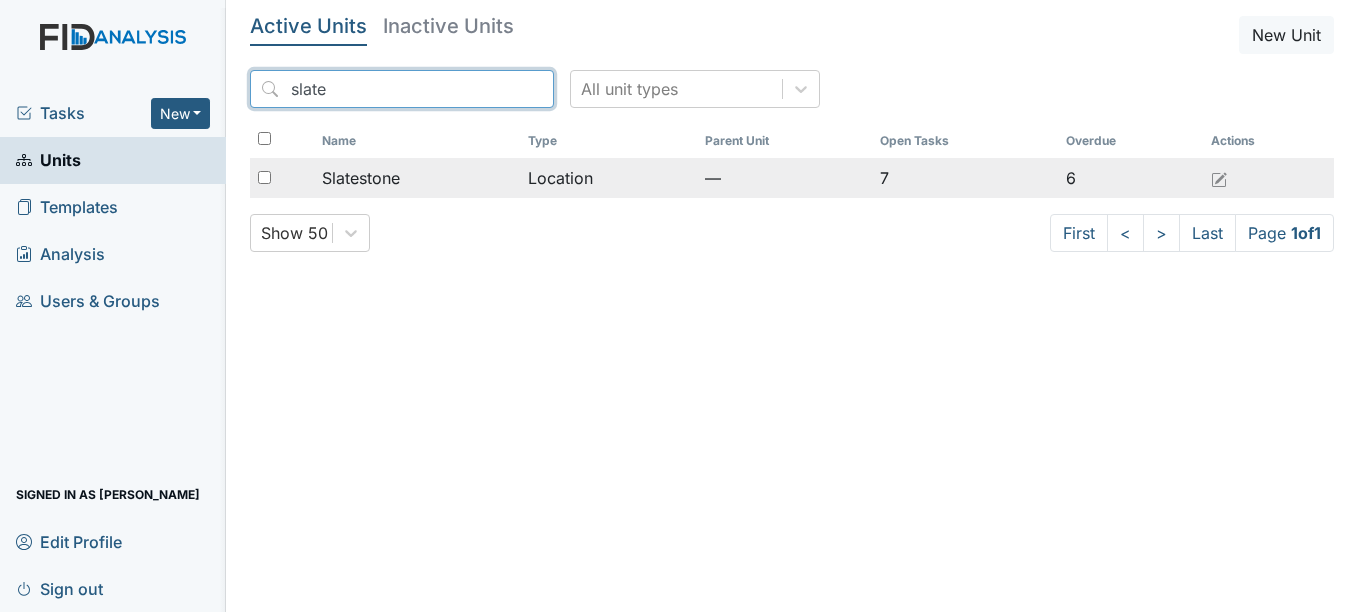type on "slate" 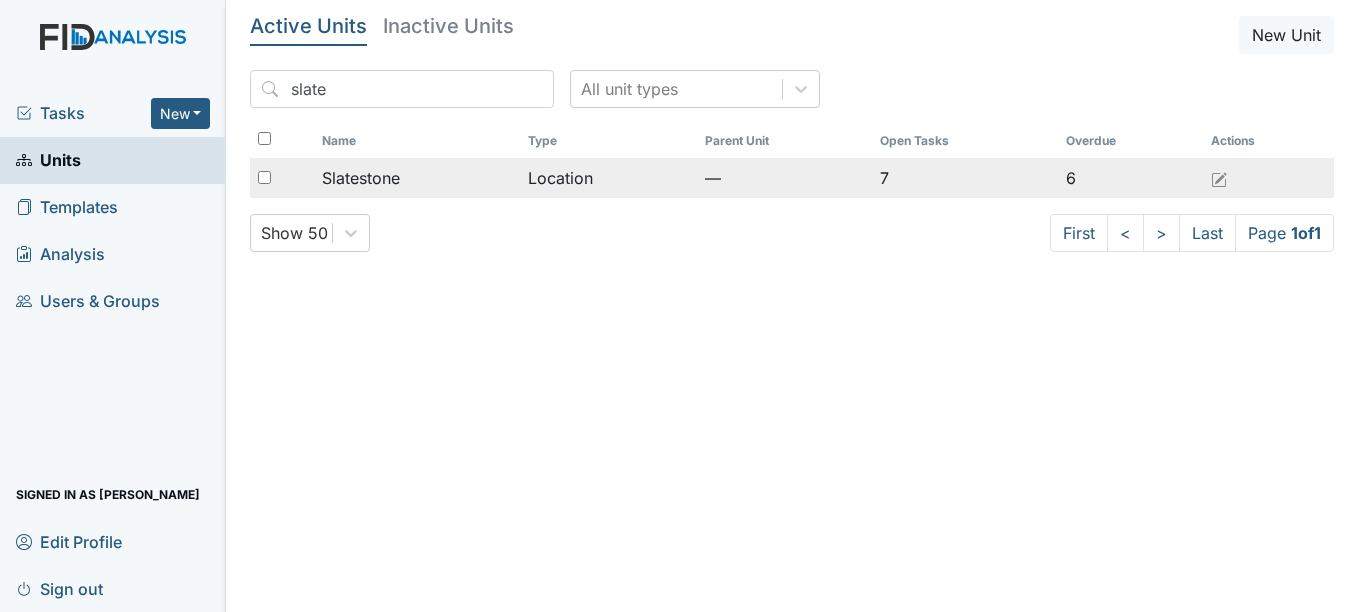 click on "Slatestone" at bounding box center (361, 178) 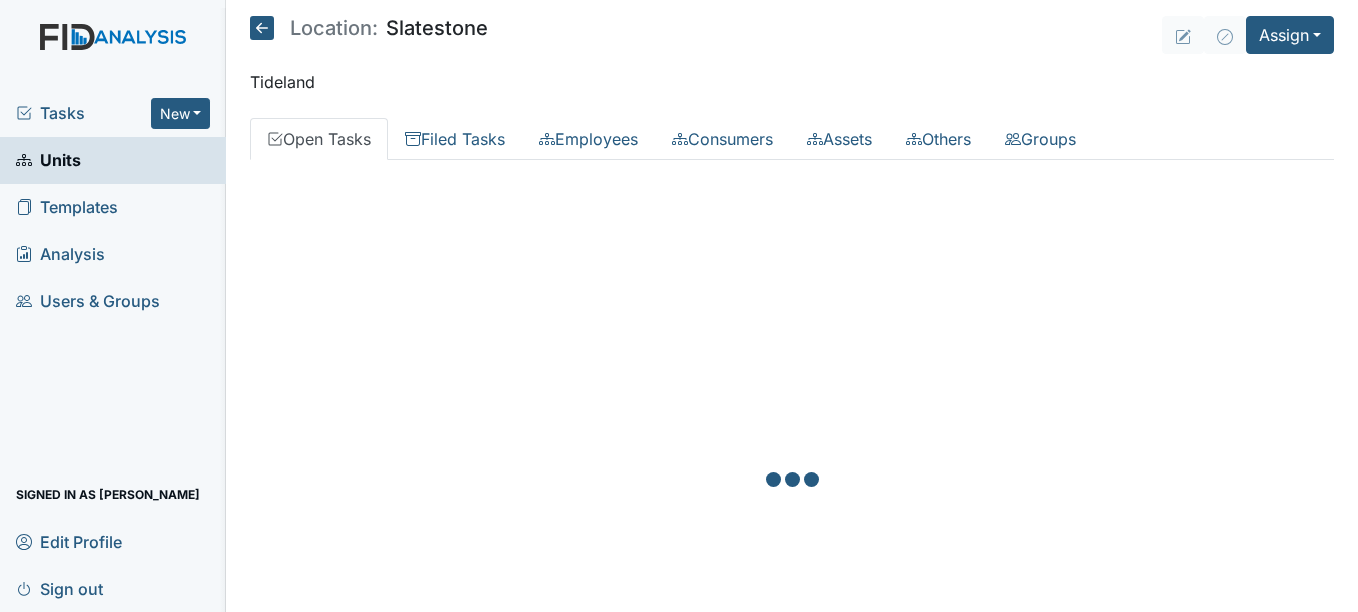 scroll, scrollTop: 0, scrollLeft: 0, axis: both 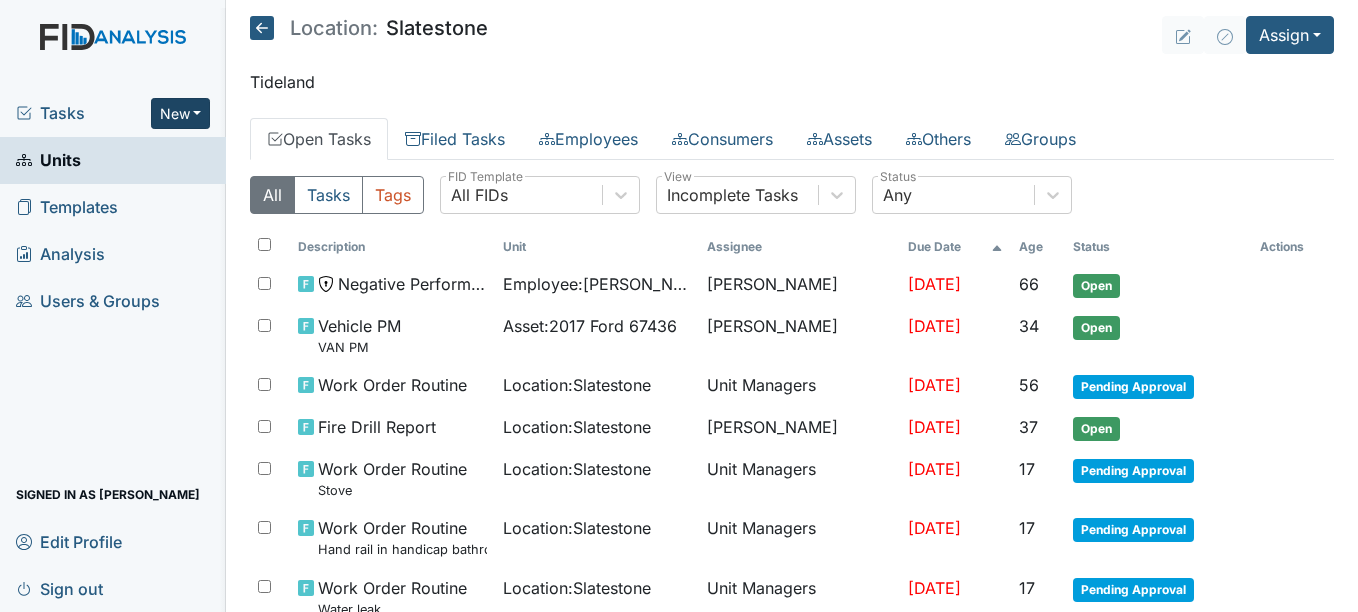 click on "New" at bounding box center (181, 113) 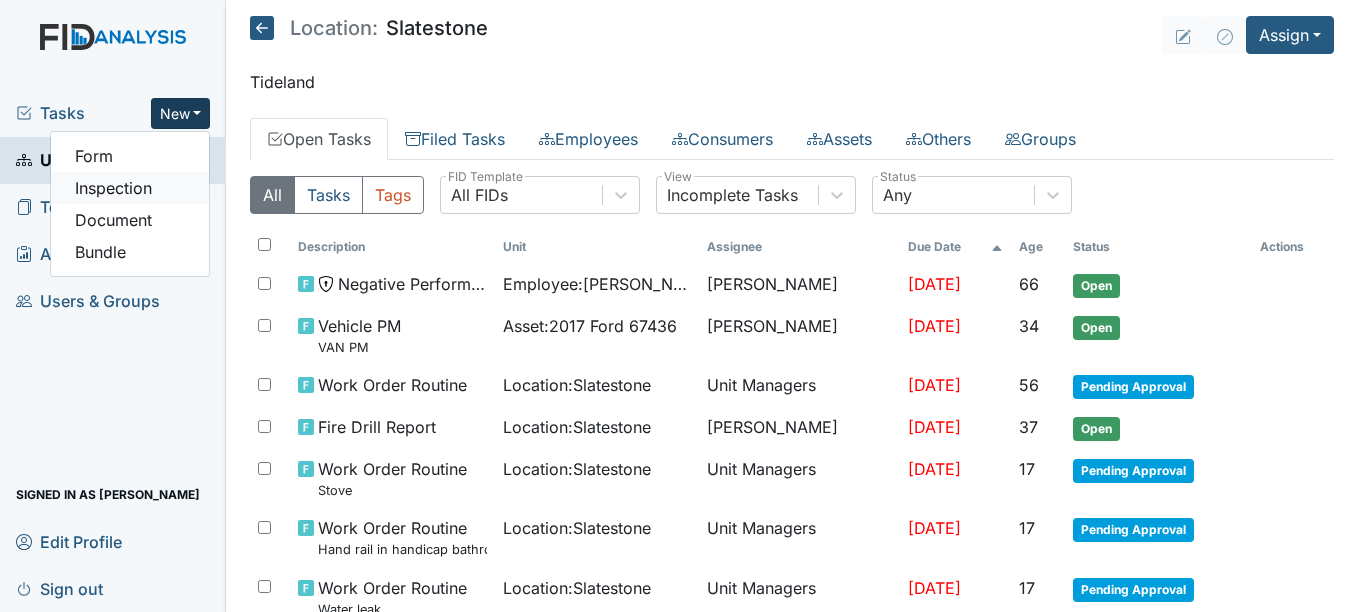 click on "Inspection" at bounding box center [130, 188] 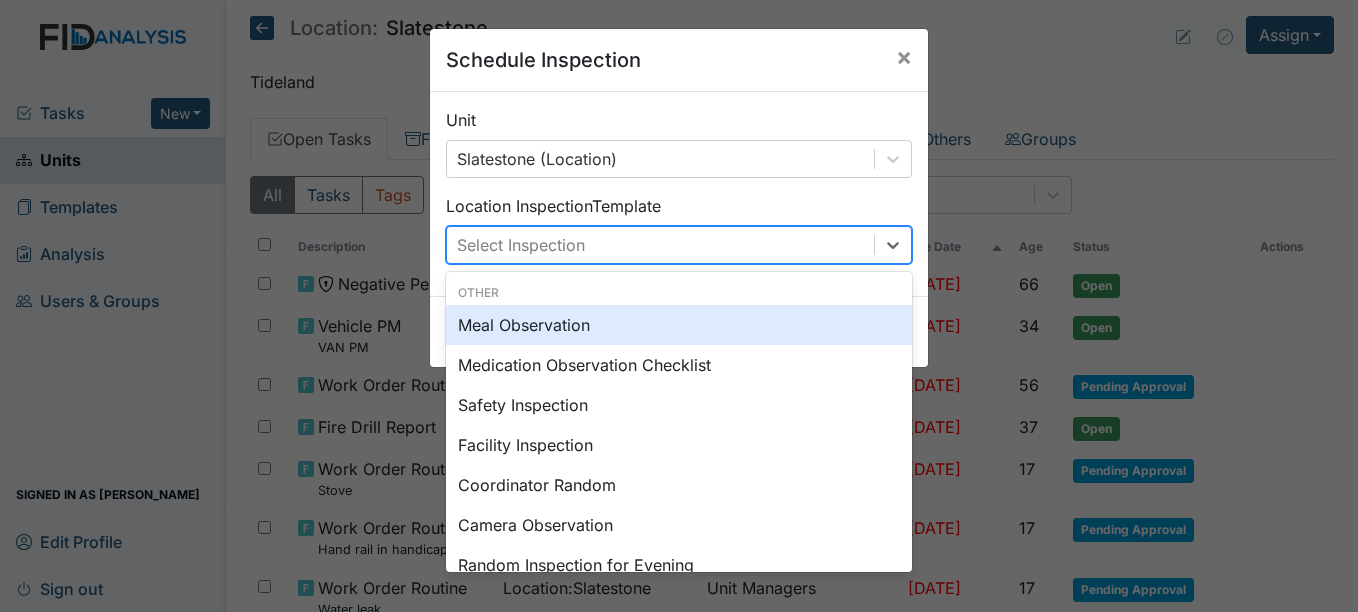 click on "Select Inspection" at bounding box center [660, 245] 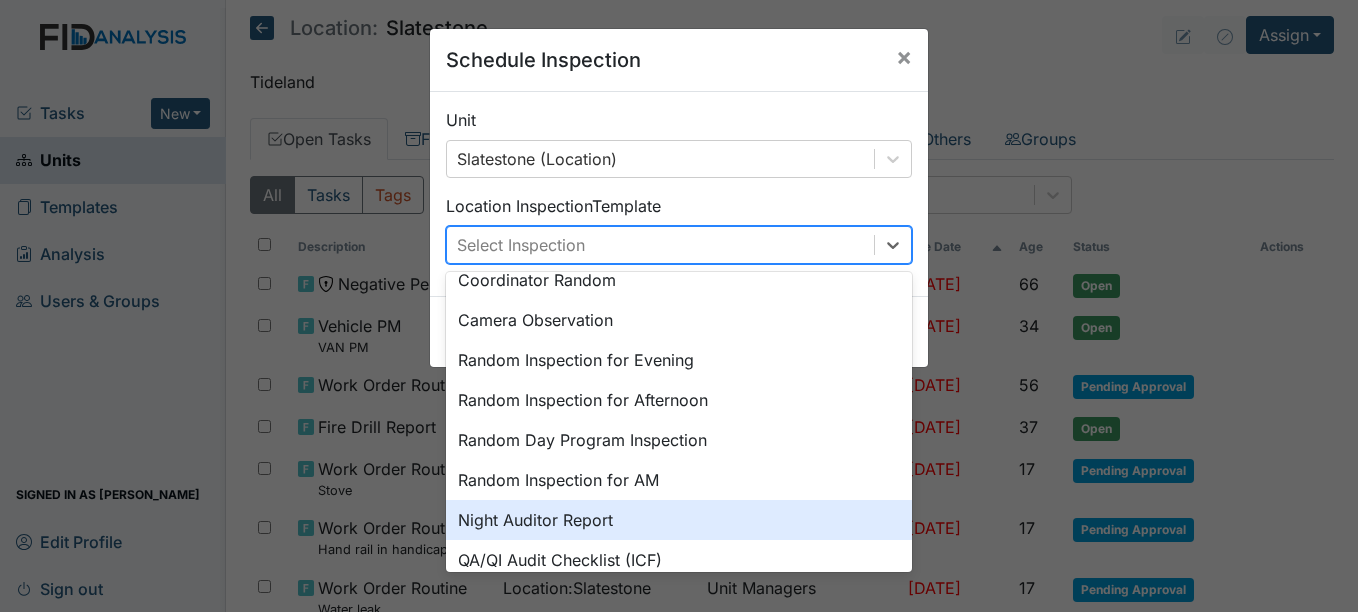 scroll, scrollTop: 0, scrollLeft: 0, axis: both 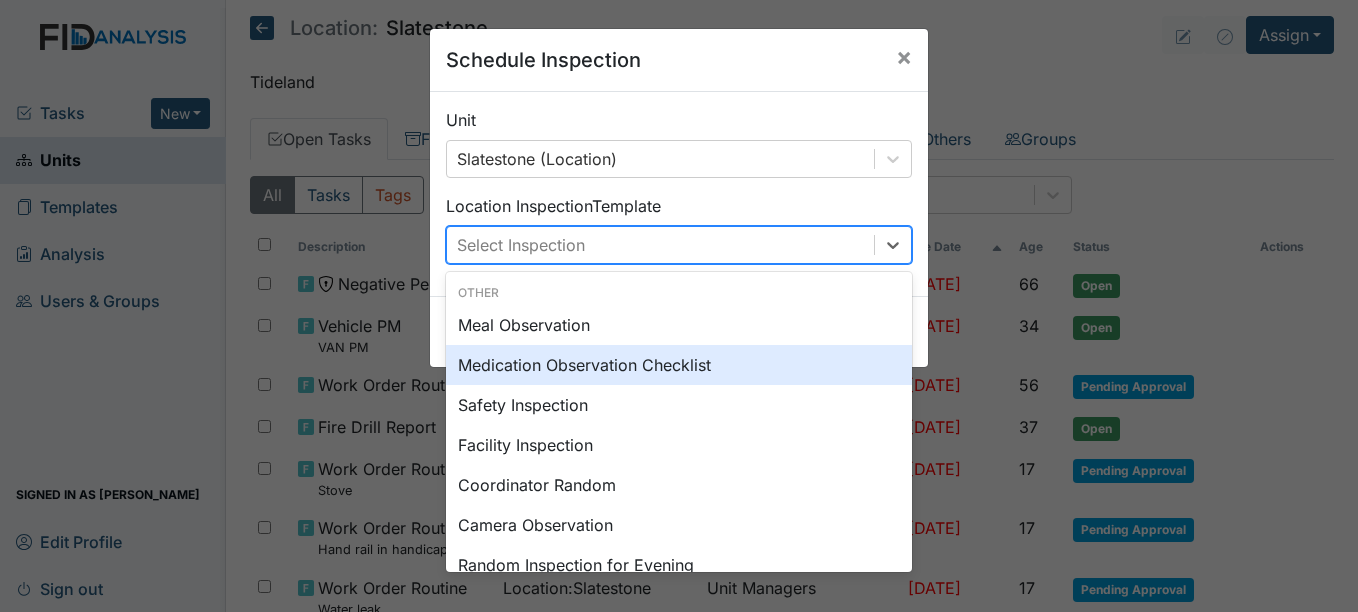 click on "Medication Observation Checklist" at bounding box center [679, 365] 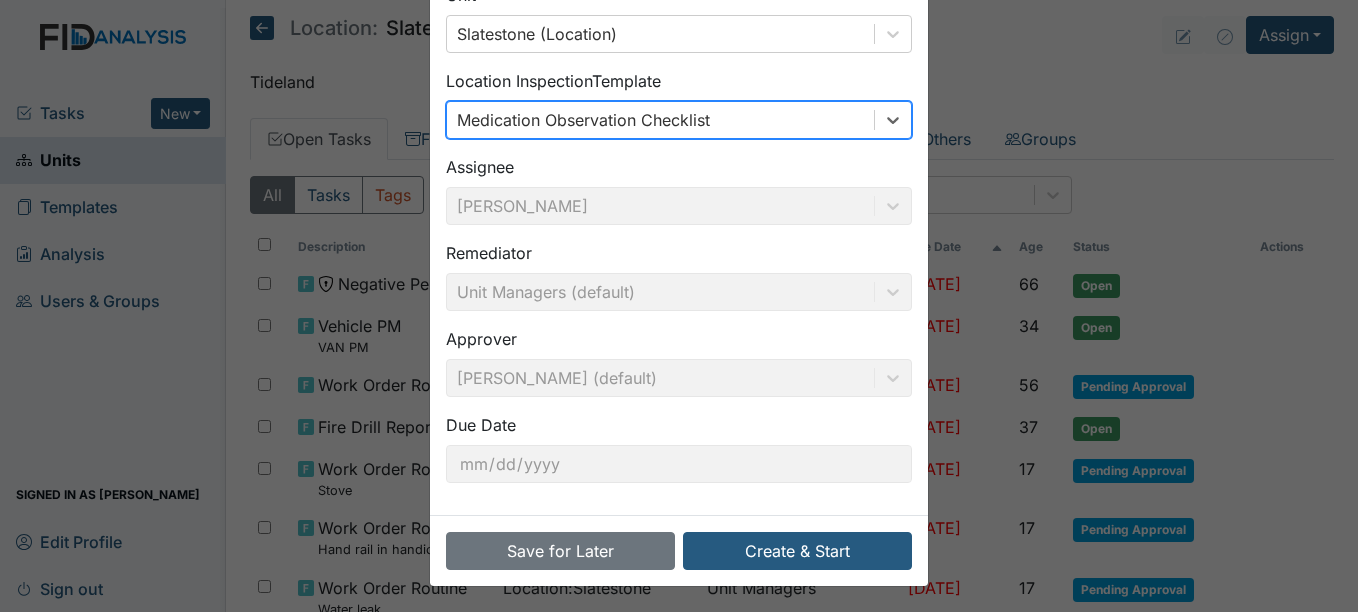 scroll, scrollTop: 128, scrollLeft: 0, axis: vertical 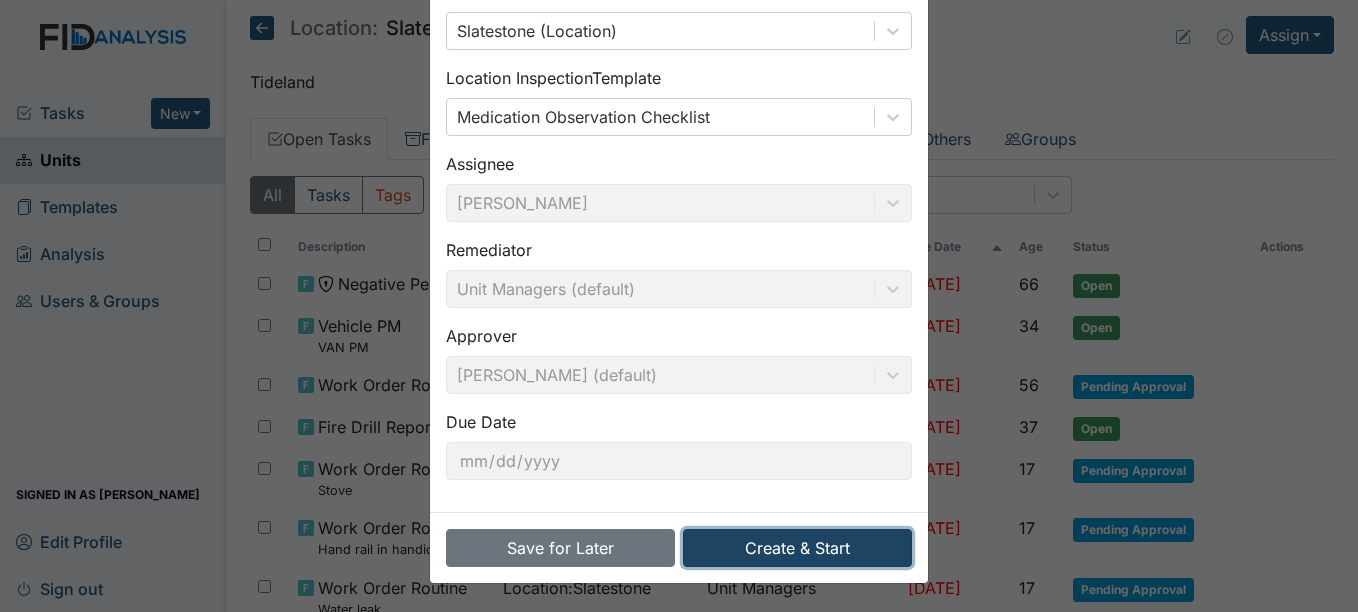 click on "Create & Start" at bounding box center [797, 548] 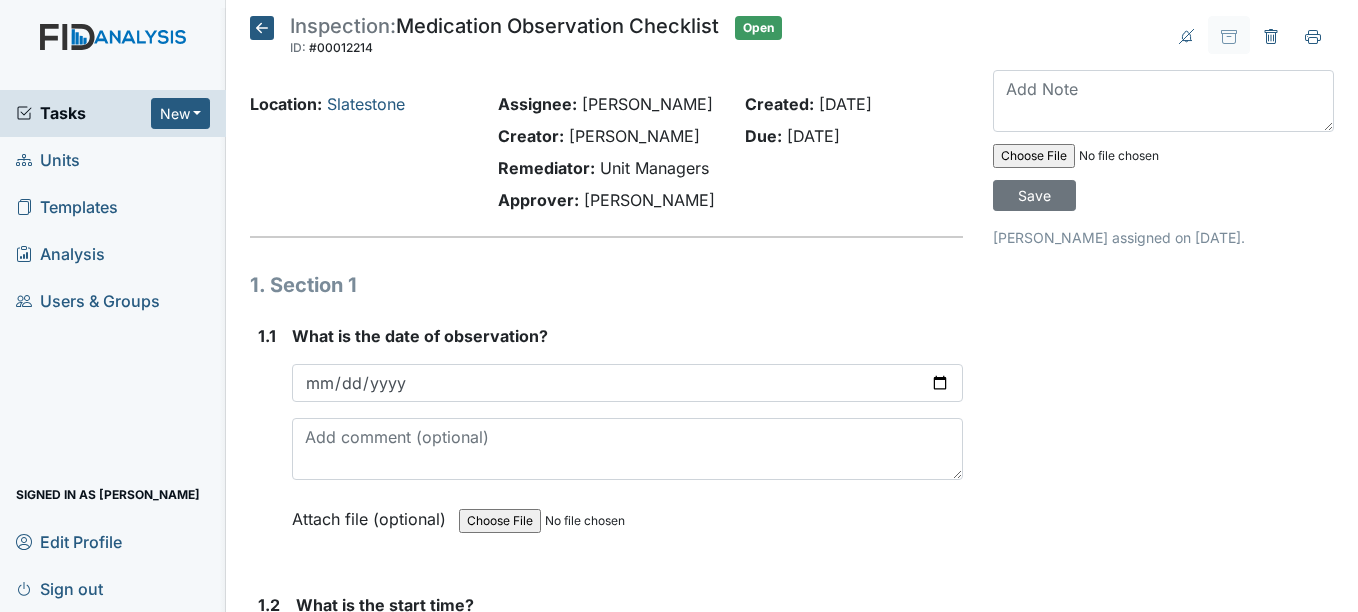 scroll, scrollTop: 0, scrollLeft: 0, axis: both 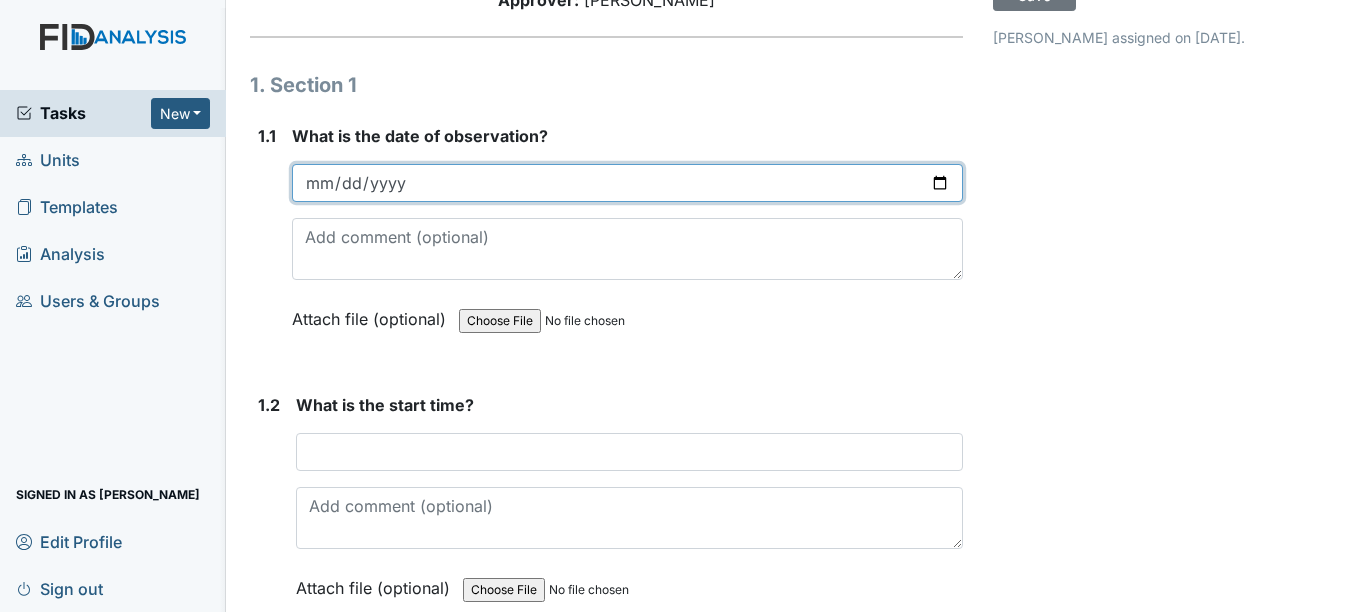 click at bounding box center [627, 183] 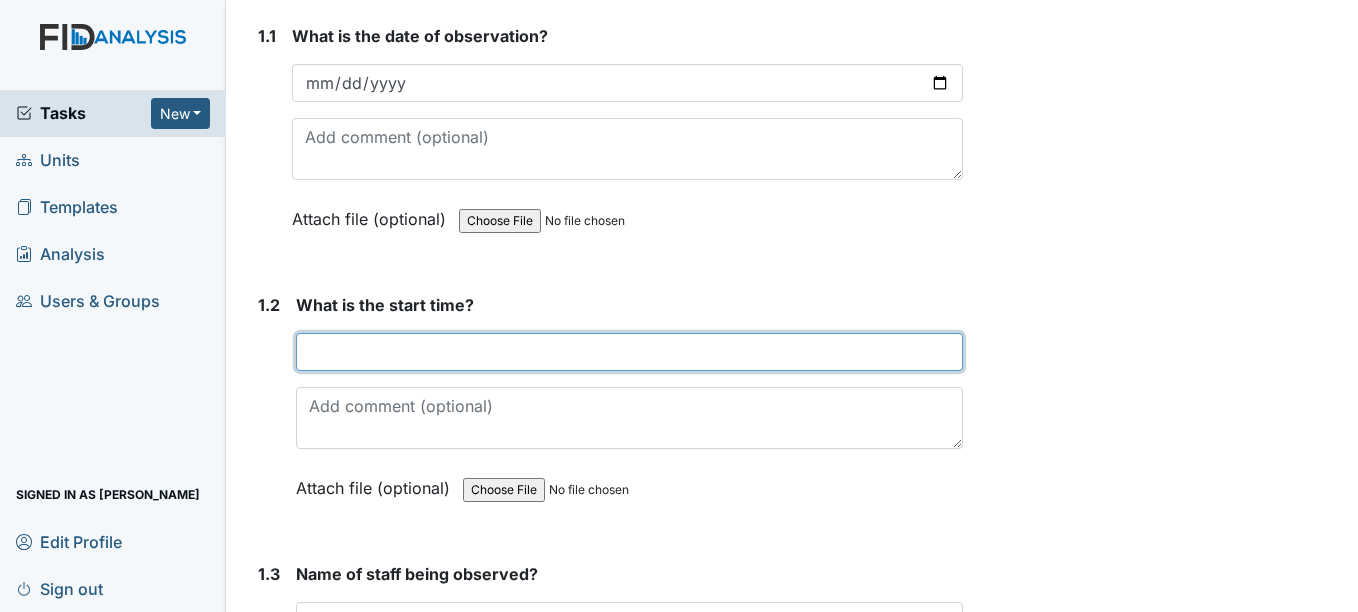 click at bounding box center (629, 352) 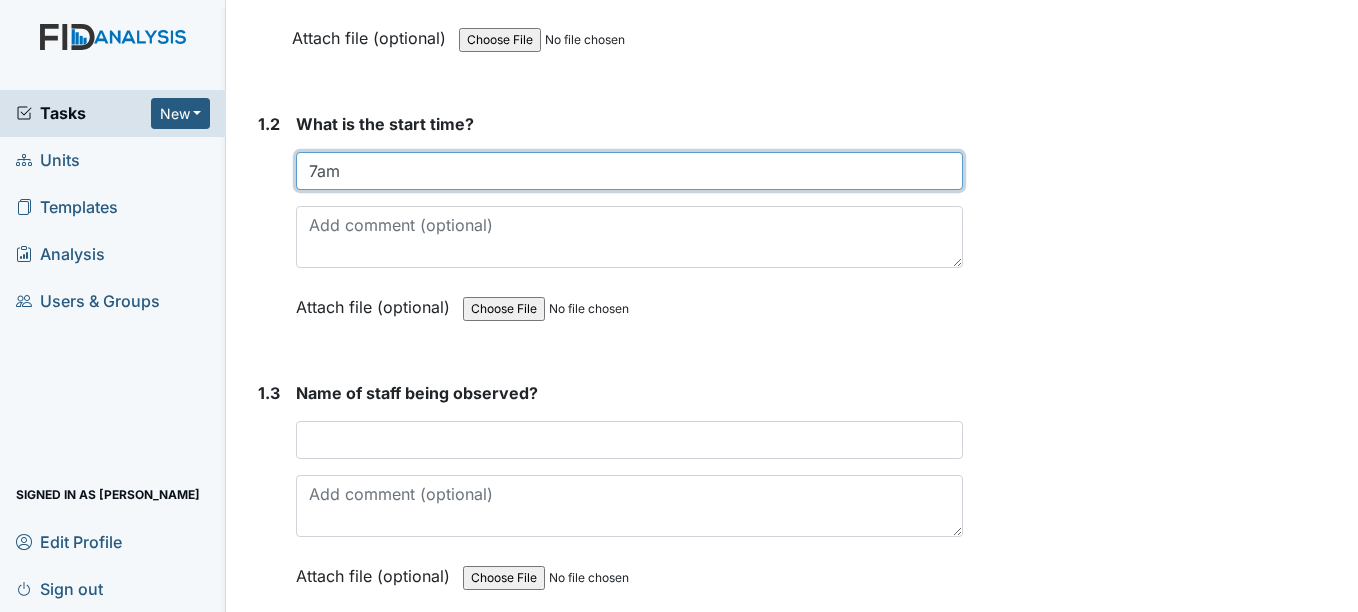 scroll, scrollTop: 500, scrollLeft: 0, axis: vertical 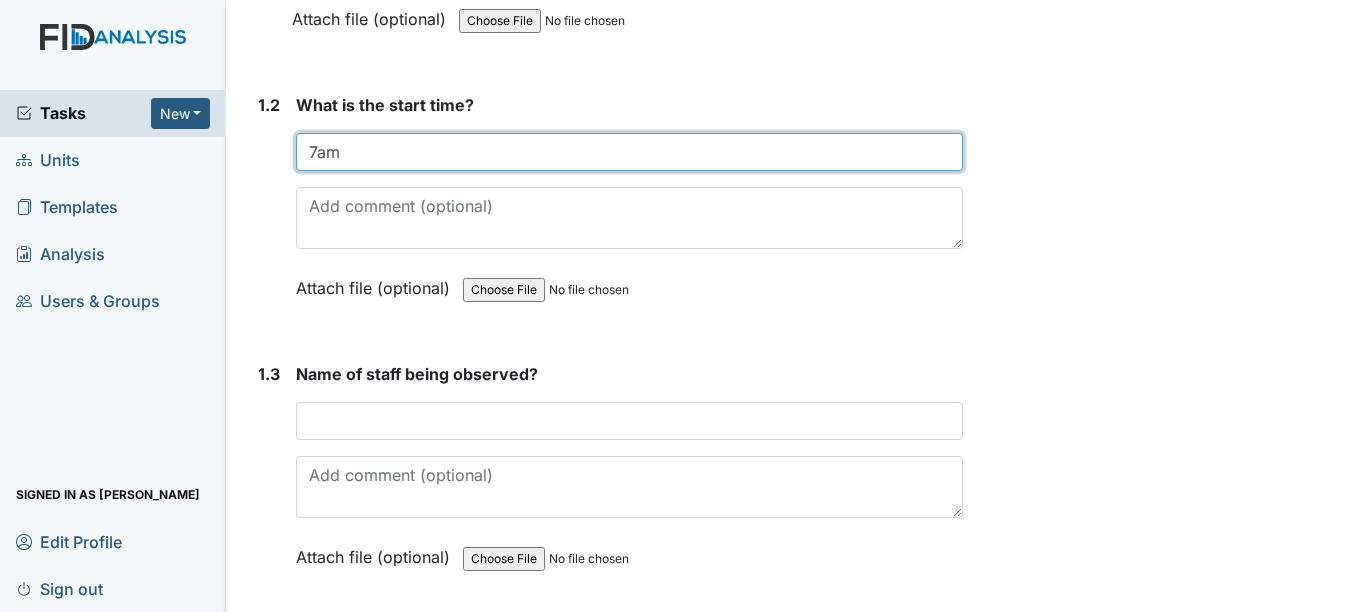 type on "7am" 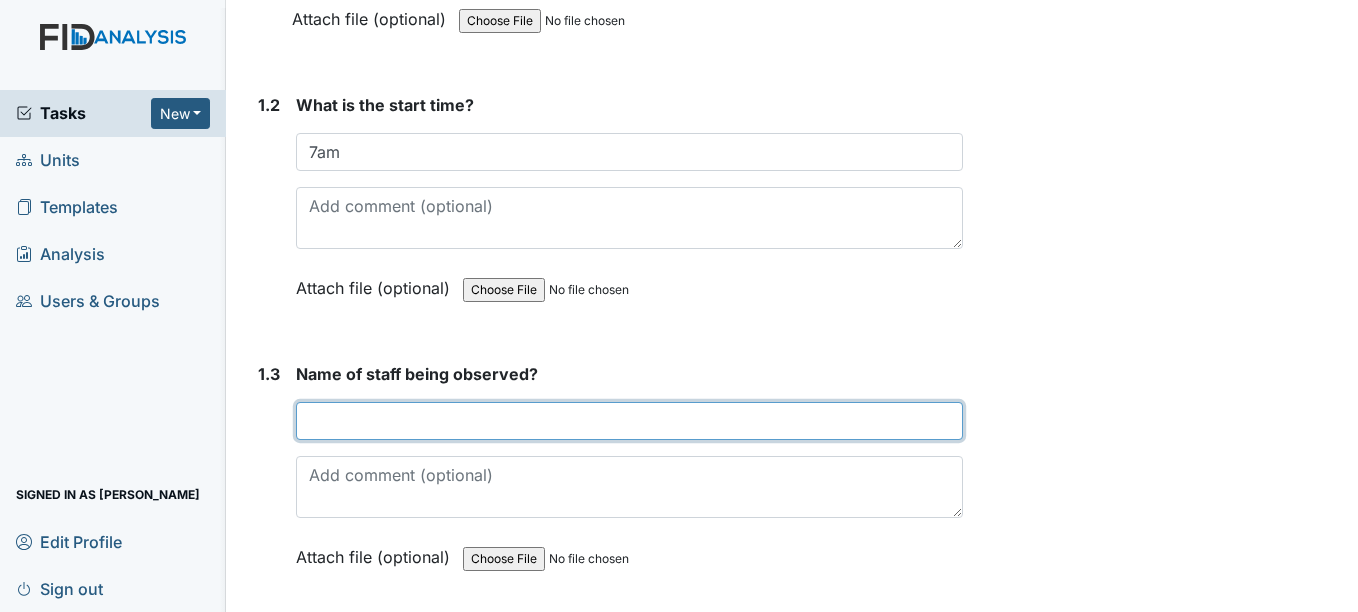 click at bounding box center [629, 421] 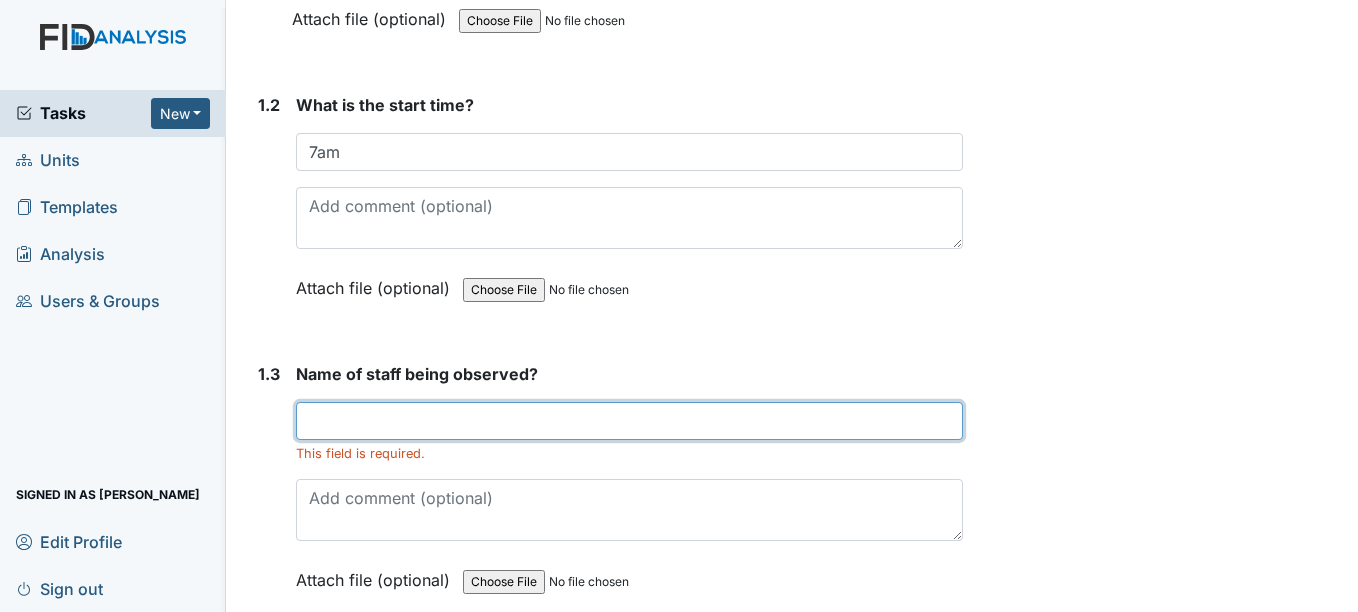 click at bounding box center [629, 421] 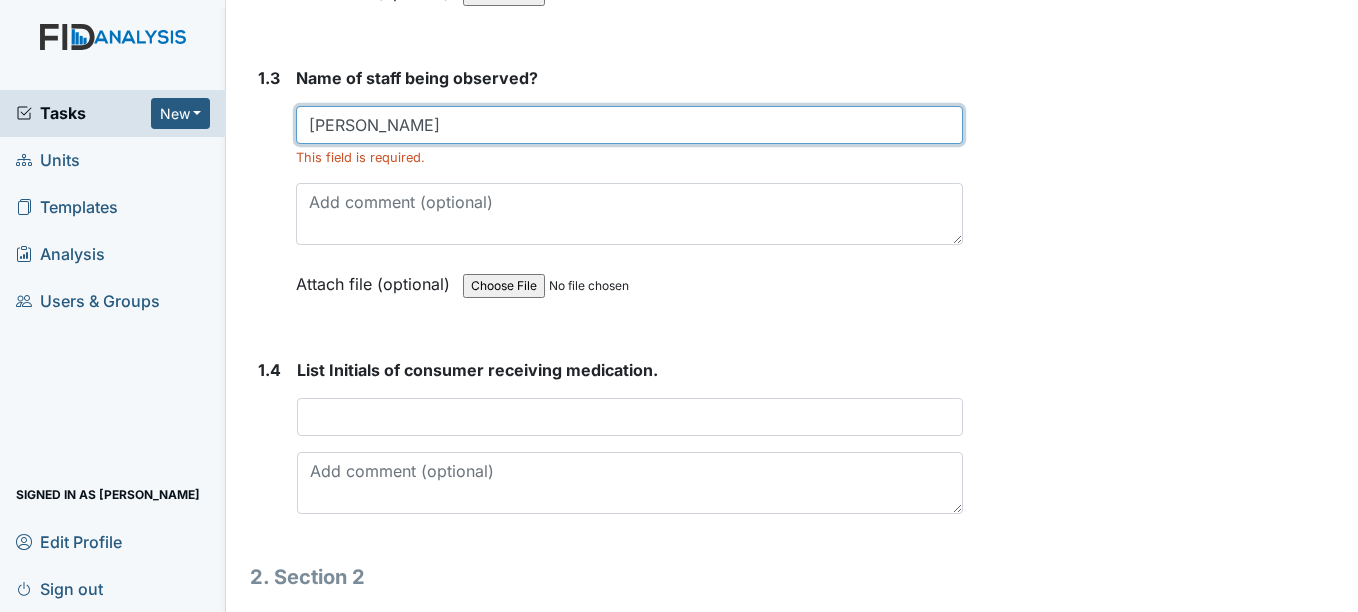 scroll, scrollTop: 800, scrollLeft: 0, axis: vertical 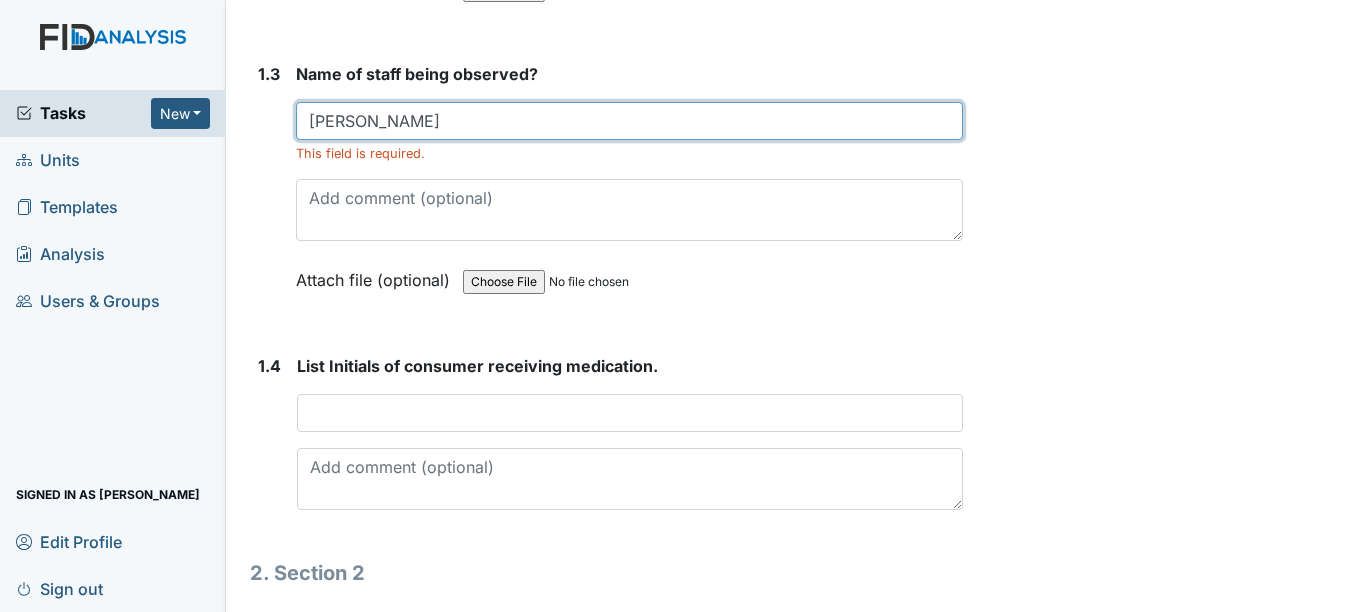 type on "Jaquazia Turner" 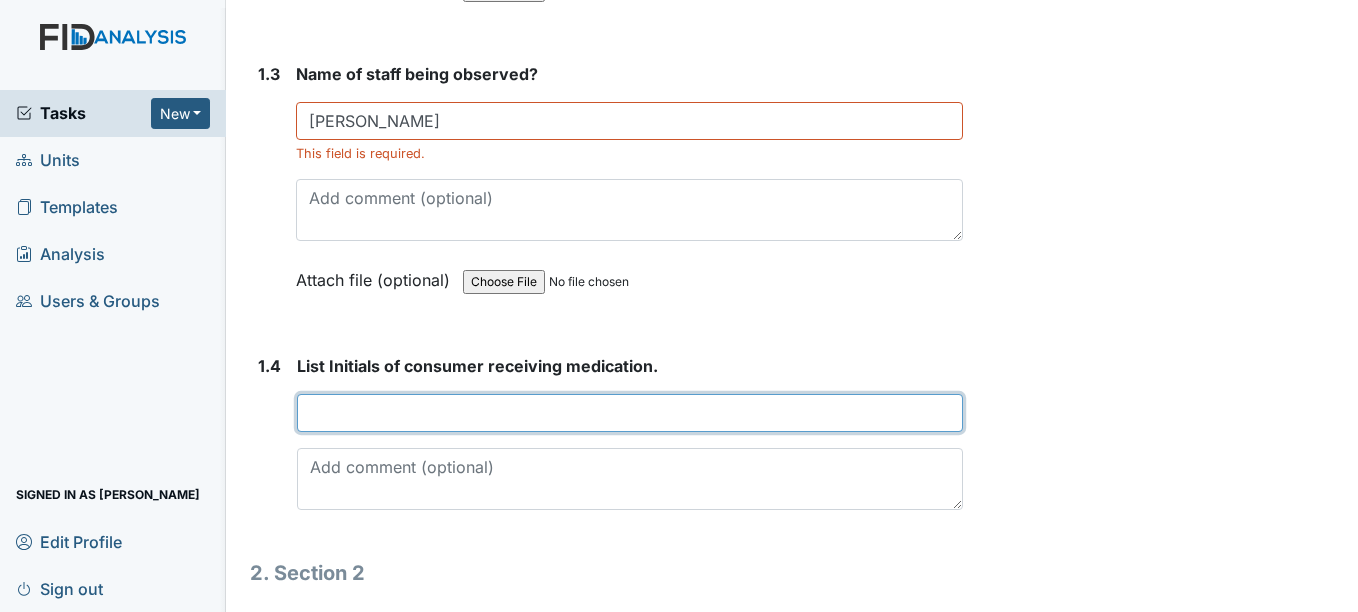 click at bounding box center [629, 413] 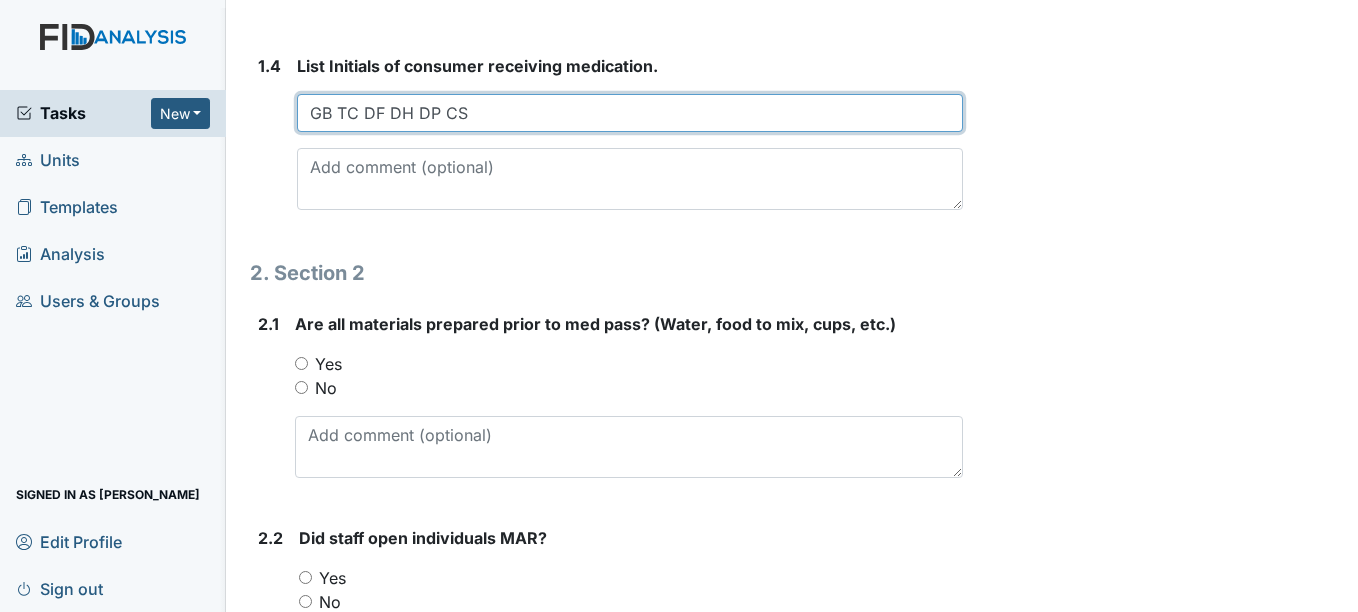 scroll, scrollTop: 1200, scrollLeft: 0, axis: vertical 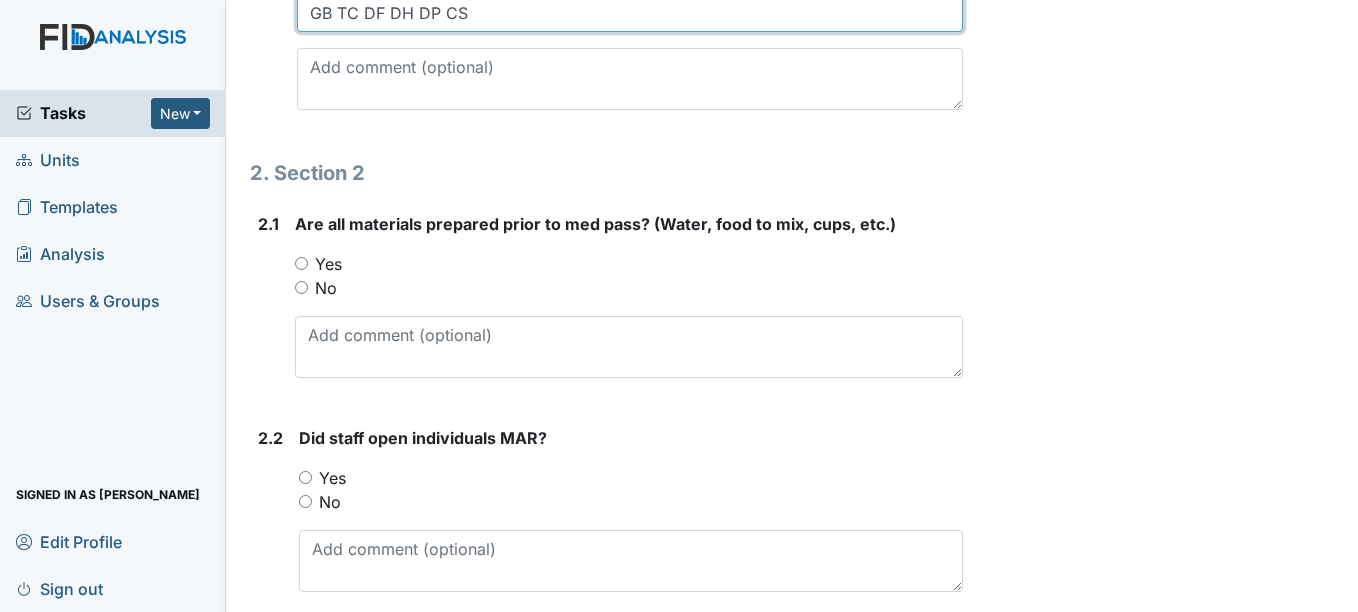 type on "GB TC DF DH DP CS" 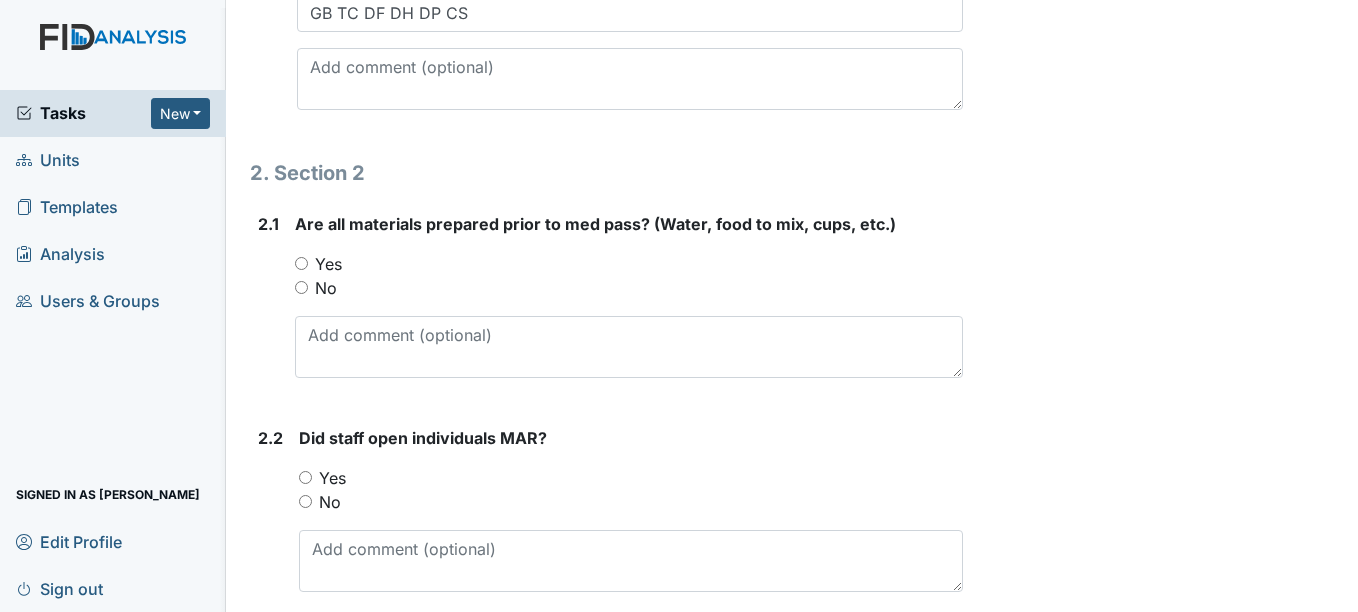 click on "No" at bounding box center (301, 287) 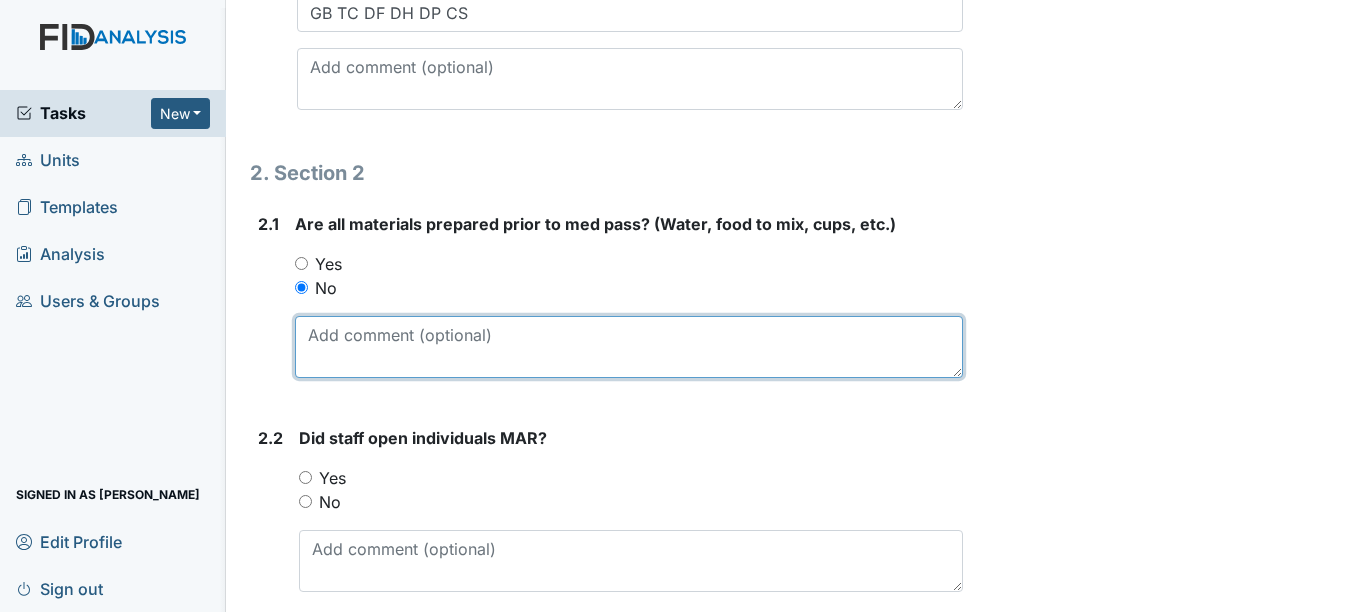 click at bounding box center [628, 347] 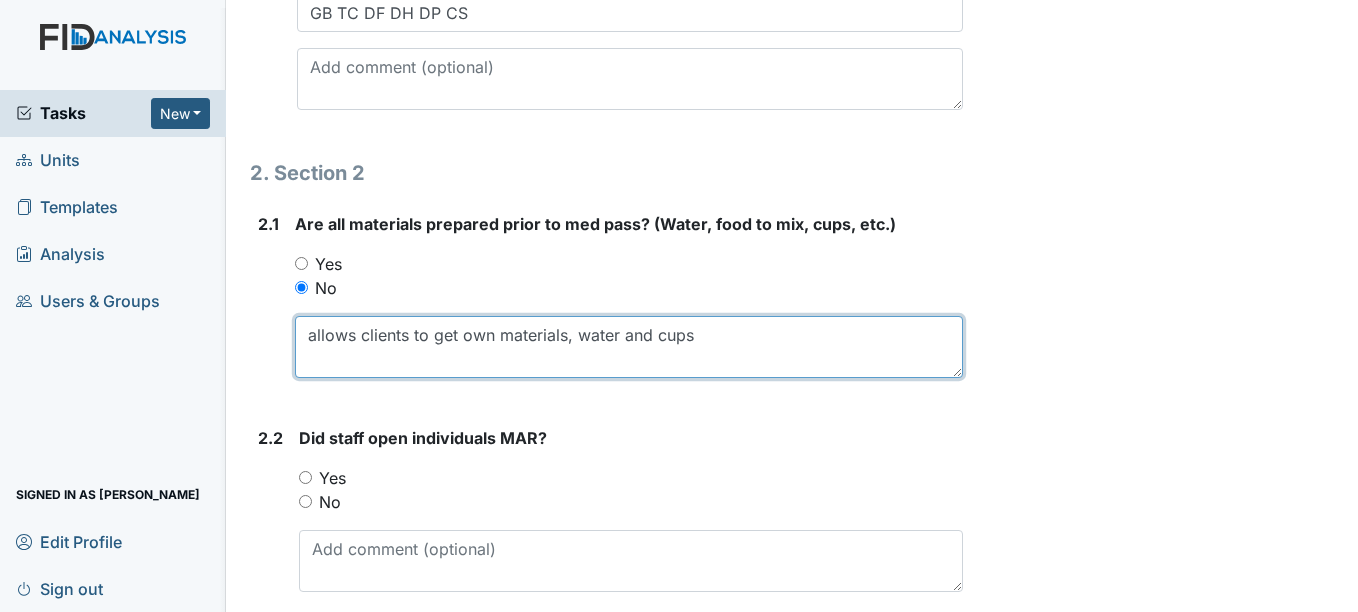 click on "allows clients to get own materials, water and cups" at bounding box center [628, 347] 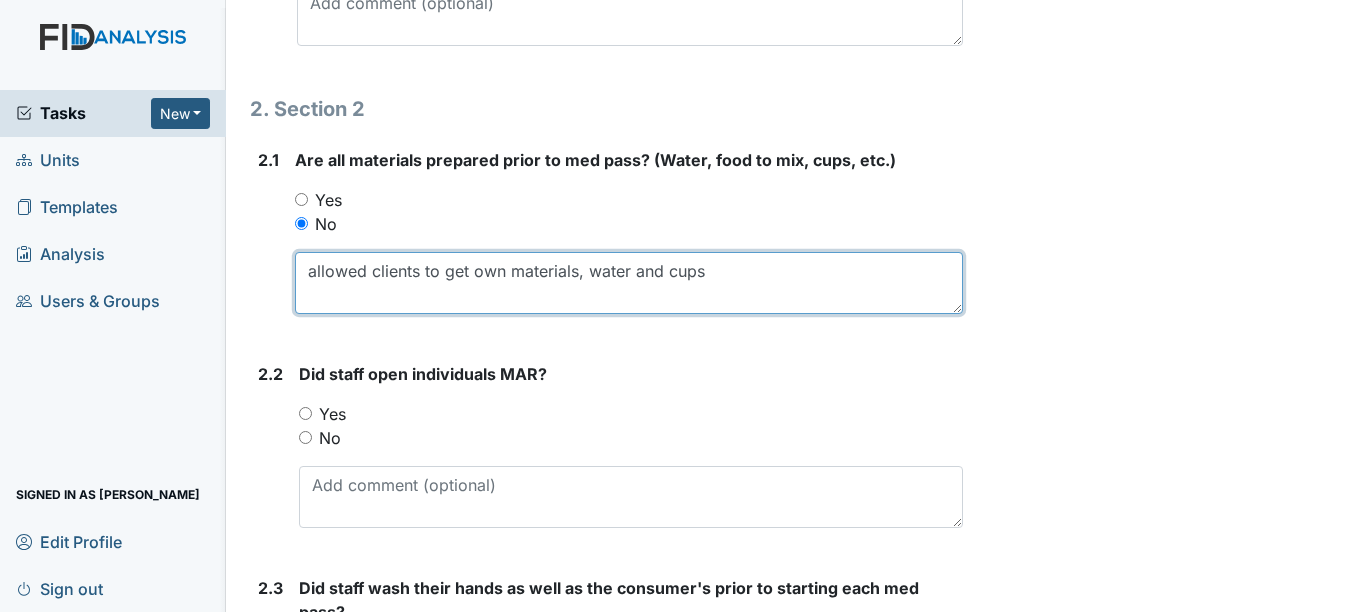 scroll, scrollTop: 1300, scrollLeft: 0, axis: vertical 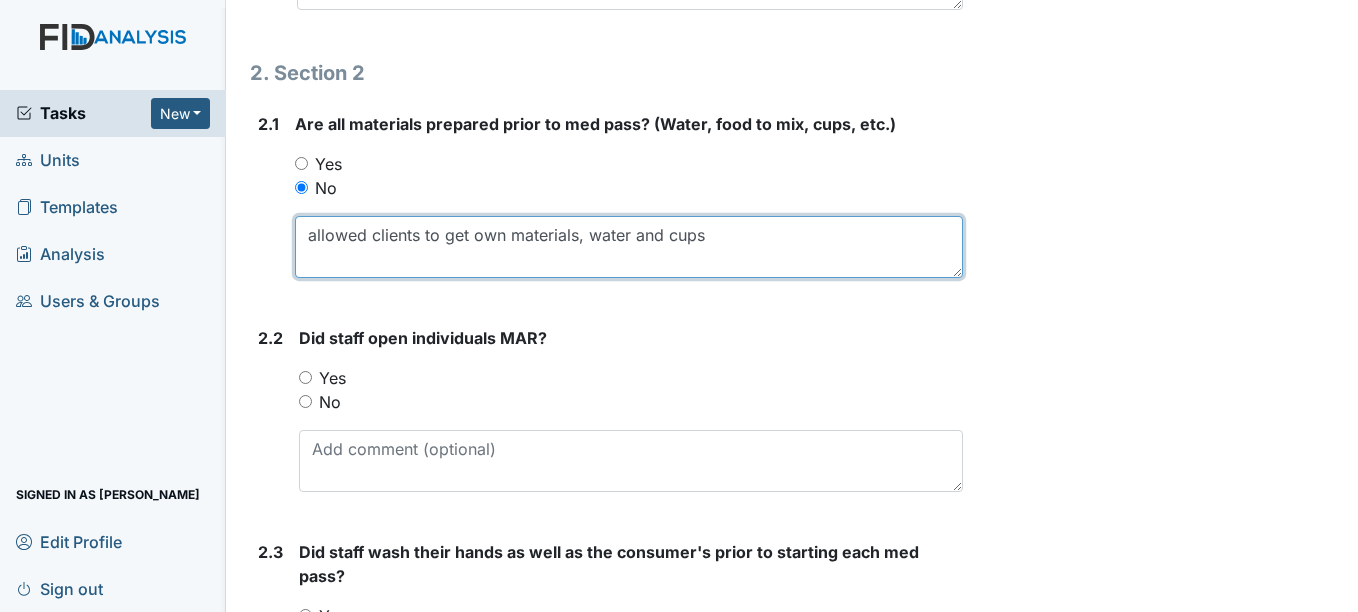 type on "allowed clients to get own materials, water and cups" 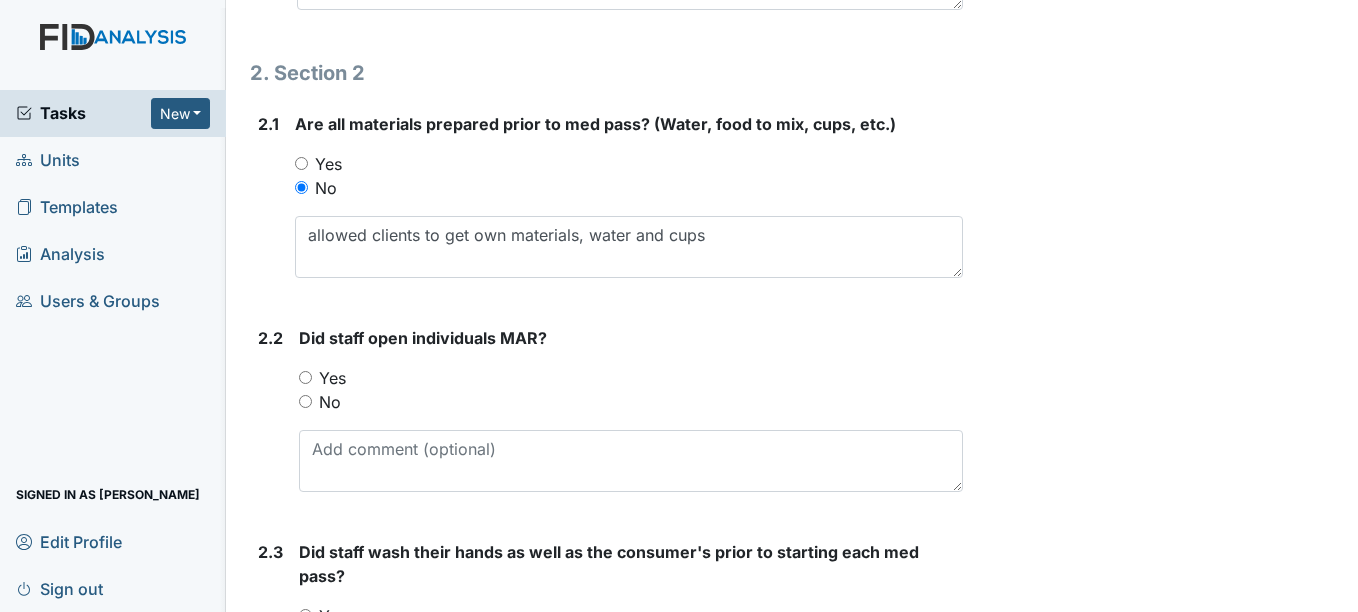 click on "Yes" at bounding box center (305, 377) 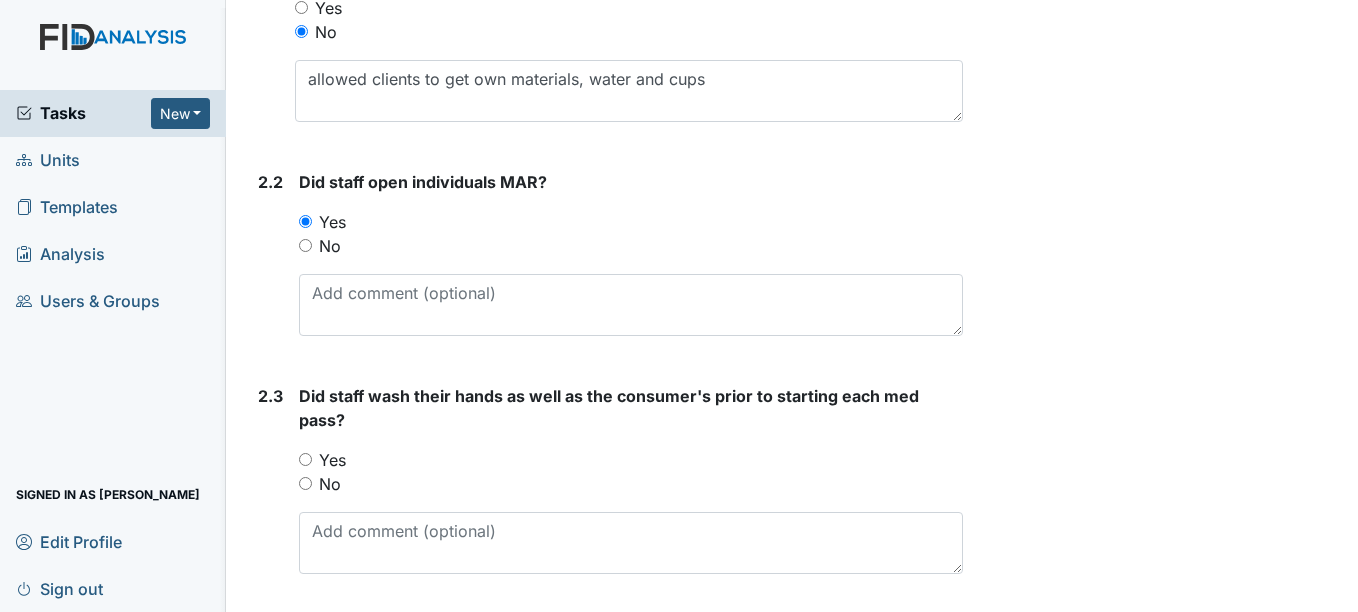 scroll, scrollTop: 1600, scrollLeft: 0, axis: vertical 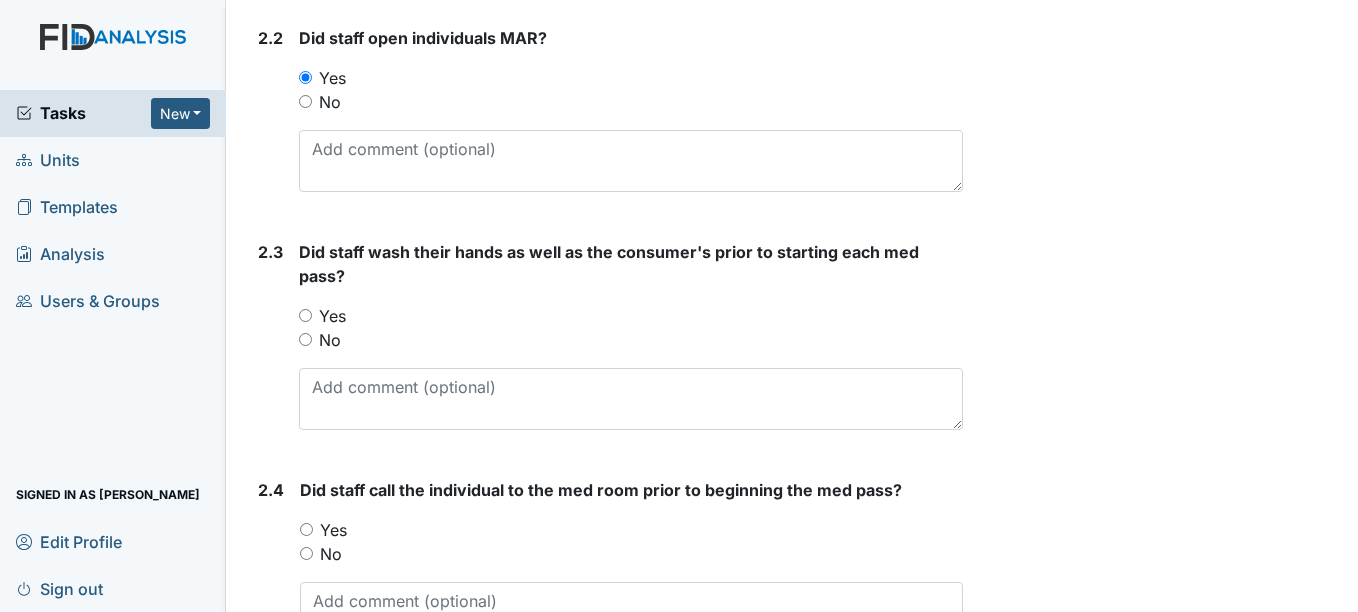click on "Yes" at bounding box center [305, 315] 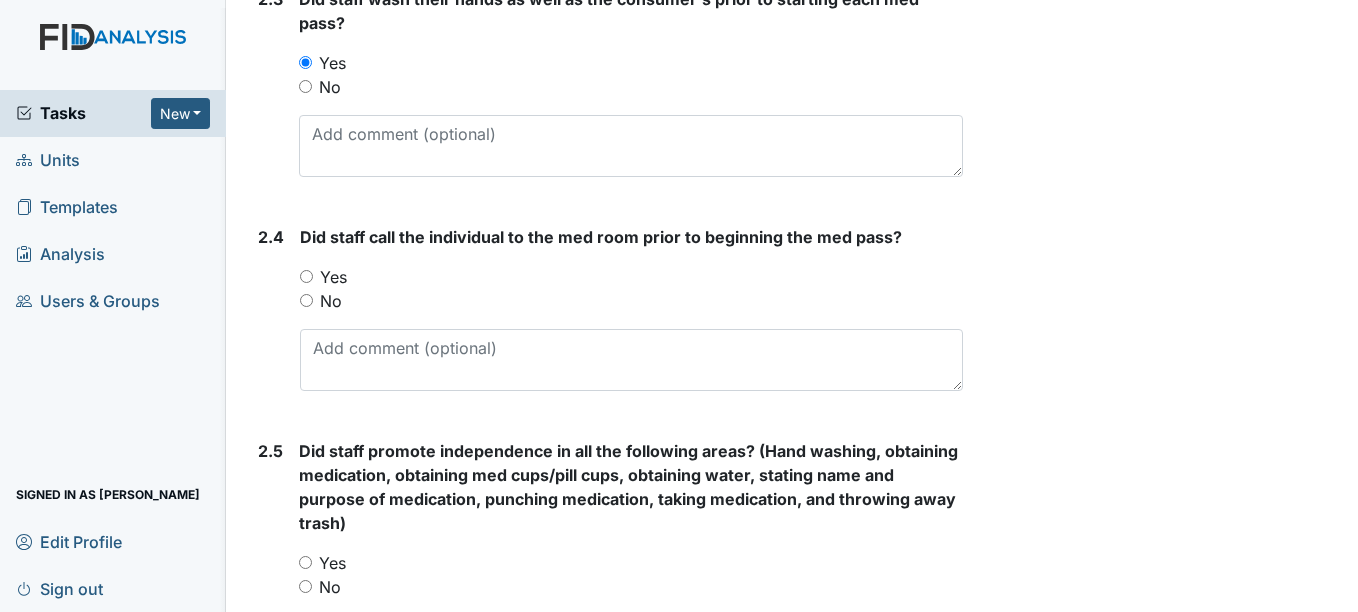 scroll, scrollTop: 1900, scrollLeft: 0, axis: vertical 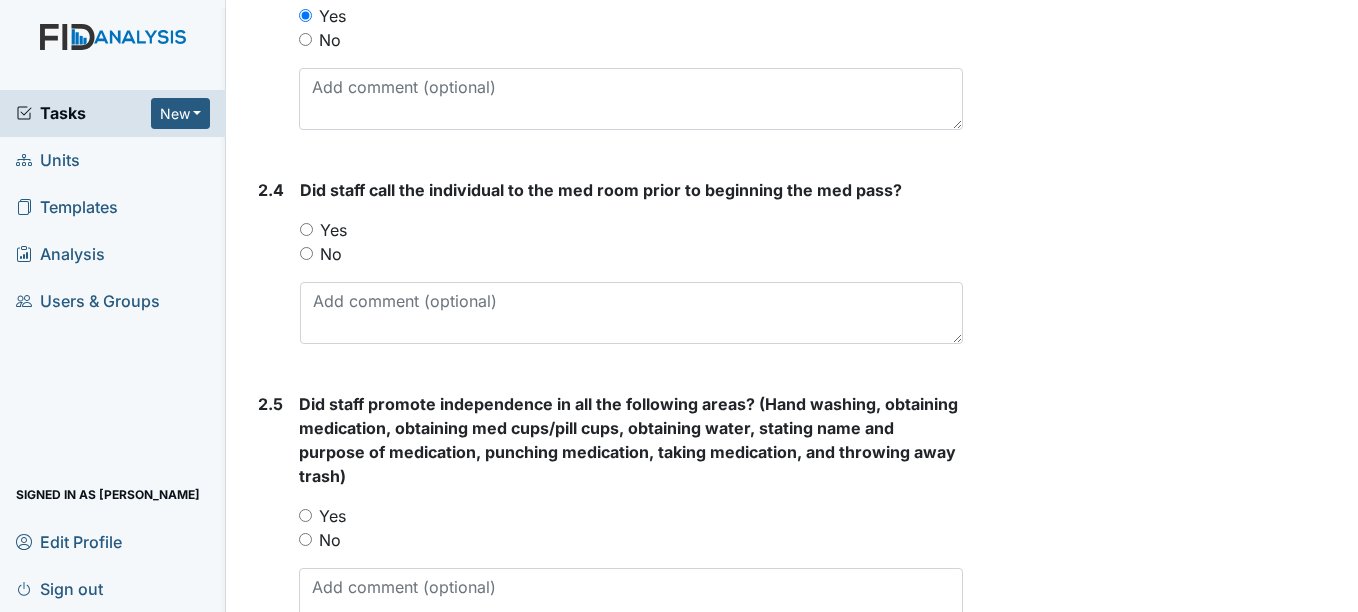 click on "Yes" at bounding box center (306, 229) 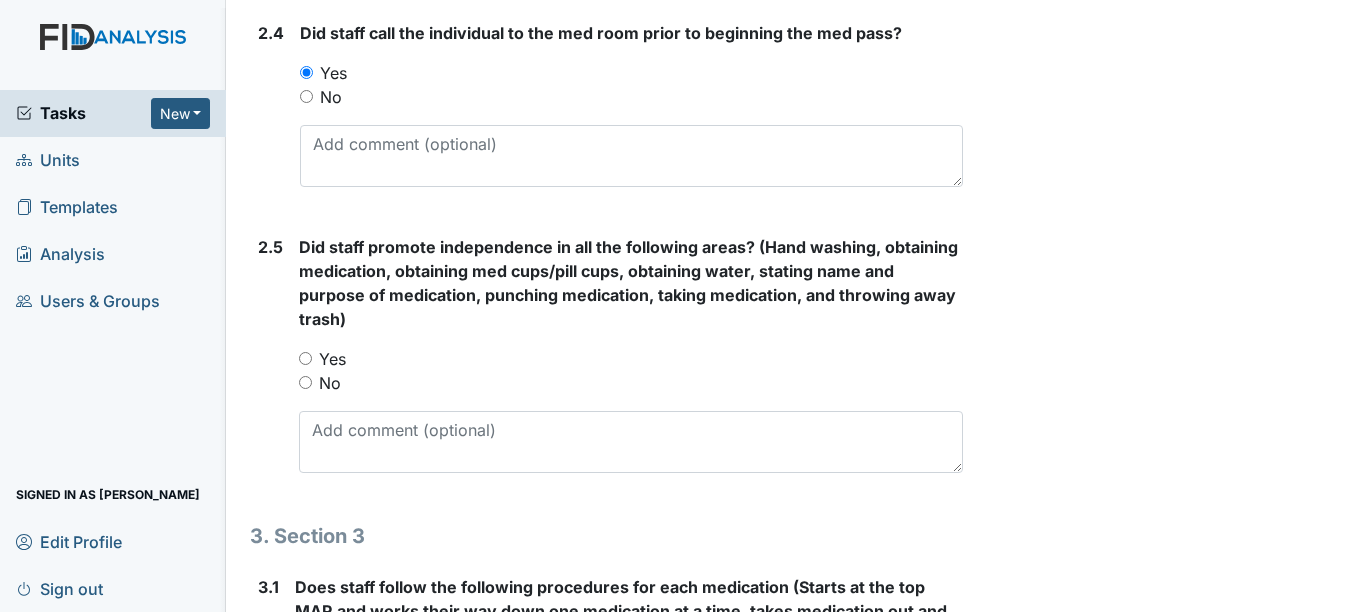 scroll, scrollTop: 2200, scrollLeft: 0, axis: vertical 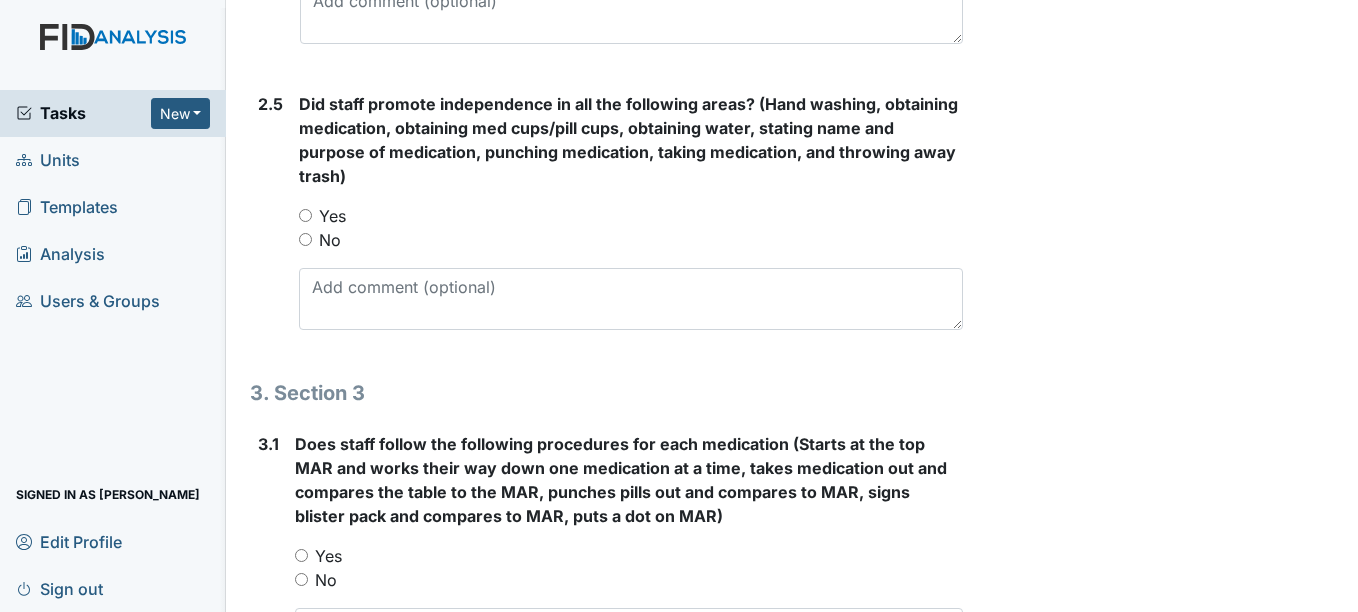 click on "Yes" at bounding box center [305, 215] 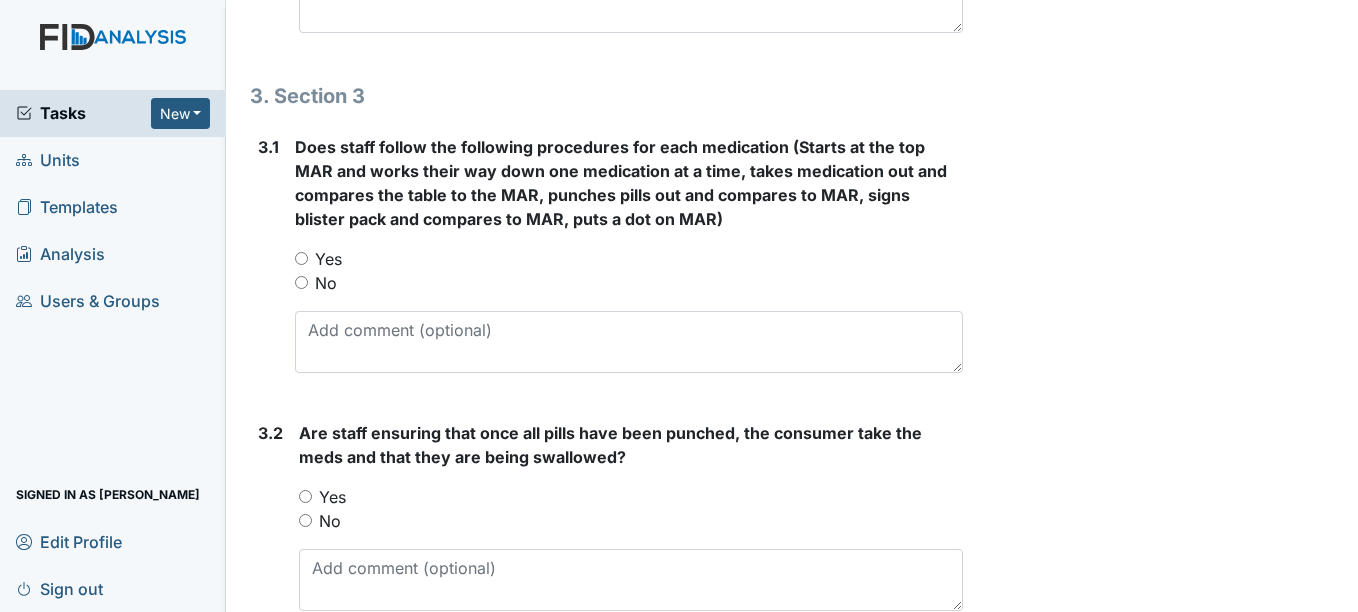 scroll, scrollTop: 2500, scrollLeft: 0, axis: vertical 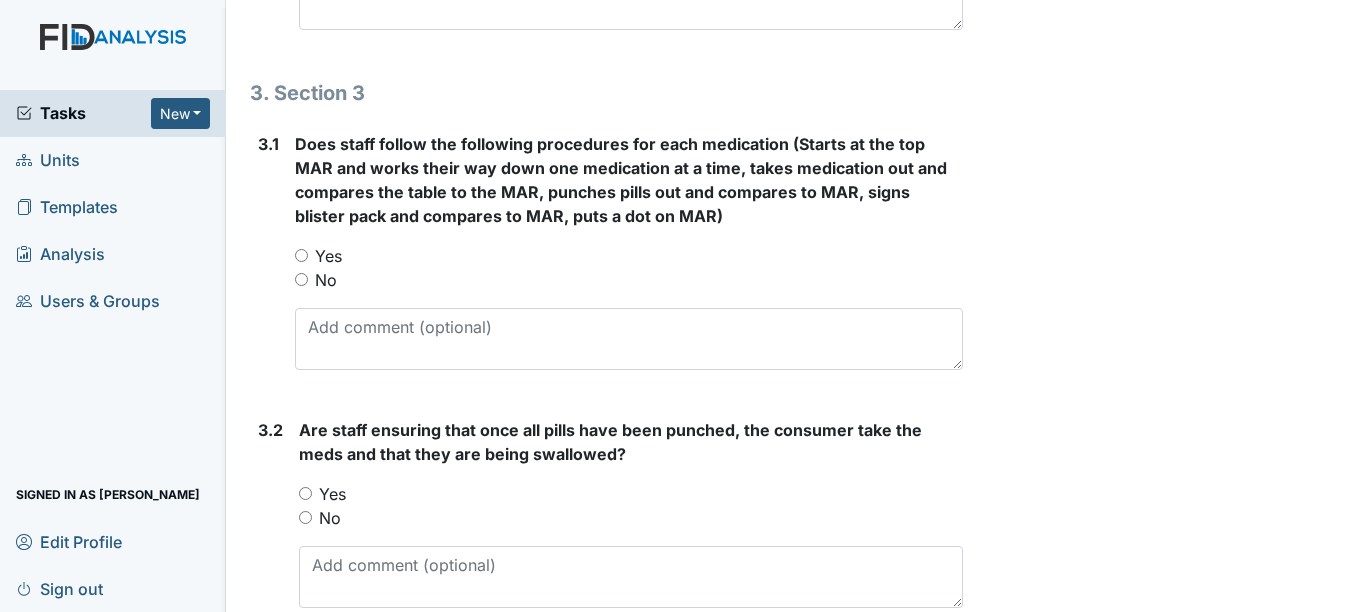 click on "No" at bounding box center [301, 279] 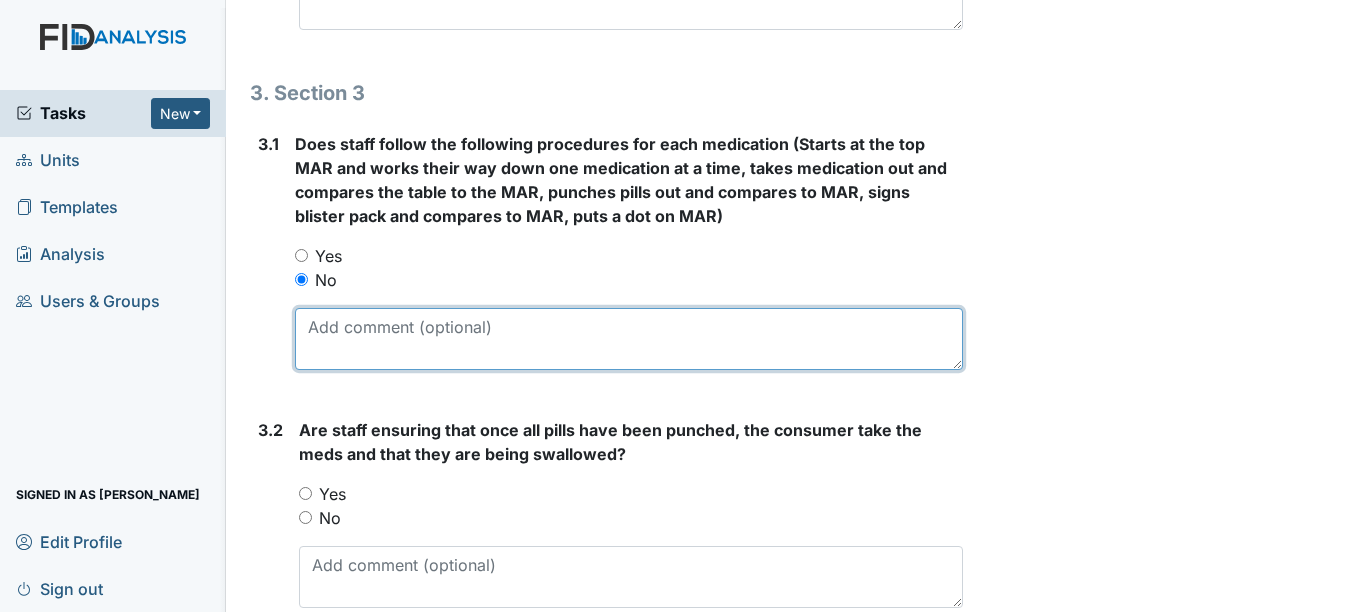 click at bounding box center (628, 339) 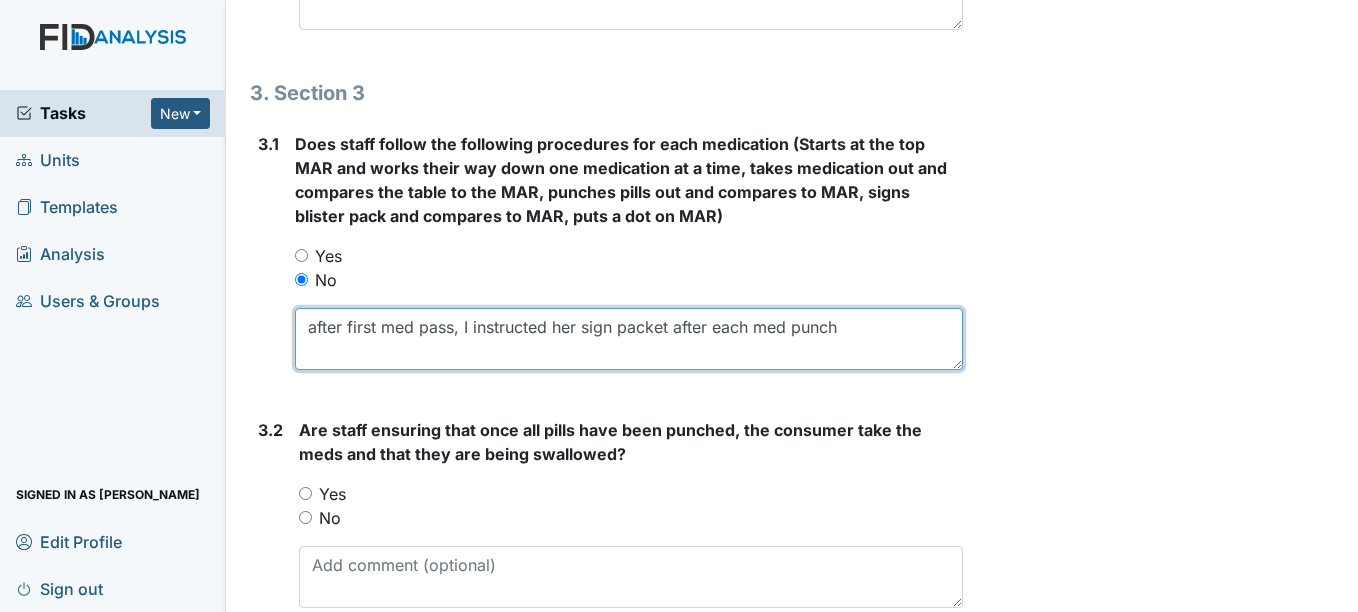 click on "after first med pass, I instructed her sign packet after each med punch" at bounding box center [628, 339] 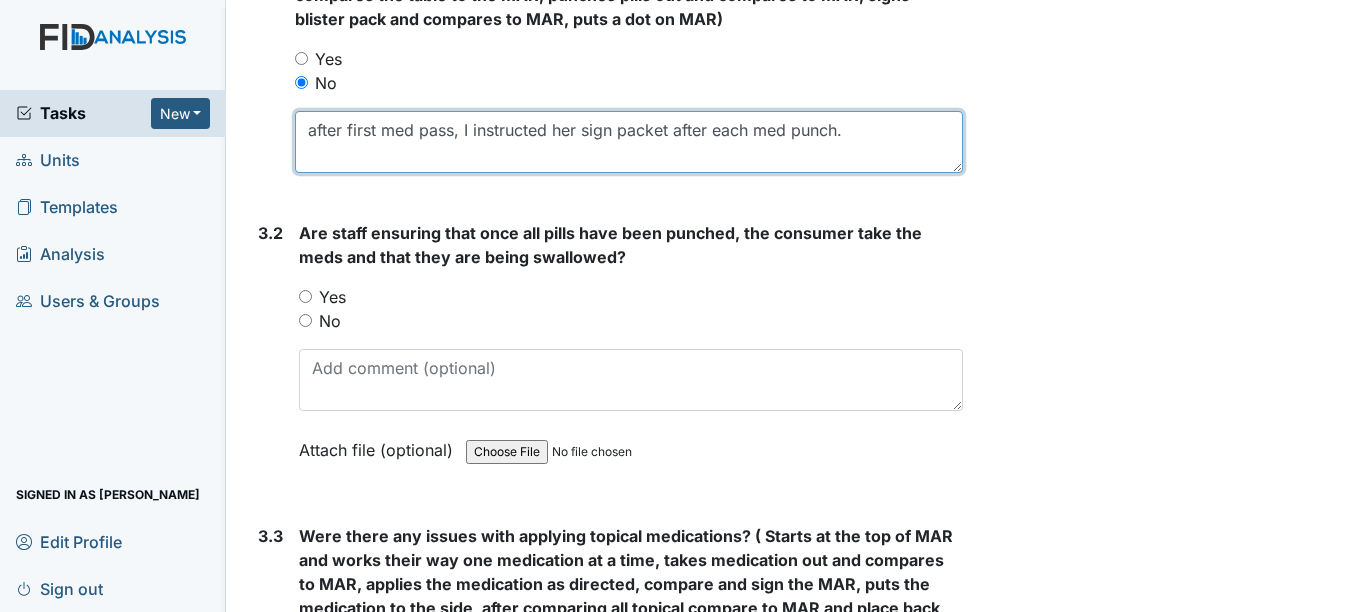 scroll, scrollTop: 2700, scrollLeft: 0, axis: vertical 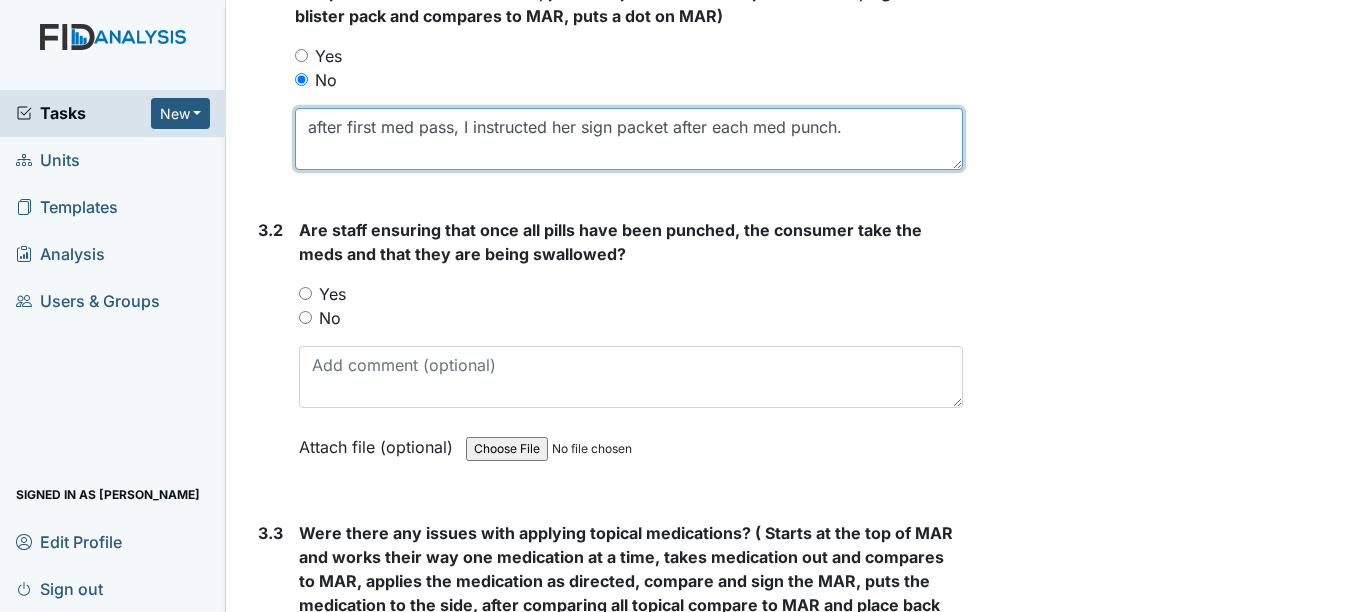 type on "after first med pass, I instructed her sign packet after each med punch." 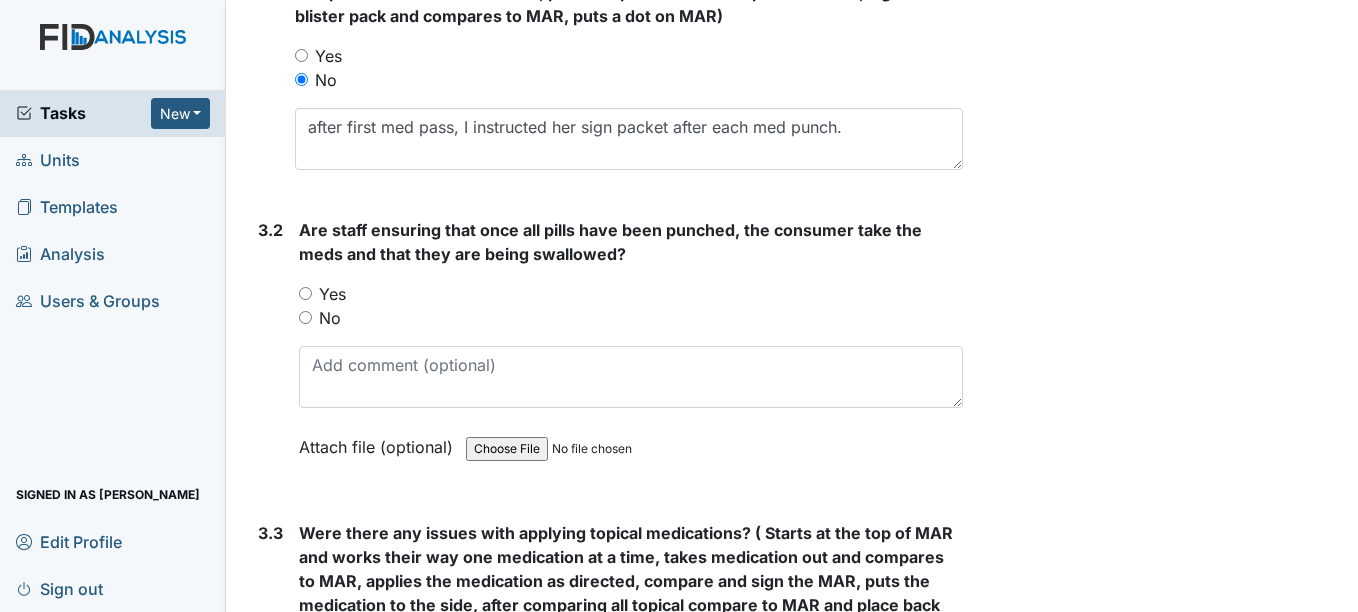 click on "Yes" at bounding box center [305, 293] 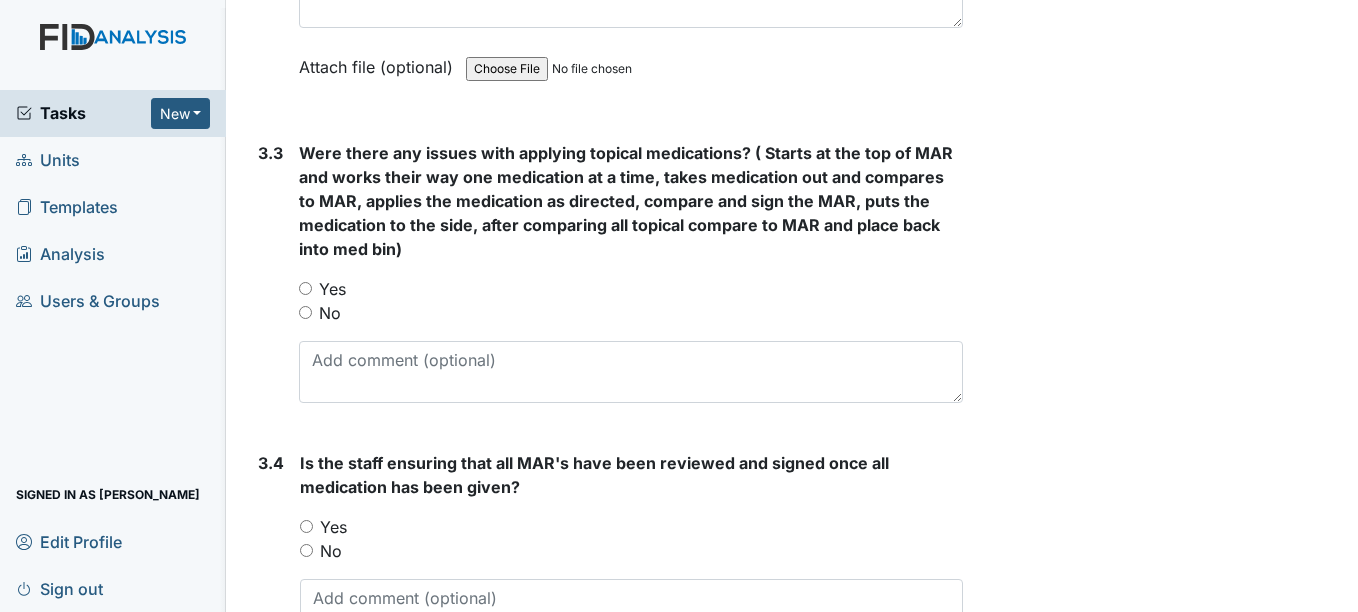 scroll, scrollTop: 3100, scrollLeft: 0, axis: vertical 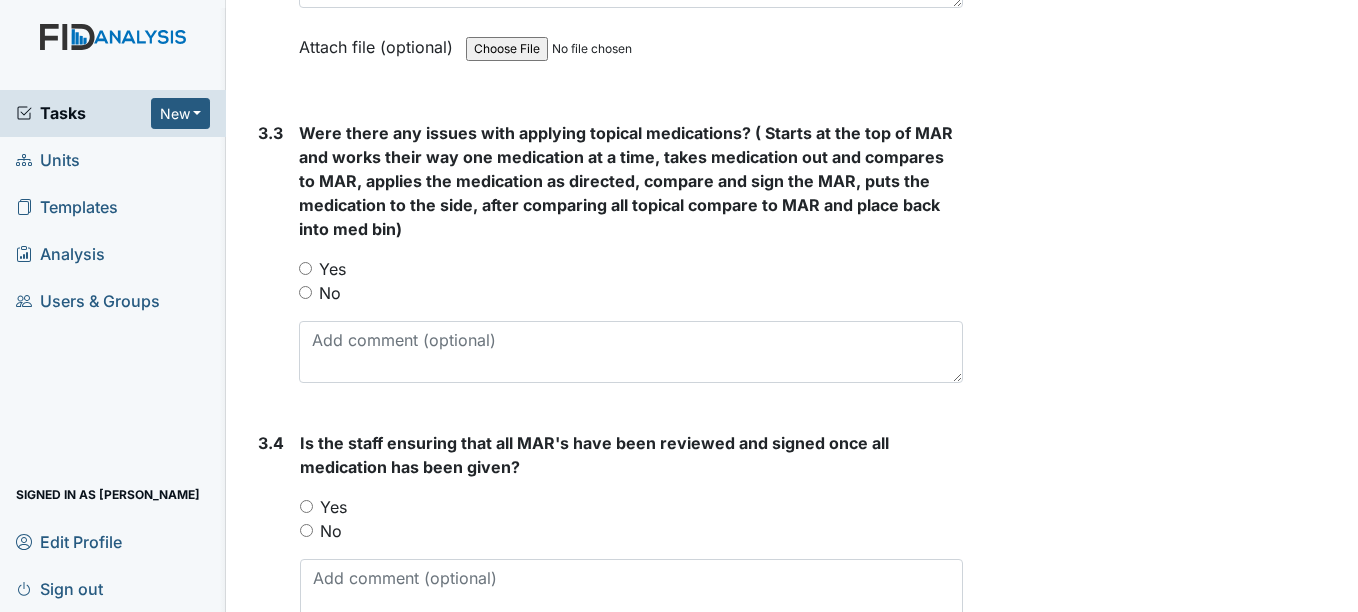 click on "No" at bounding box center (305, 292) 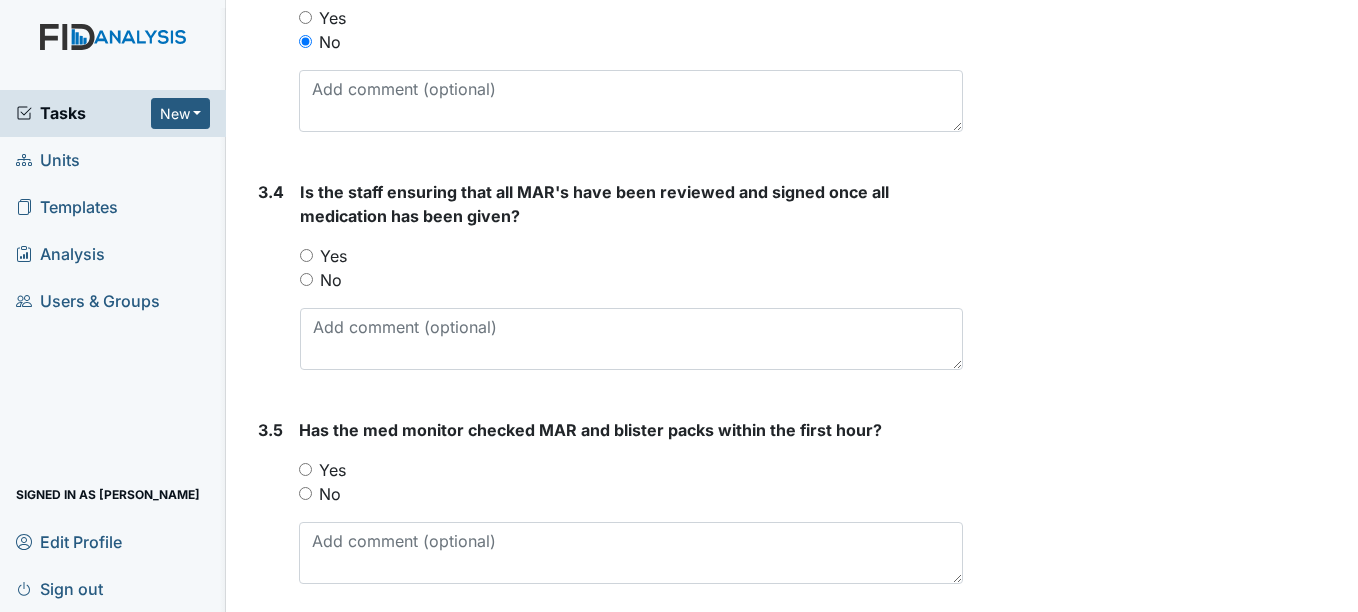 scroll, scrollTop: 3400, scrollLeft: 0, axis: vertical 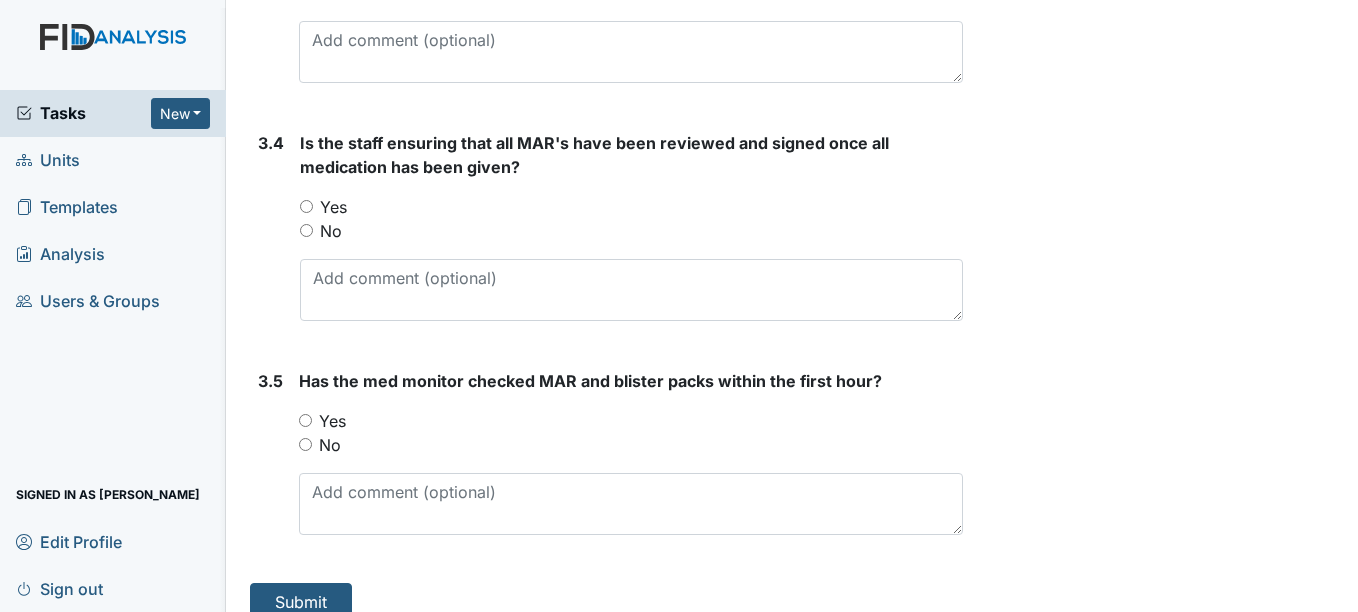 click on "Yes" at bounding box center [306, 206] 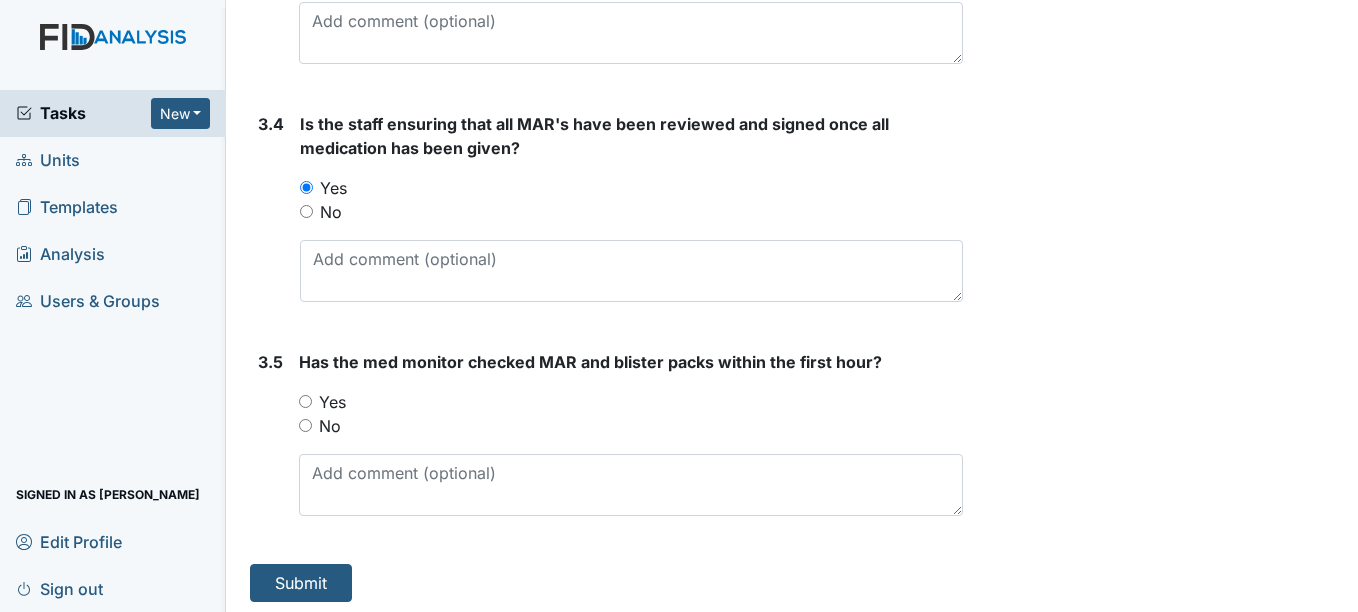 scroll, scrollTop: 3425, scrollLeft: 0, axis: vertical 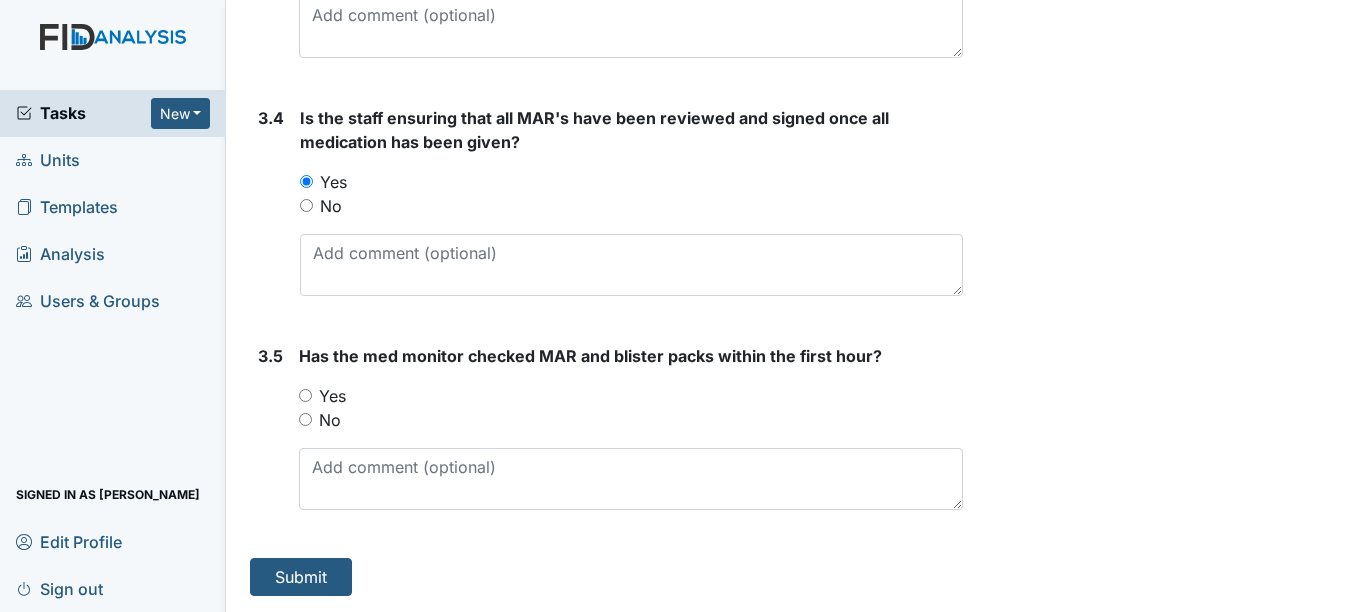 click on "Yes" at bounding box center [305, 395] 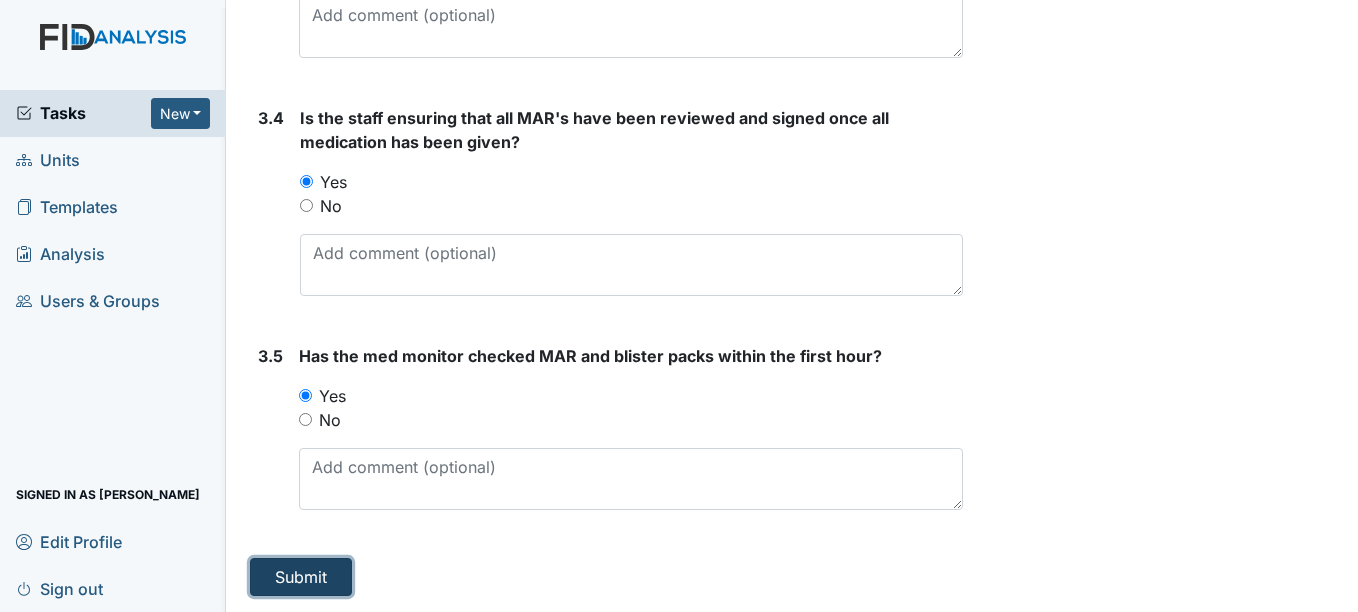 click on "Submit" at bounding box center [301, 577] 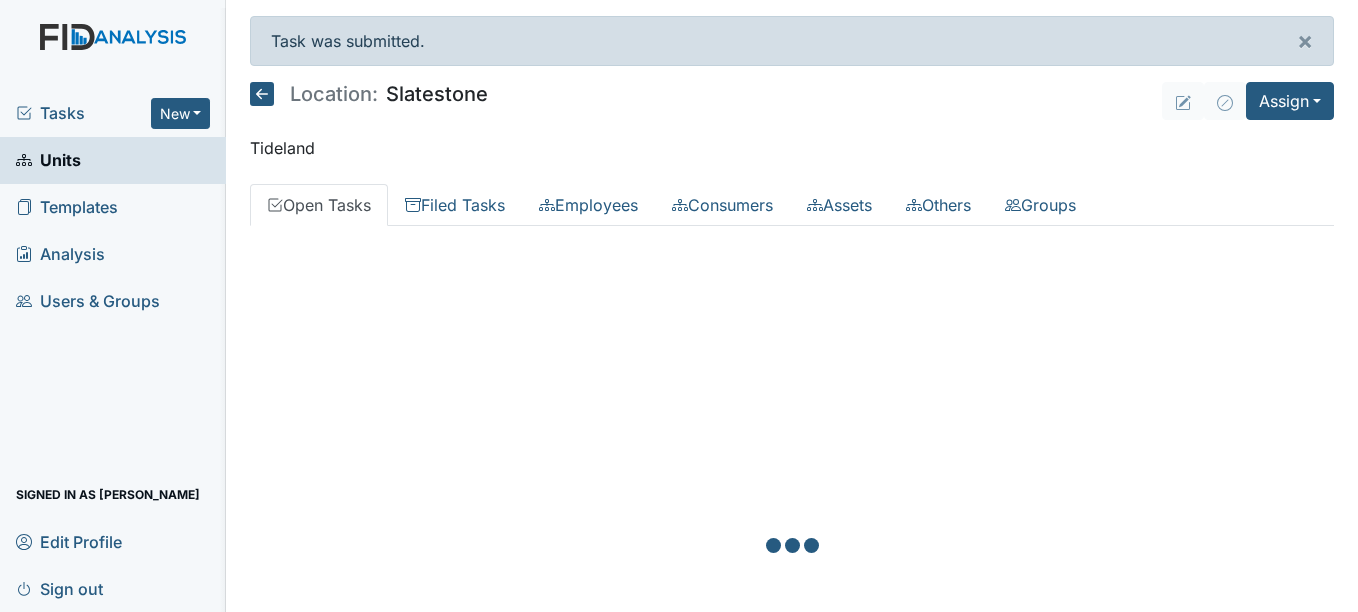 scroll, scrollTop: 0, scrollLeft: 0, axis: both 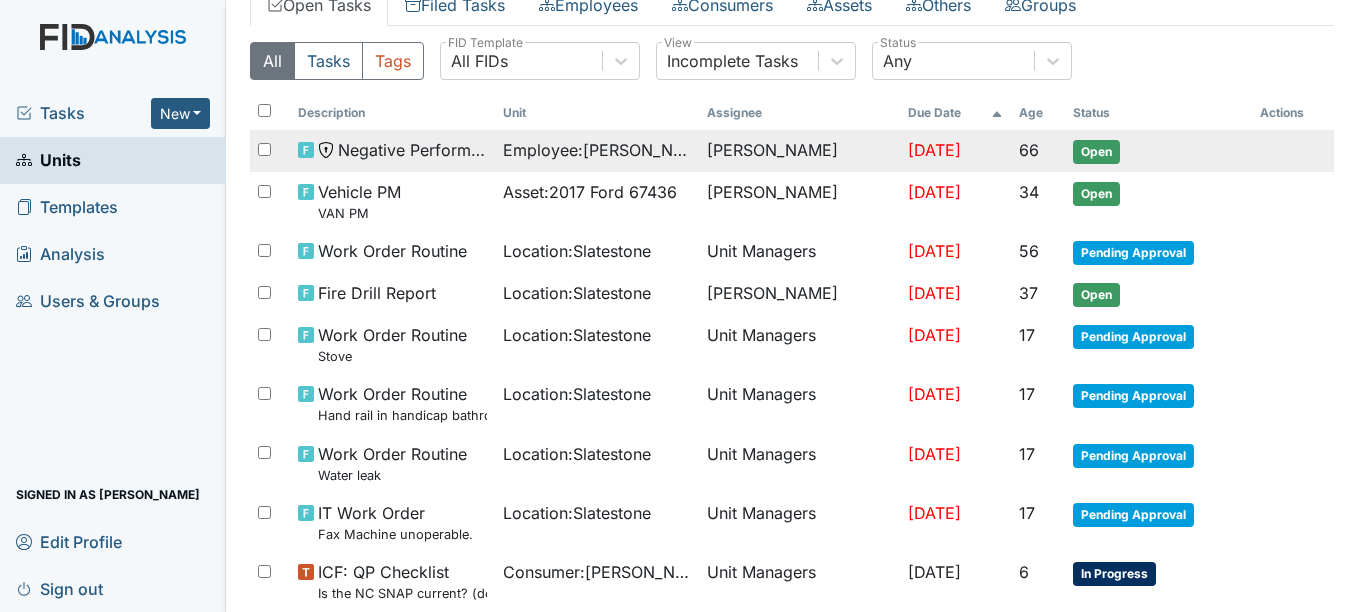 click on "Employee :  Williams, Shanula" at bounding box center [597, 150] 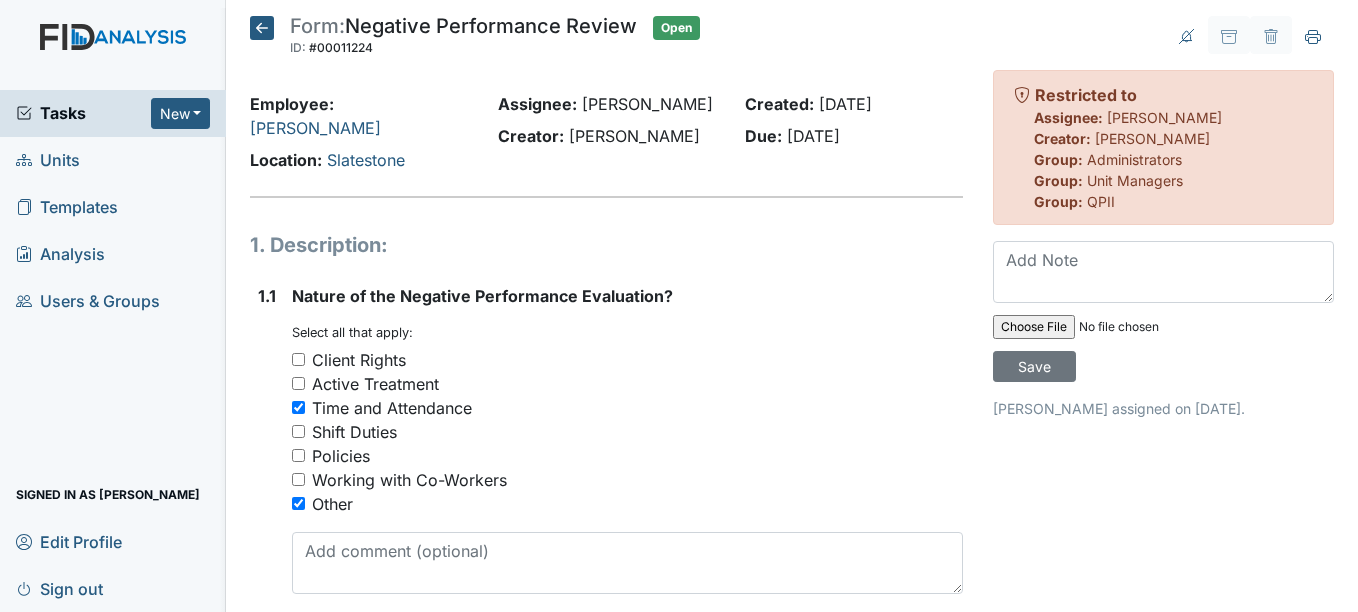 scroll, scrollTop: 0, scrollLeft: 0, axis: both 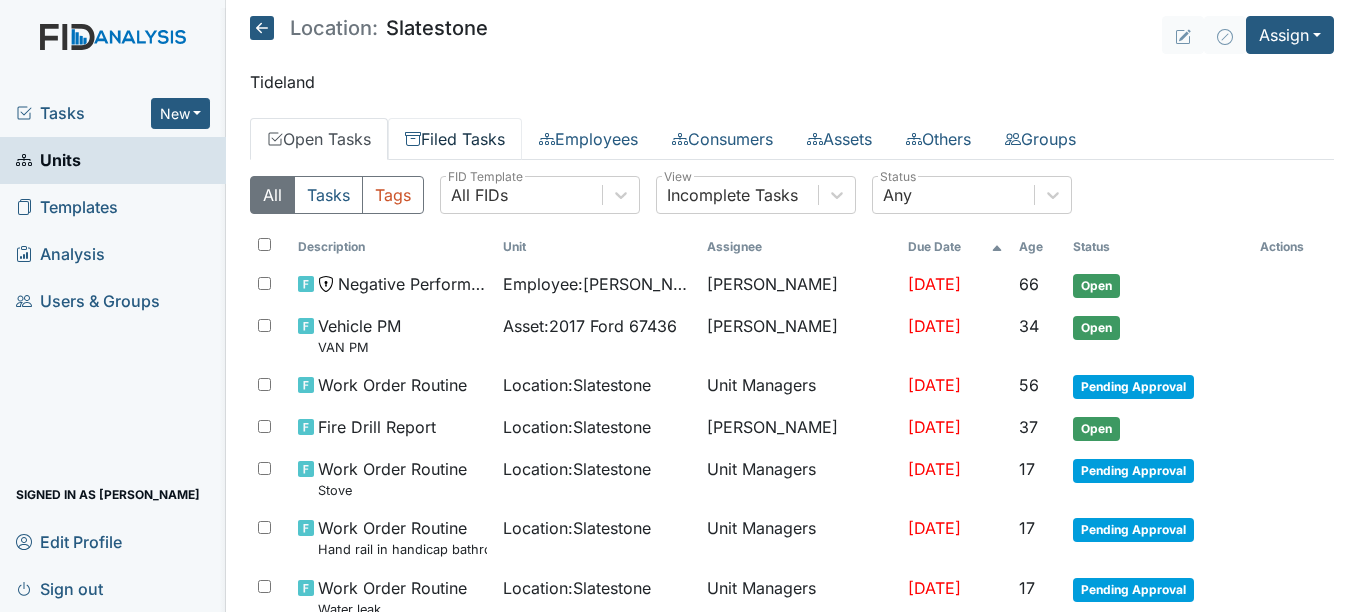 click on "Filed Tasks" at bounding box center (455, 139) 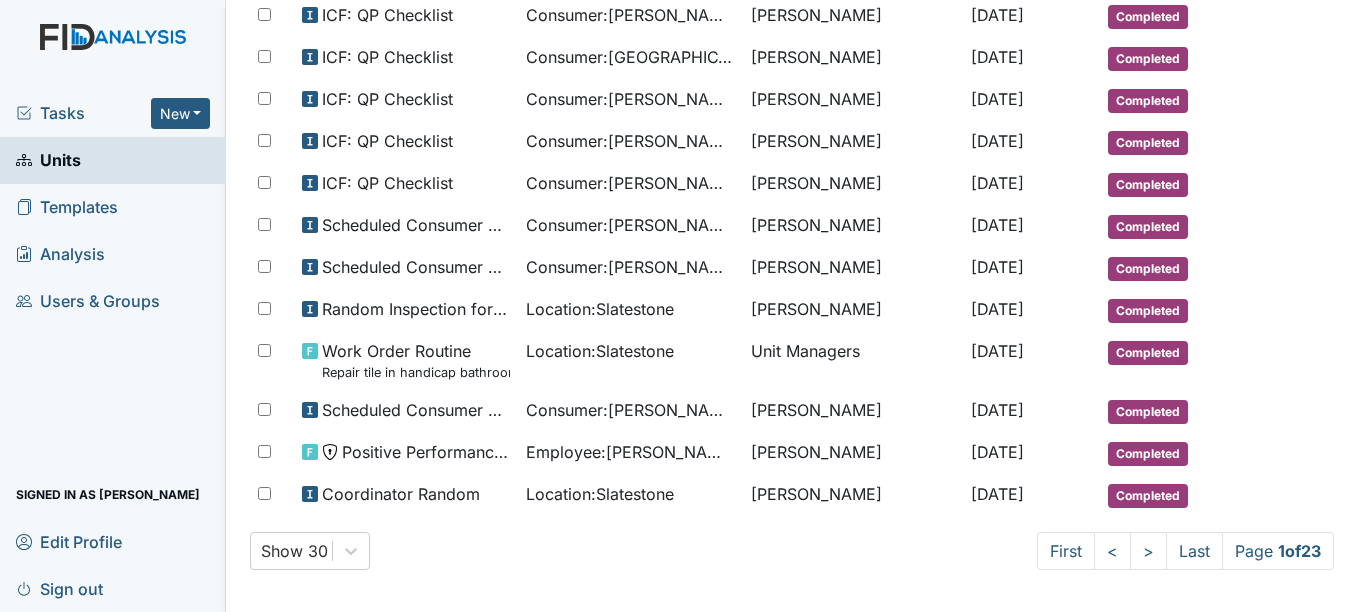 scroll, scrollTop: 1031, scrollLeft: 0, axis: vertical 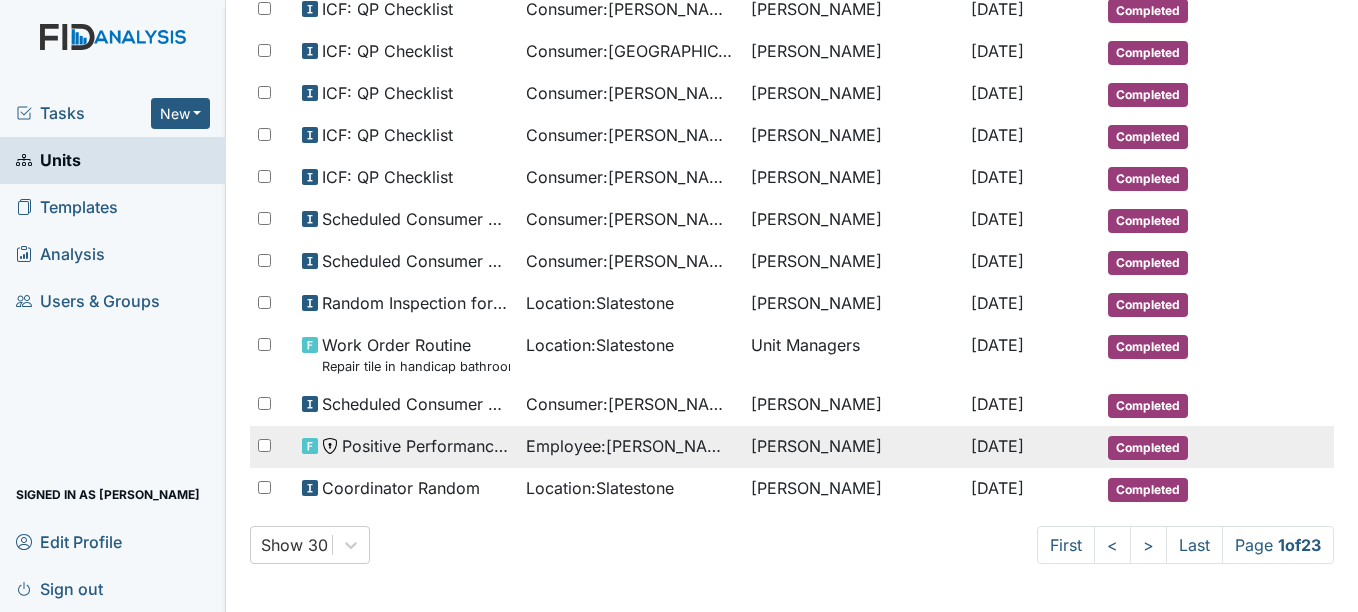 click on "Employee :  [PERSON_NAME]" at bounding box center (630, 446) 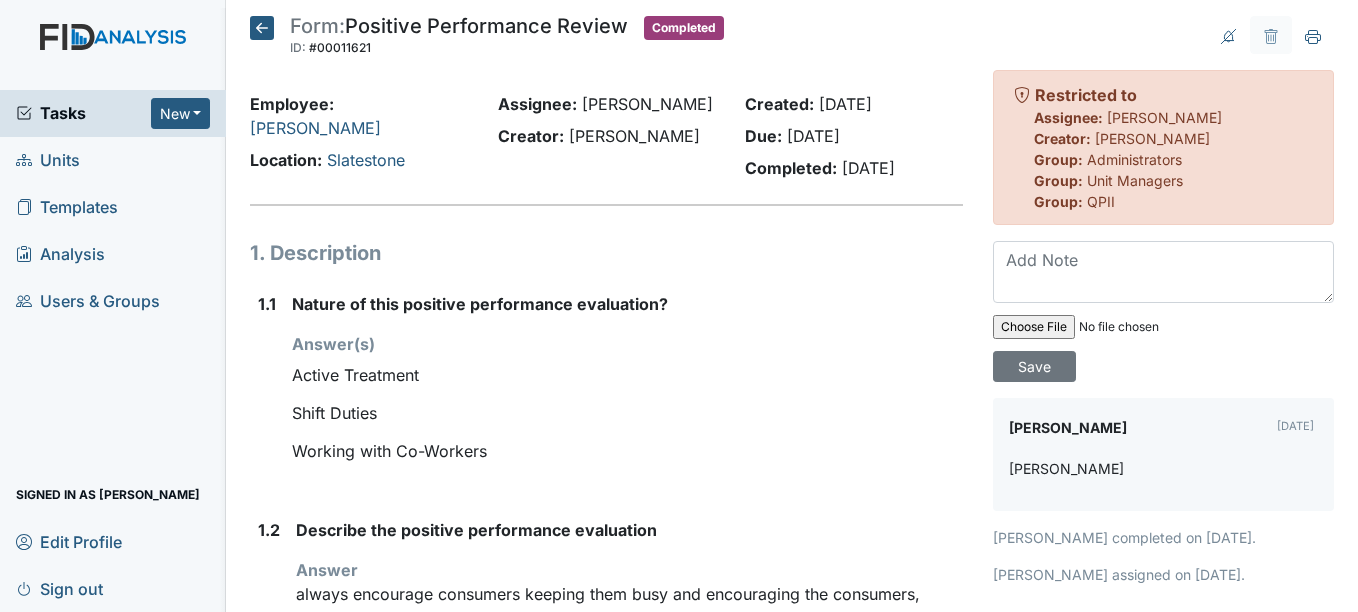 scroll, scrollTop: 0, scrollLeft: 0, axis: both 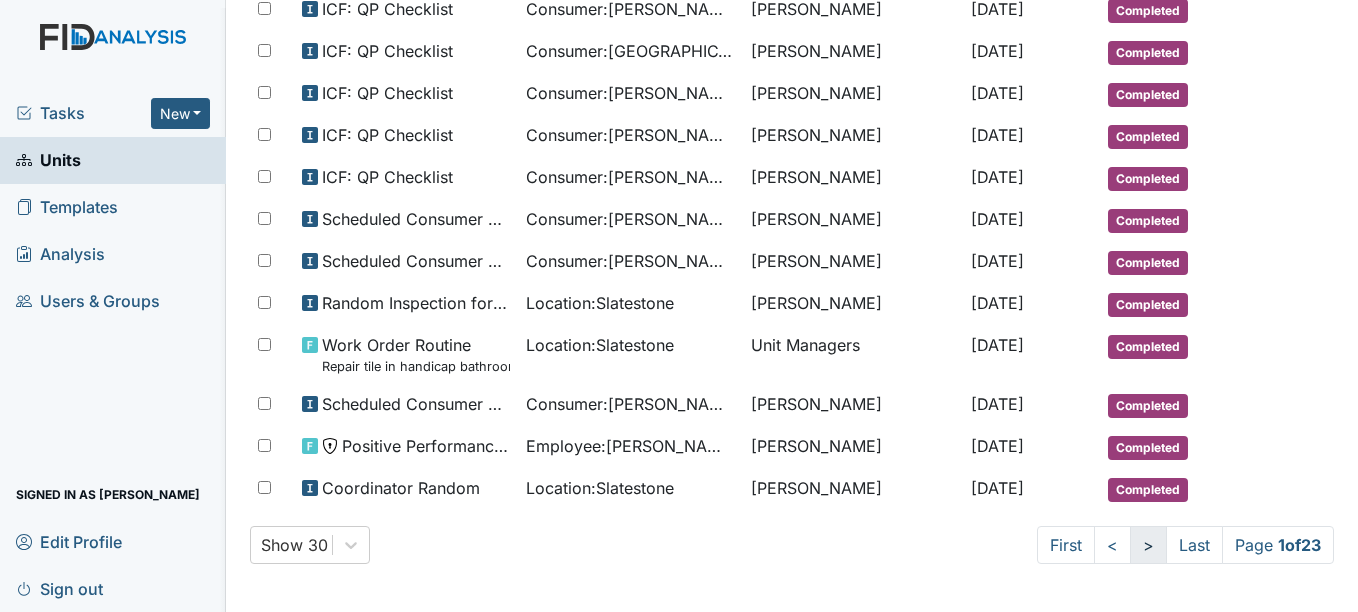 click on ">" at bounding box center [1148, 545] 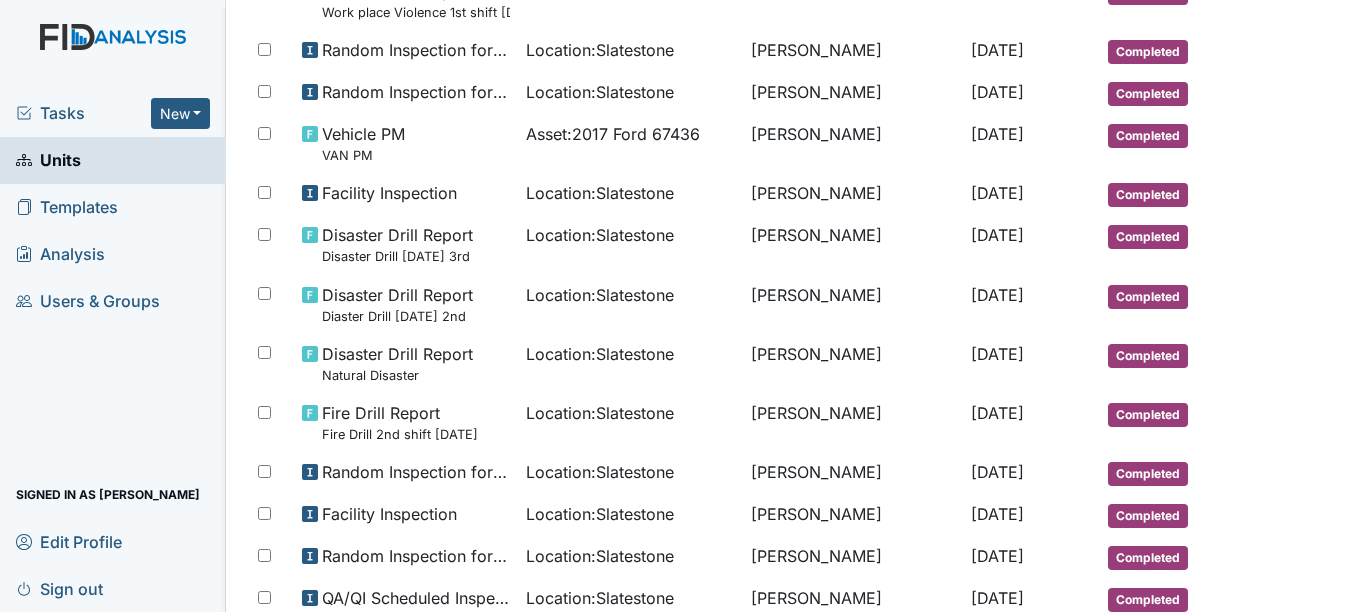 scroll, scrollTop: 637, scrollLeft: 0, axis: vertical 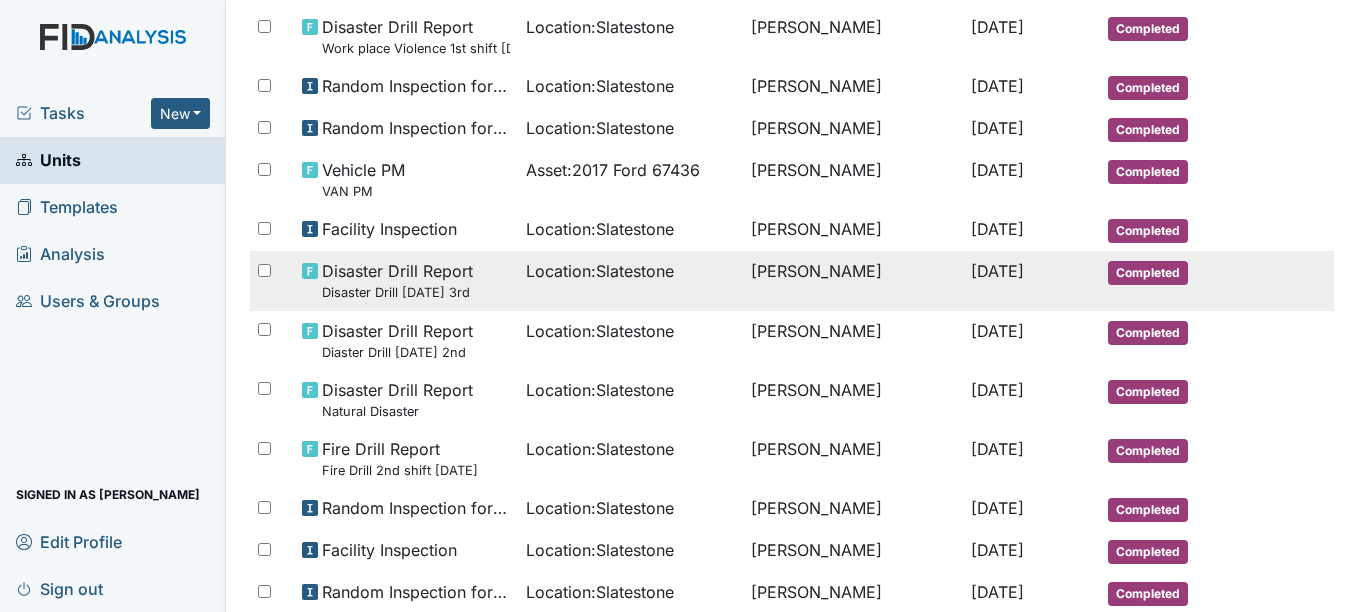 click on "Location :  Slatestone" at bounding box center [600, 271] 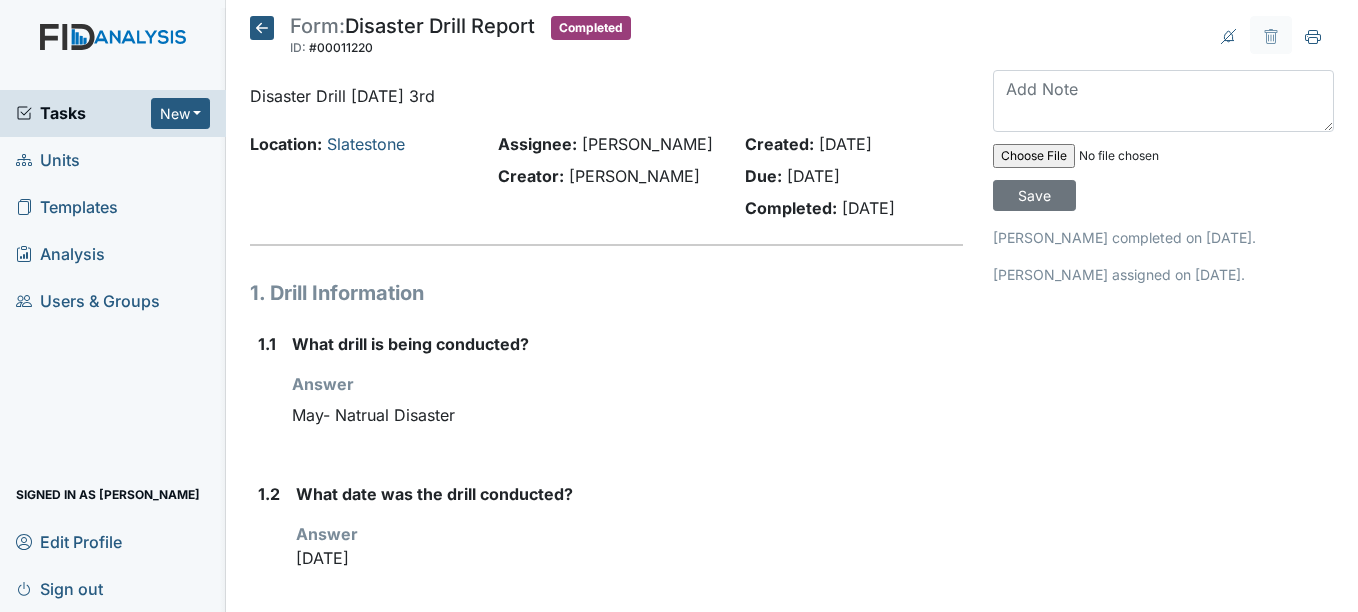 scroll, scrollTop: 0, scrollLeft: 0, axis: both 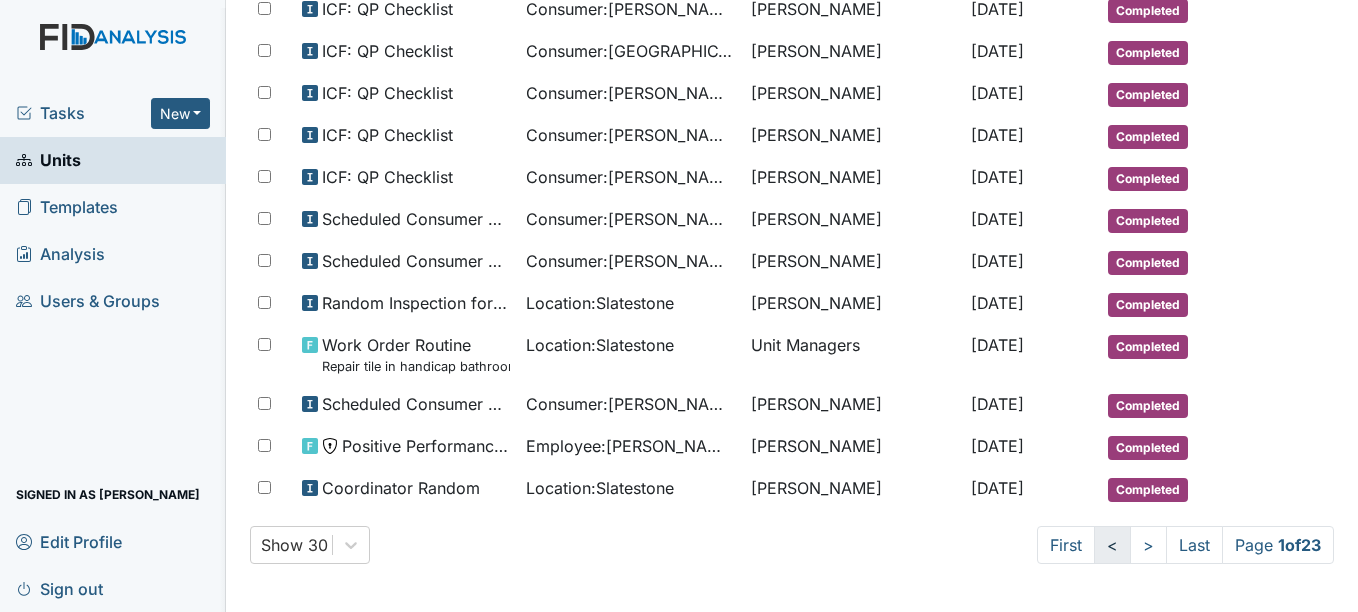 click on "<" at bounding box center [1112, 545] 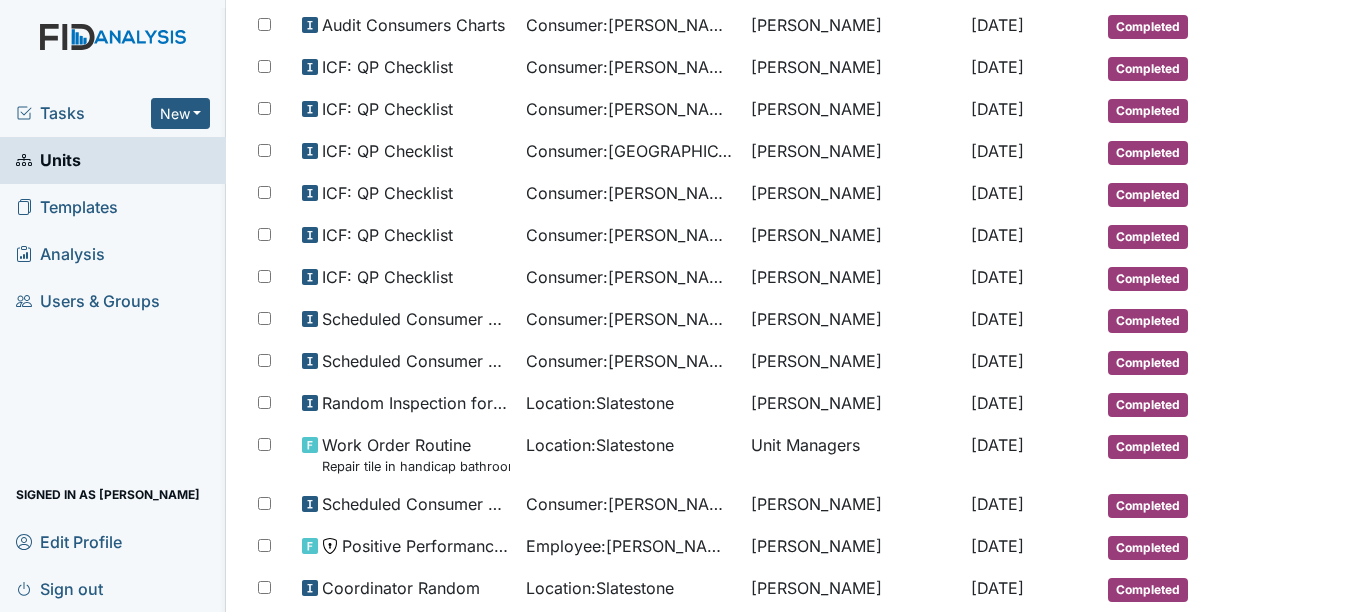 scroll, scrollTop: 1031, scrollLeft: 0, axis: vertical 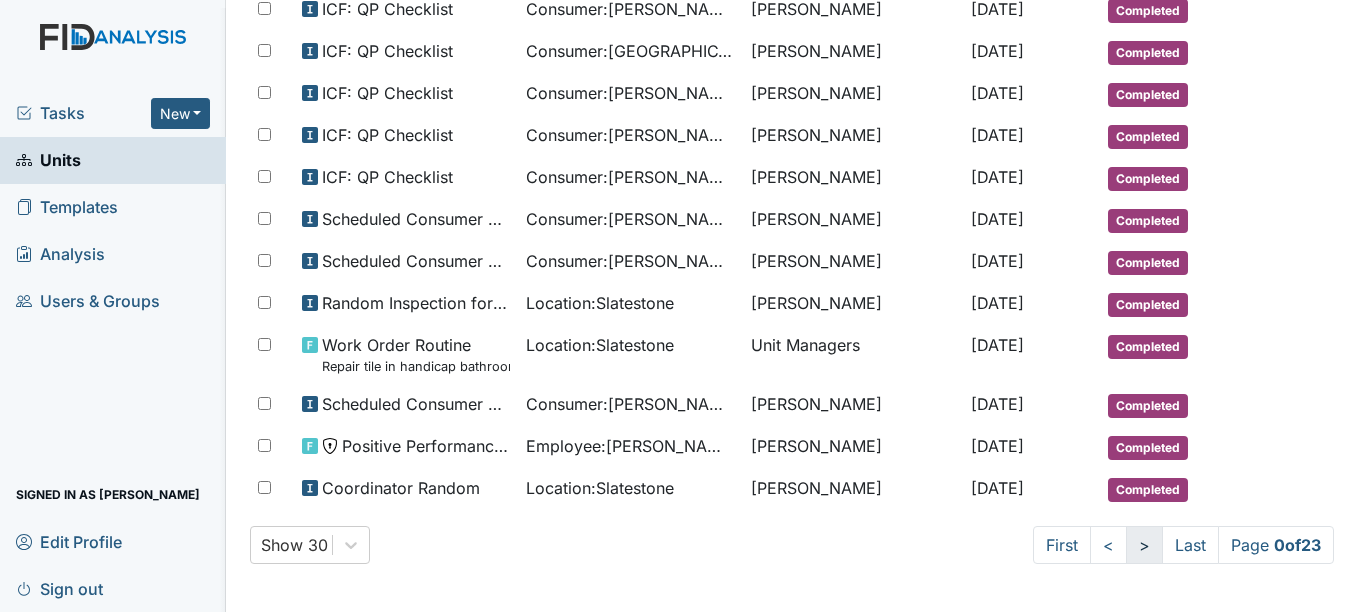click on ">" at bounding box center (1144, 545) 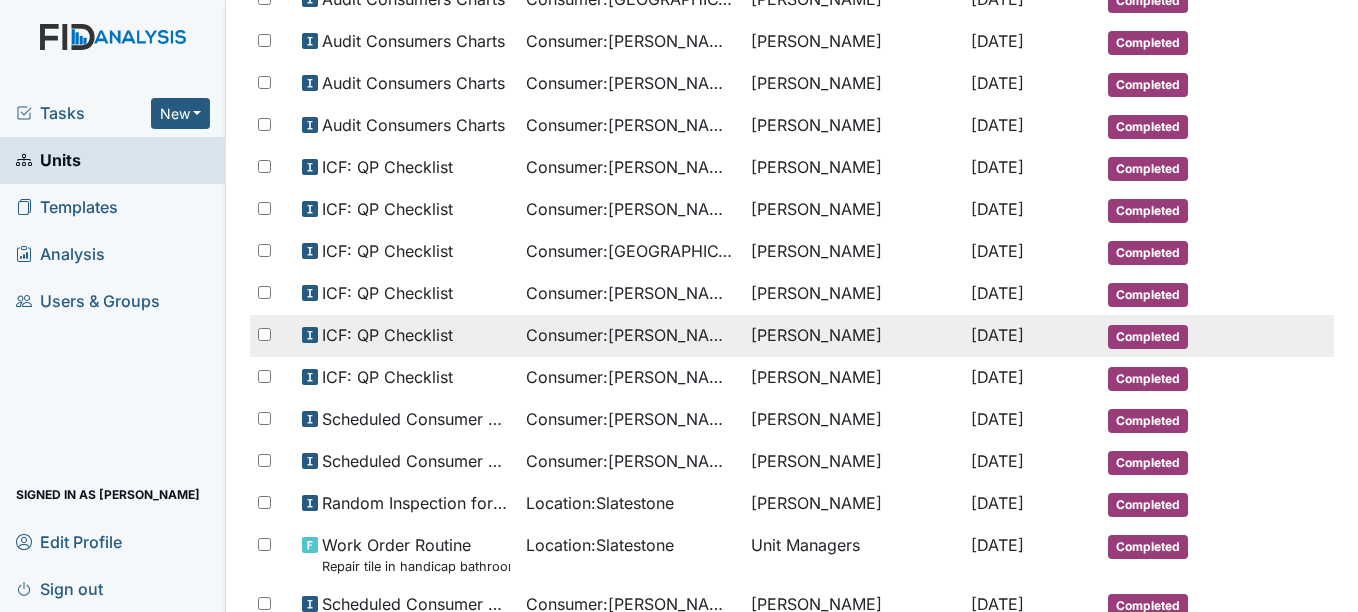 scroll, scrollTop: 1031, scrollLeft: 0, axis: vertical 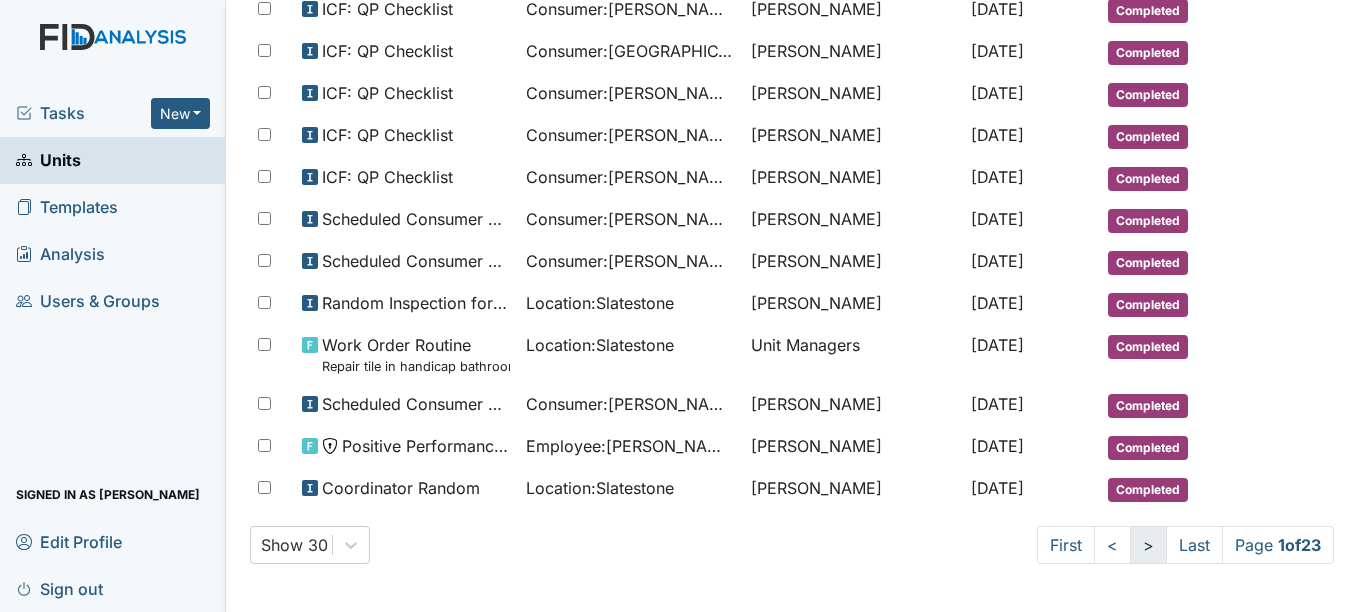 click on ">" at bounding box center (1148, 545) 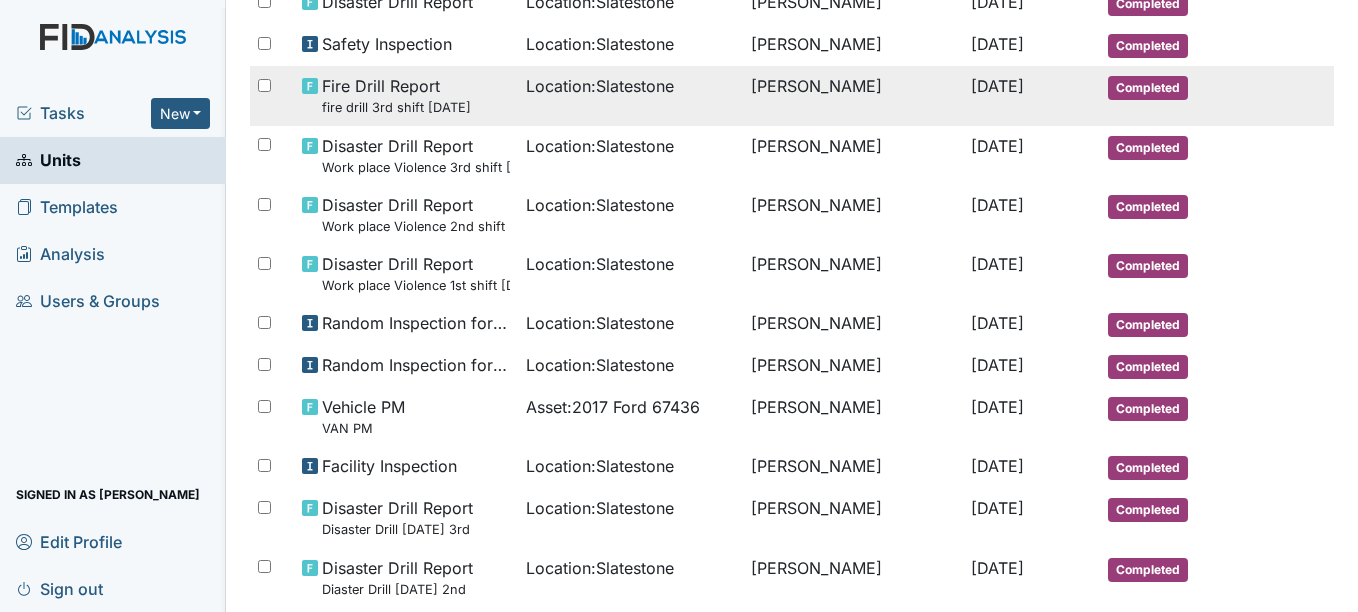 scroll, scrollTop: 500, scrollLeft: 0, axis: vertical 